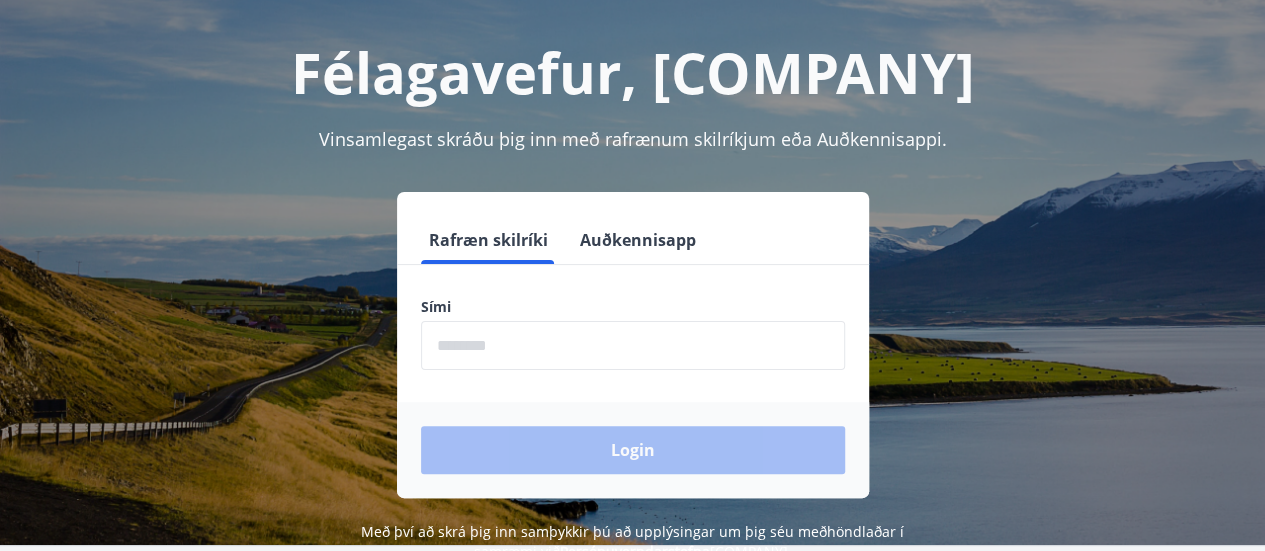 scroll, scrollTop: 166, scrollLeft: 0, axis: vertical 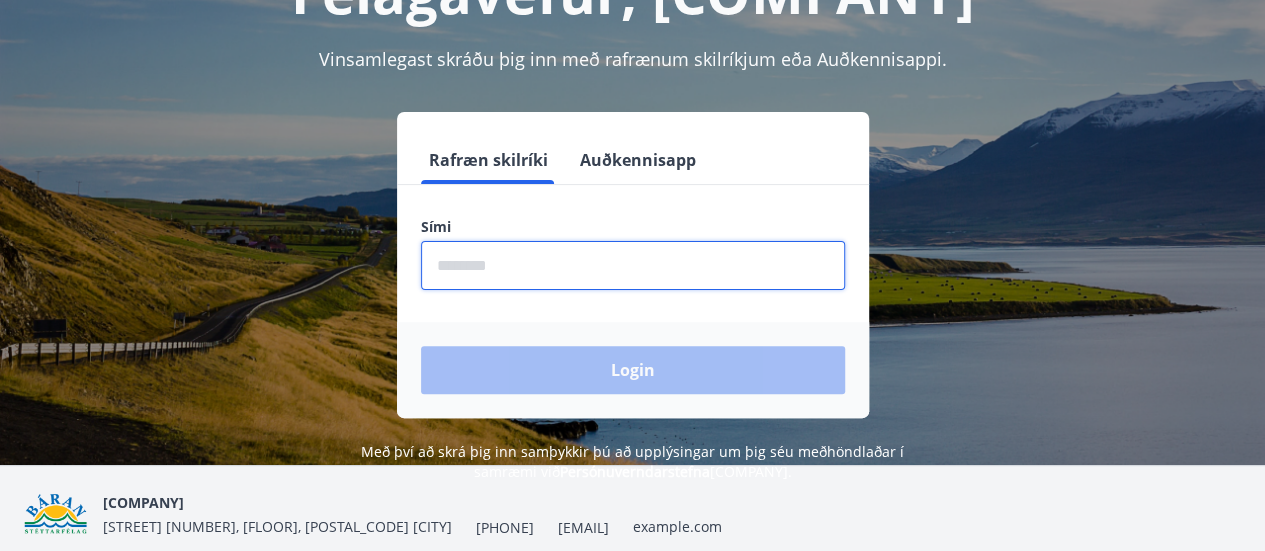 click at bounding box center [633, 265] 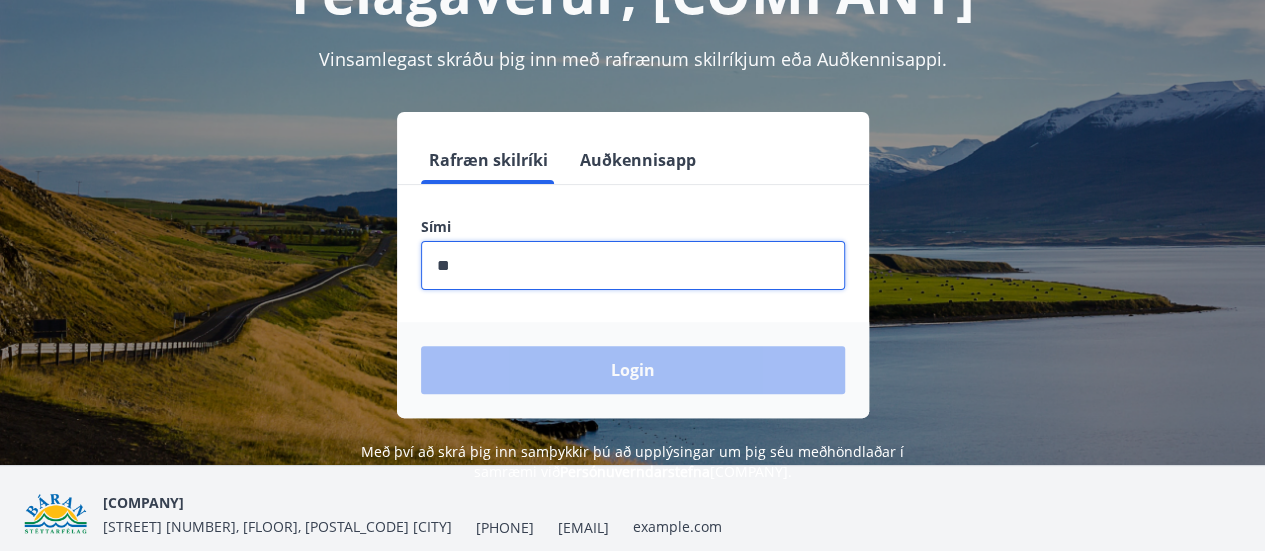 type on "*" 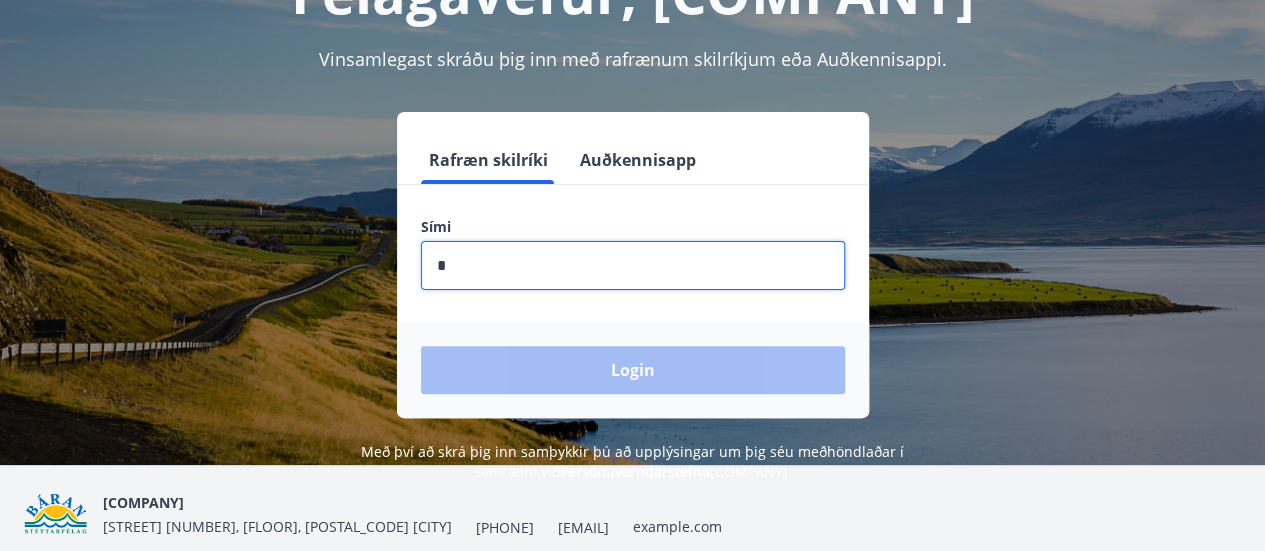 type on "********" 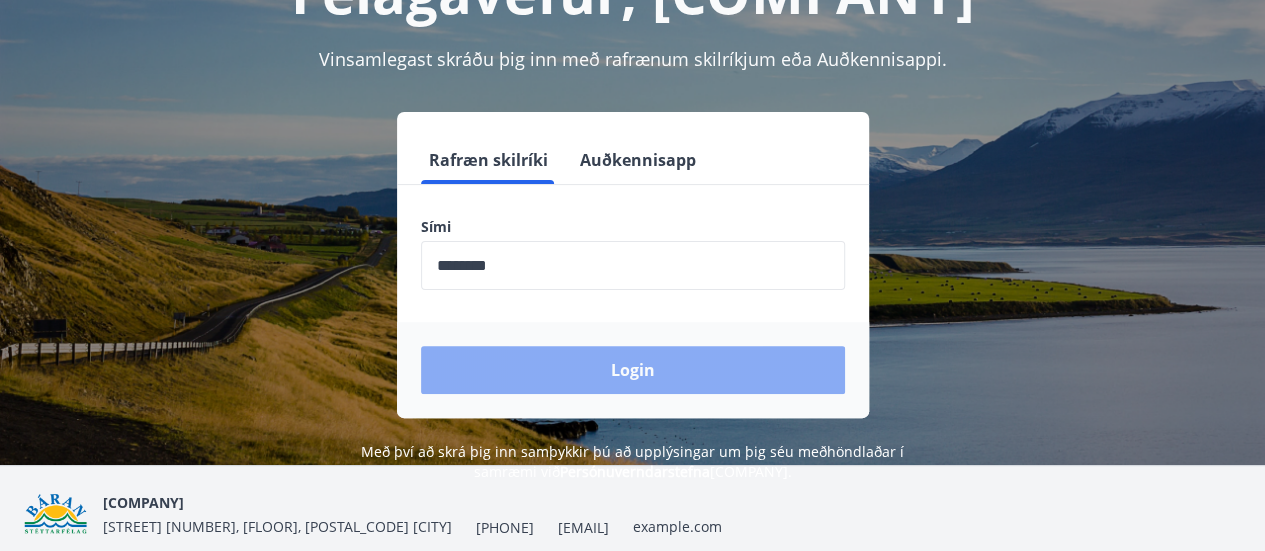 click on "Login" at bounding box center (633, 370) 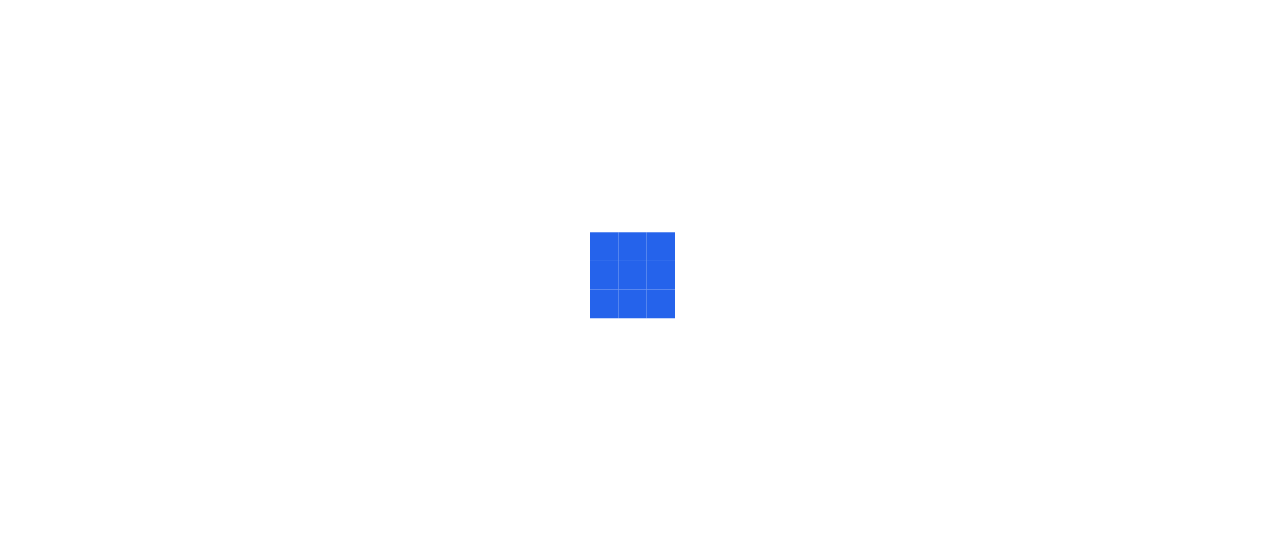 scroll, scrollTop: 0, scrollLeft: 0, axis: both 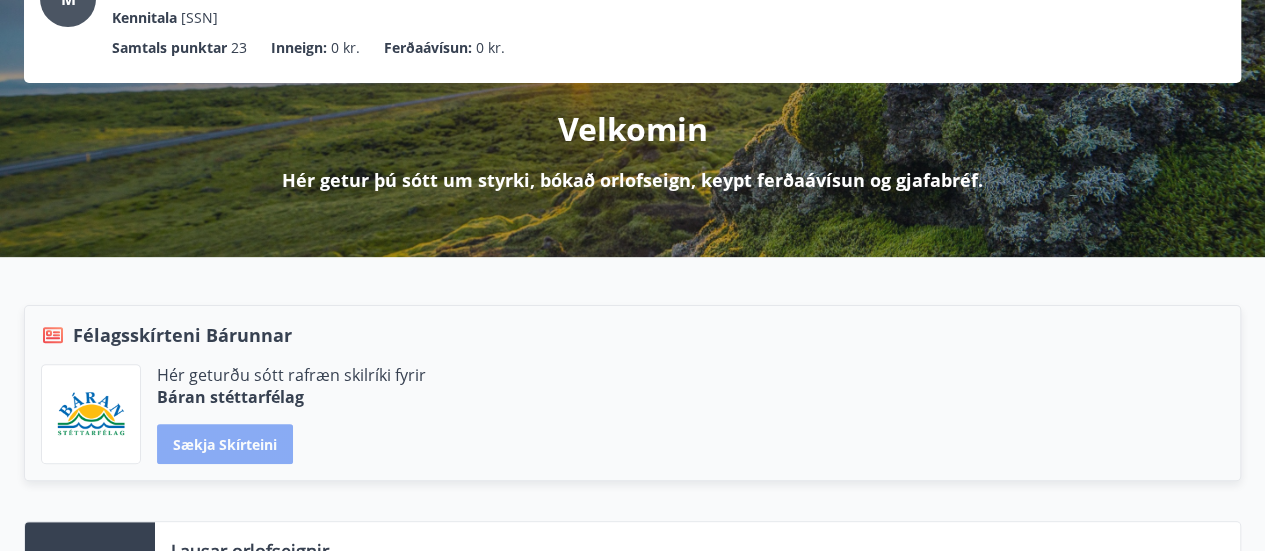 click on "Sækja skírteini" at bounding box center (225, 444) 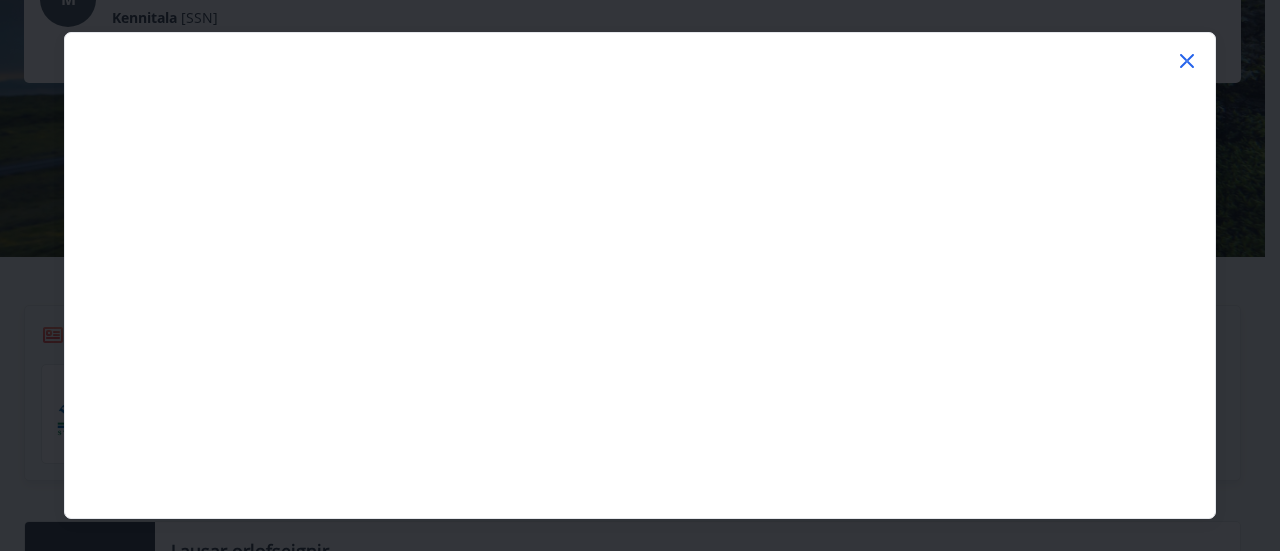 click 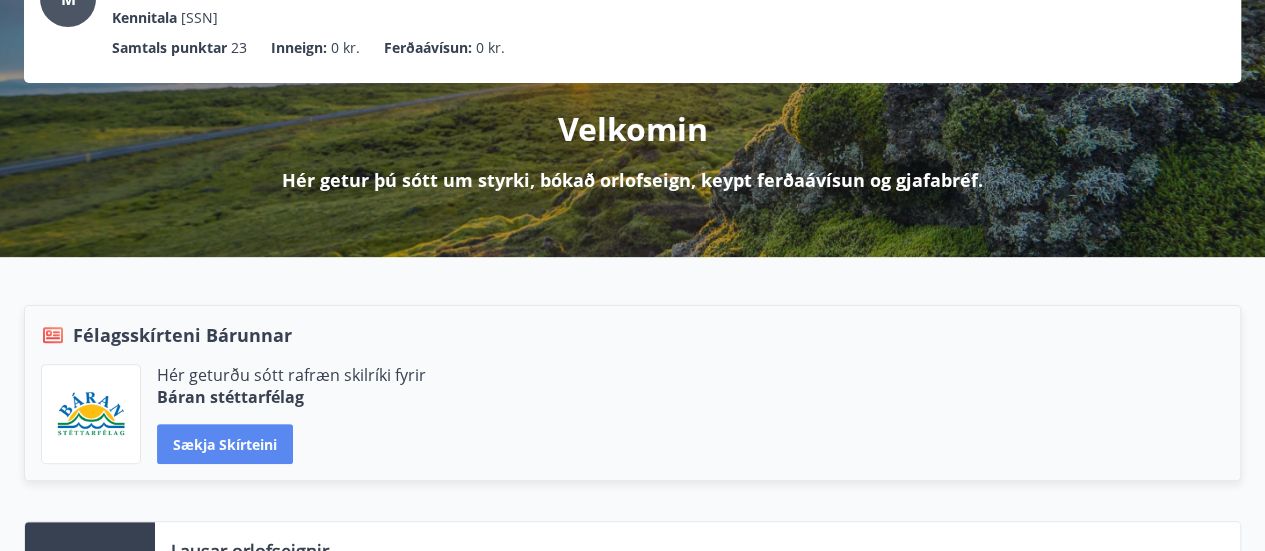 click on "Sækja skírteini" at bounding box center (225, 444) 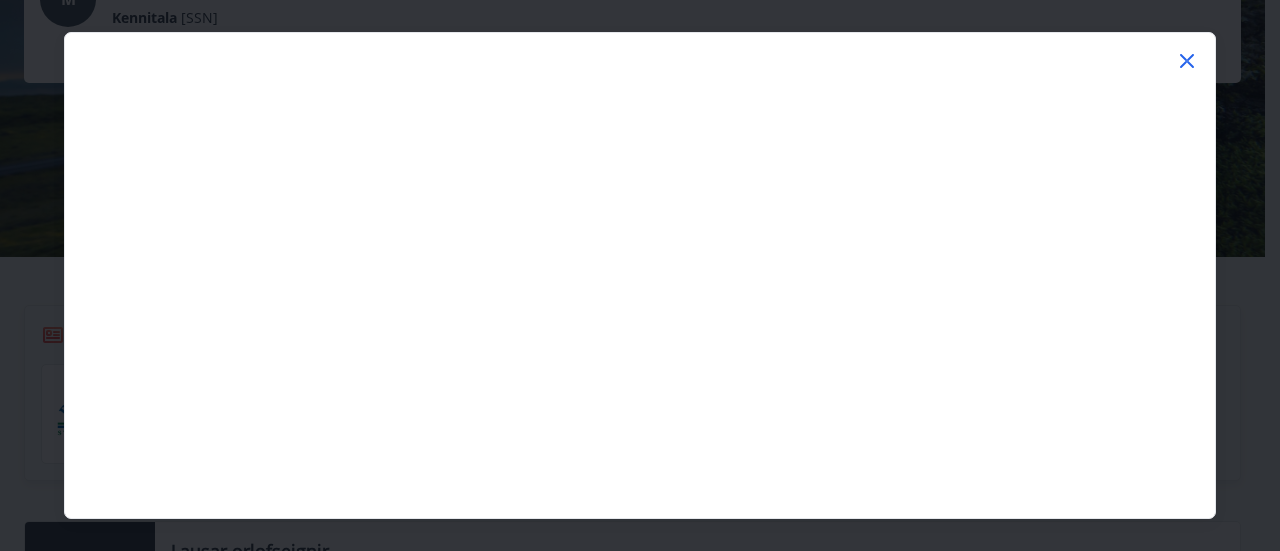 click at bounding box center [1187, 64] 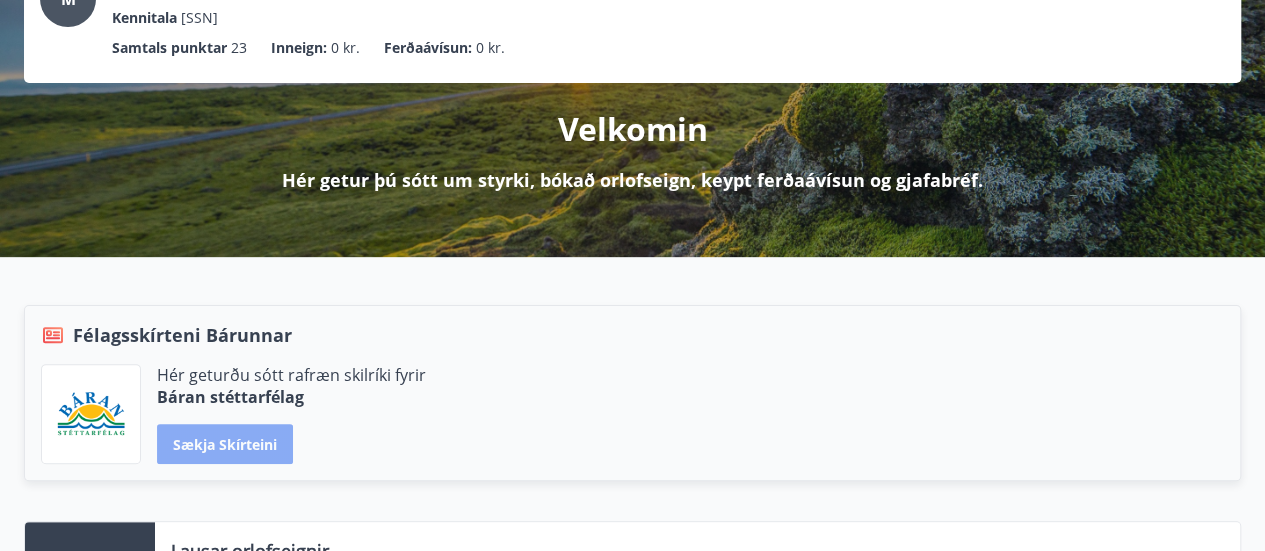 click on "Sækja skírteini" at bounding box center (225, 444) 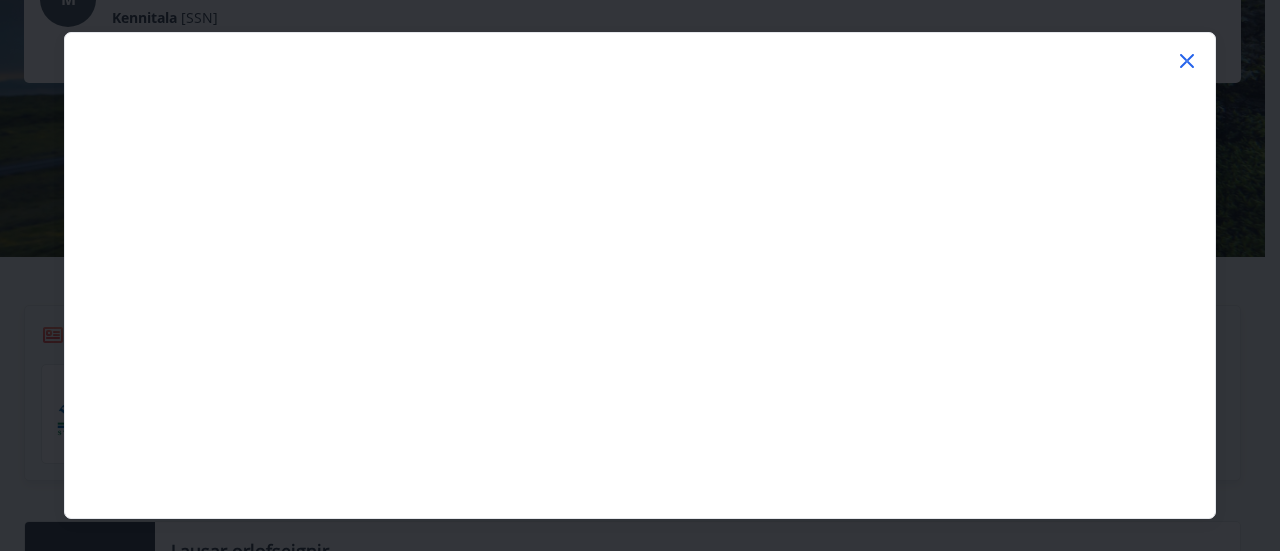 click 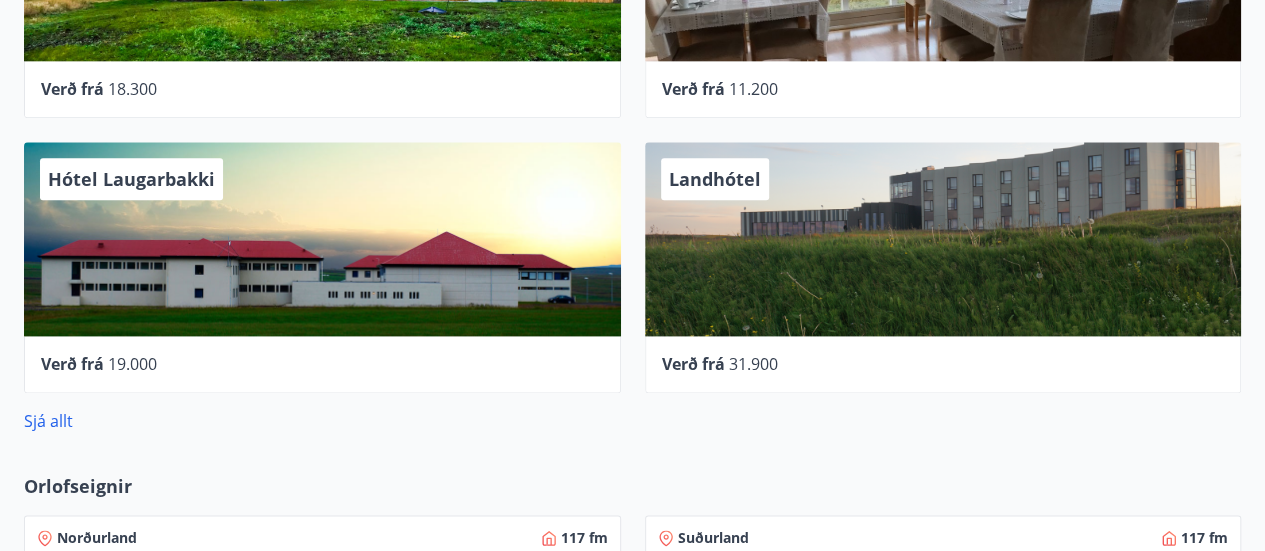 scroll, scrollTop: 1166, scrollLeft: 0, axis: vertical 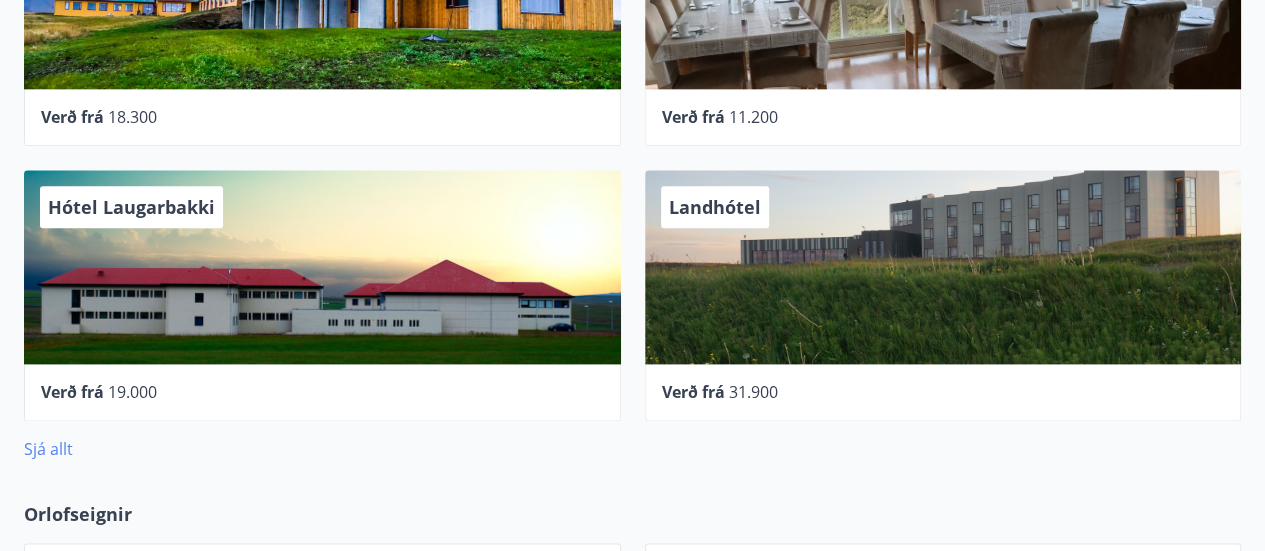 click on "Sjá allt" at bounding box center [48, 449] 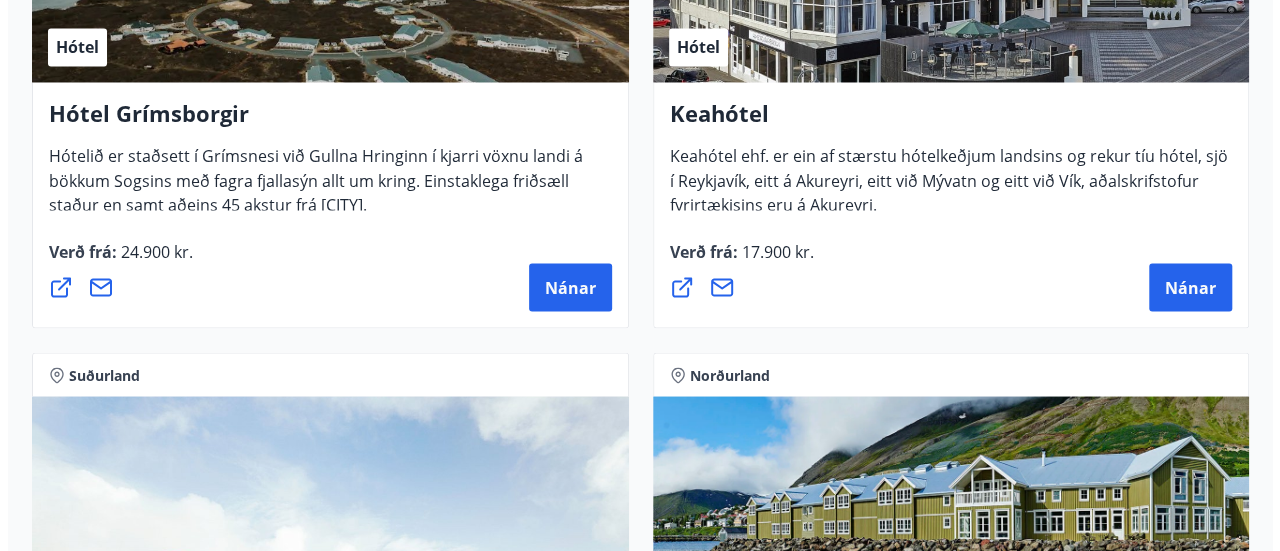 scroll, scrollTop: 1666, scrollLeft: 0, axis: vertical 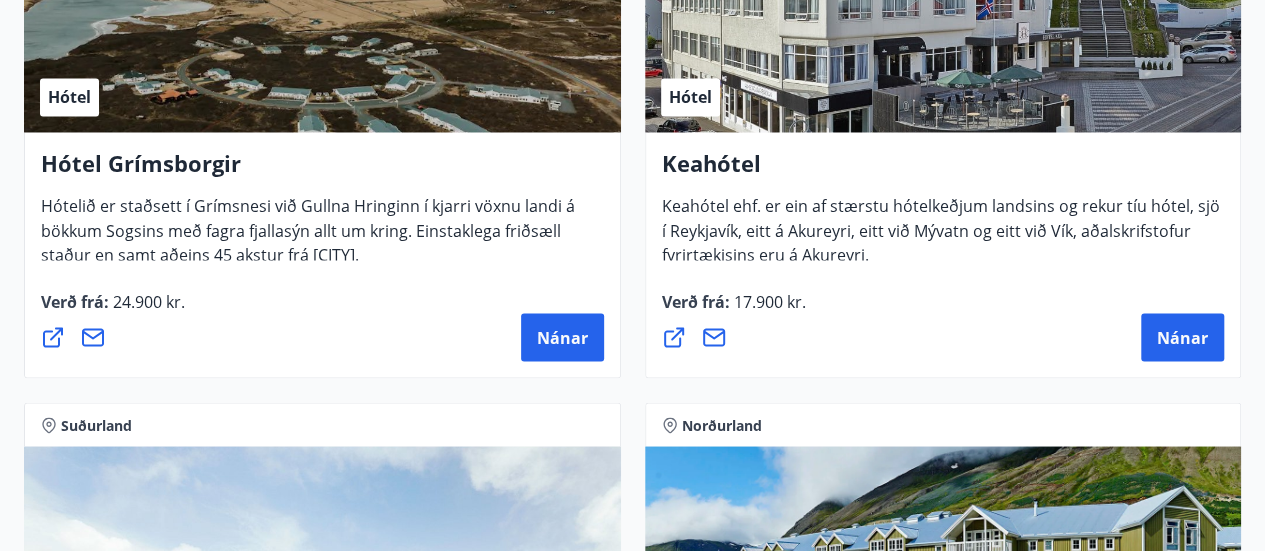 click 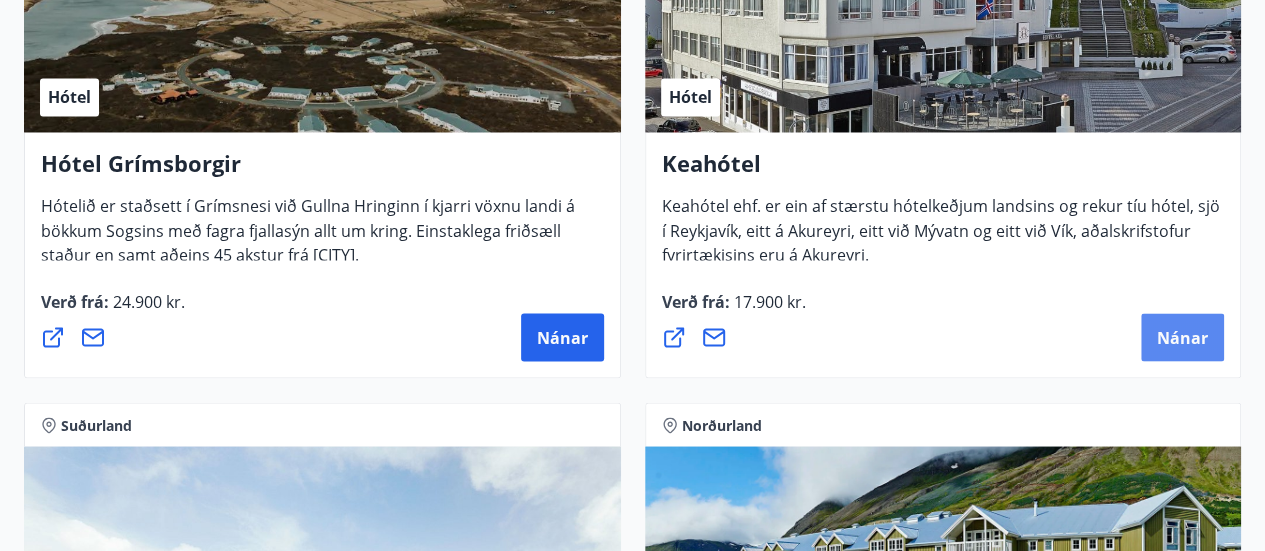 click on "Nánar" at bounding box center (1182, 337) 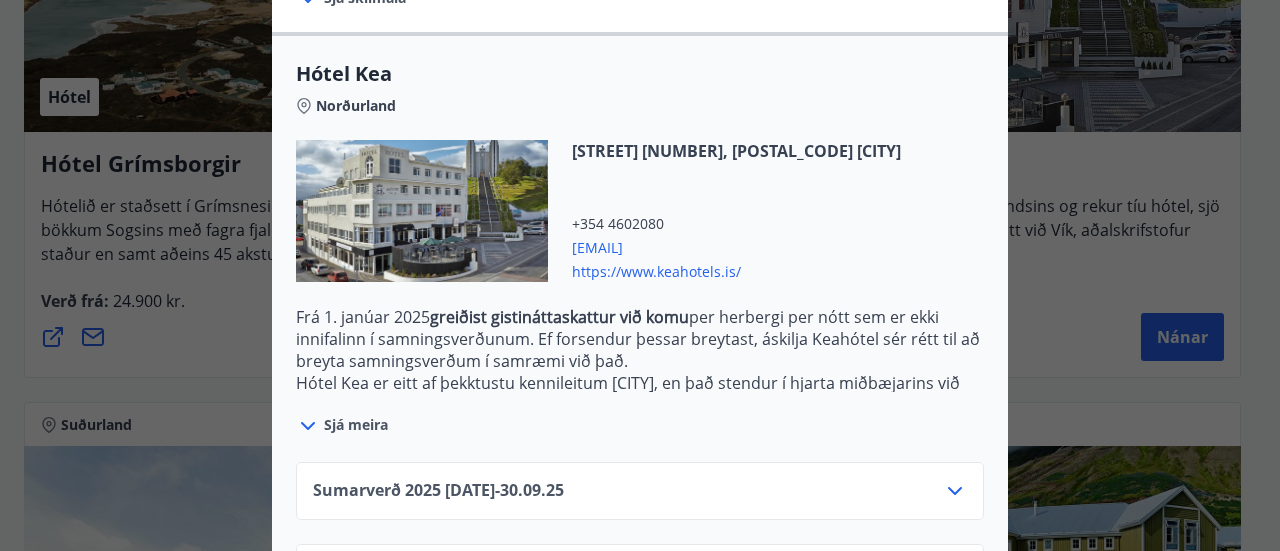 scroll, scrollTop: 588, scrollLeft: 0, axis: vertical 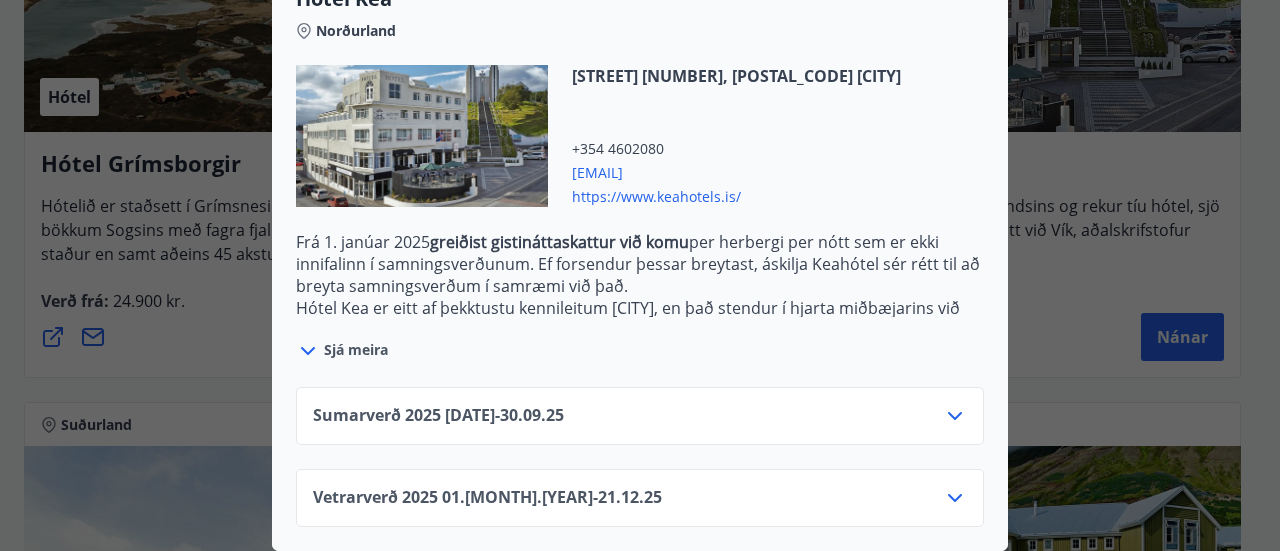 click on "Vetrarverð 2025   01.10.25  -  21.12.25" at bounding box center (640, 506) 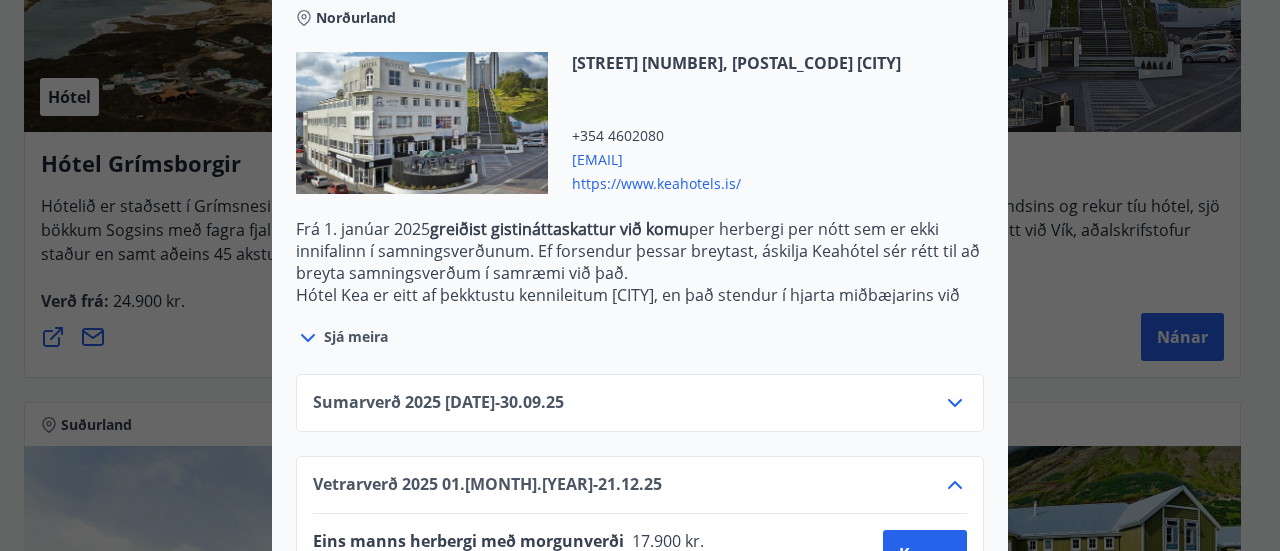 scroll, scrollTop: 750, scrollLeft: 0, axis: vertical 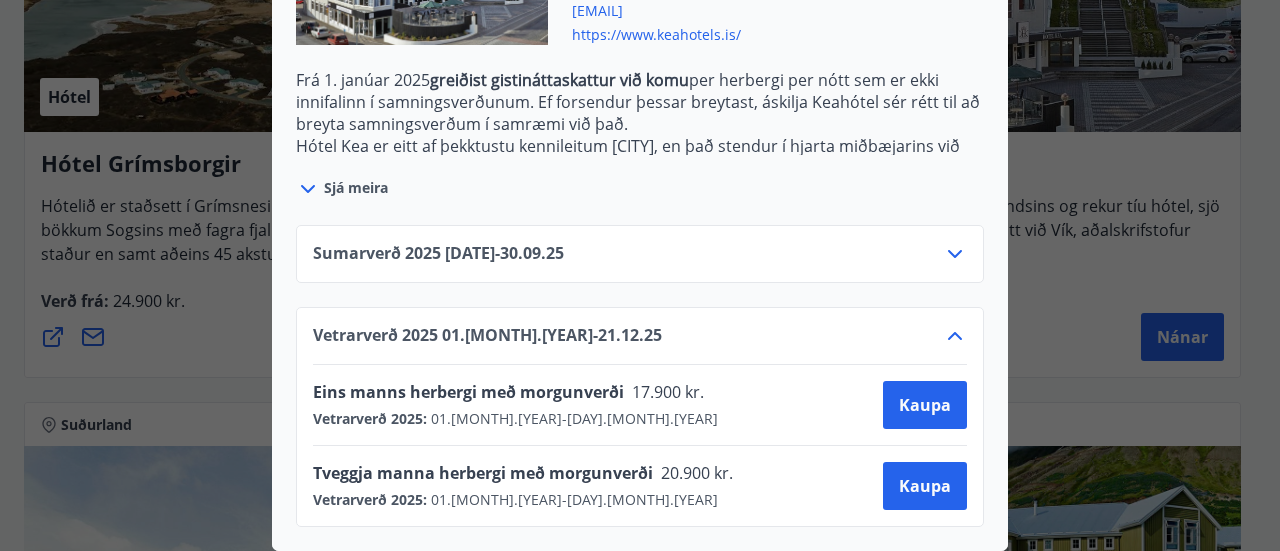 click 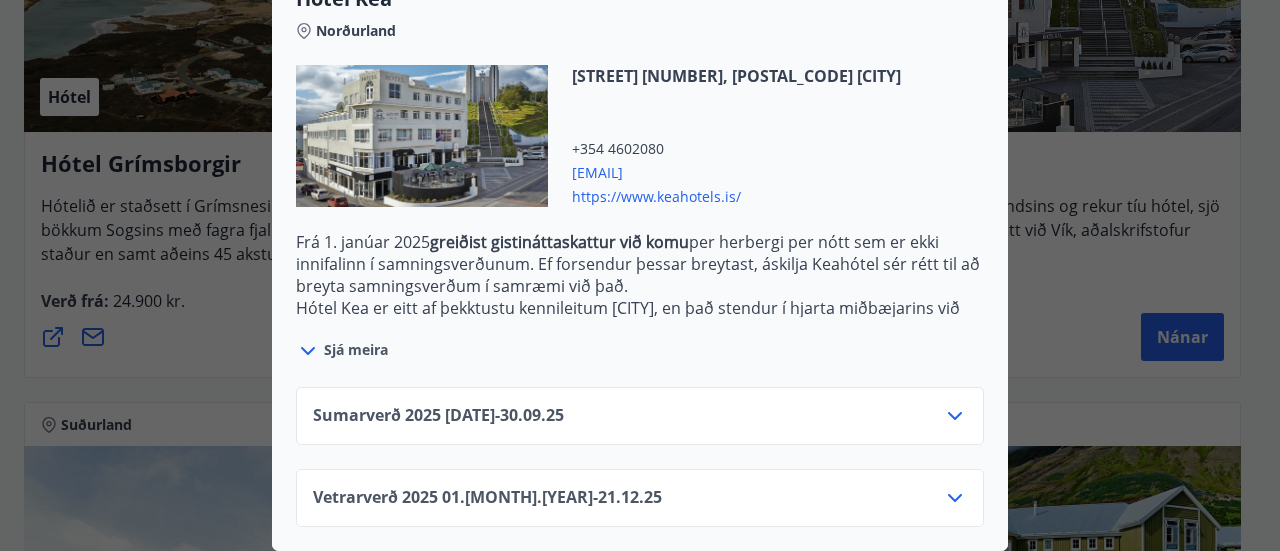 scroll, scrollTop: 588, scrollLeft: 0, axis: vertical 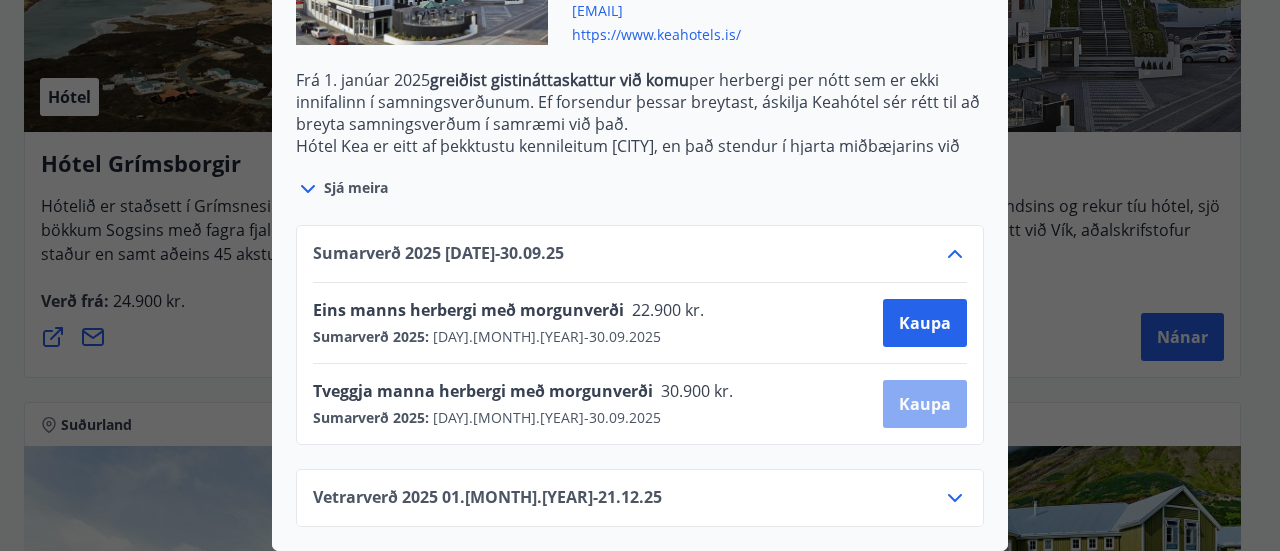 click on "Kaupa" at bounding box center [925, 404] 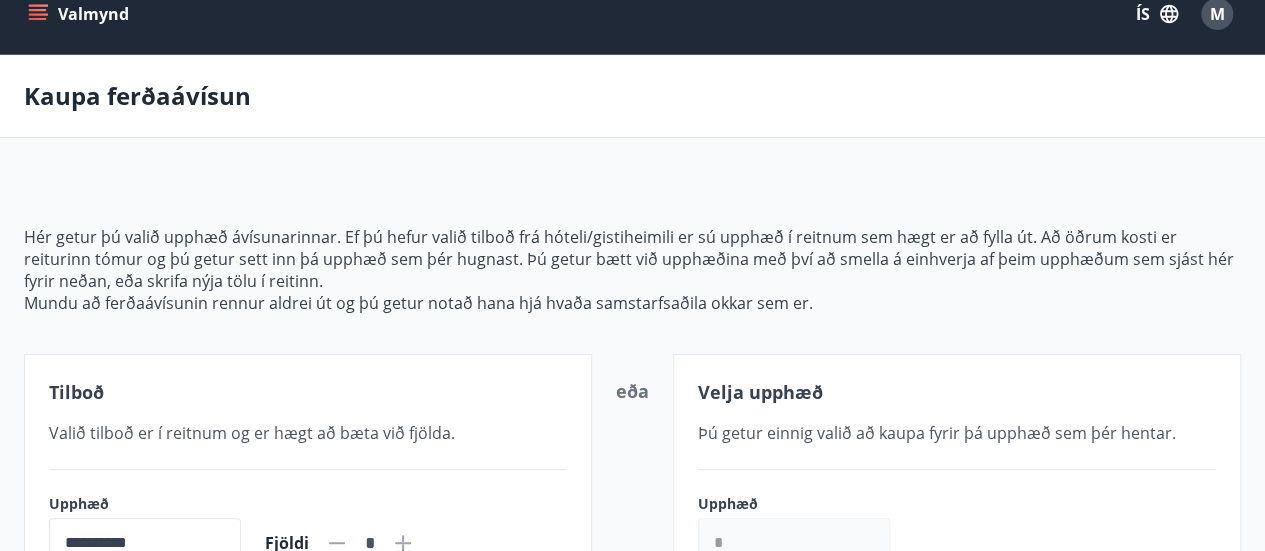 scroll, scrollTop: 0, scrollLeft: 0, axis: both 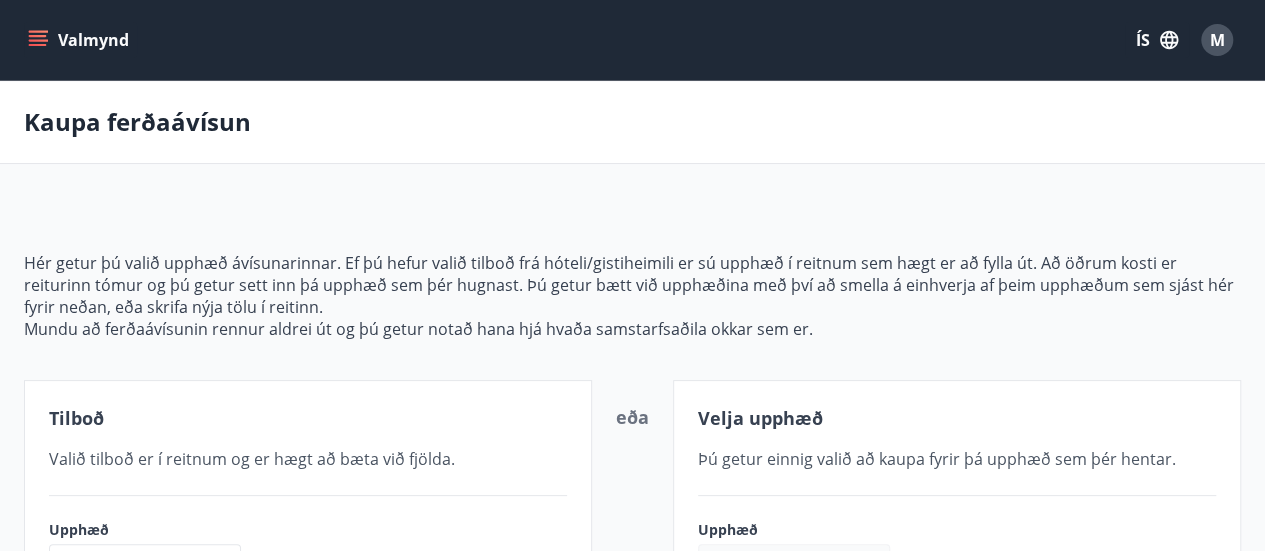click 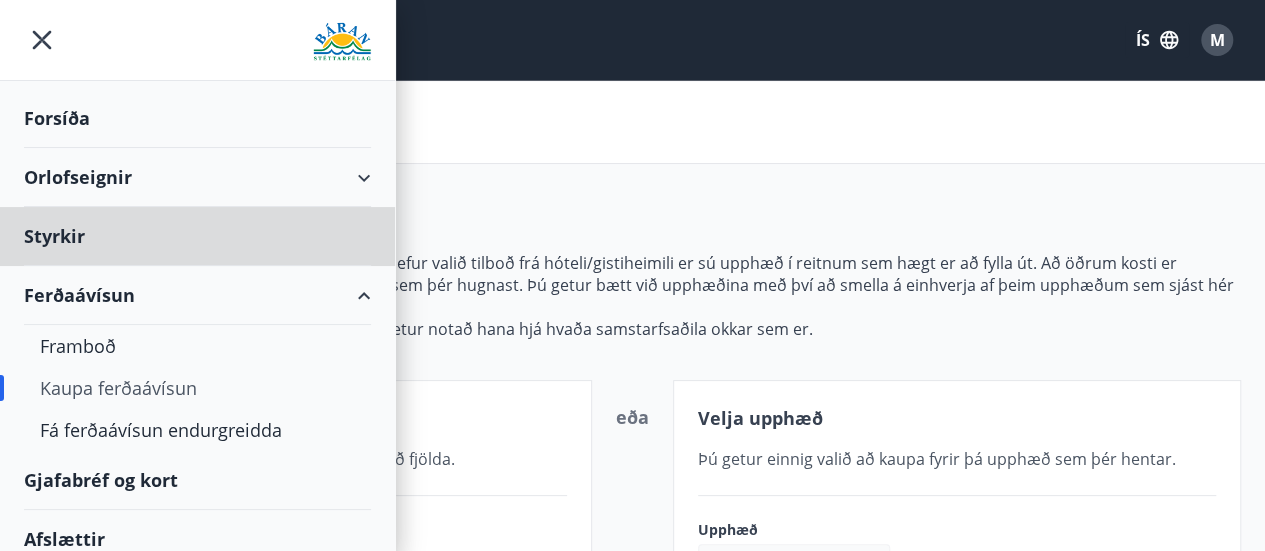 click on "Forsíða" at bounding box center [197, 118] 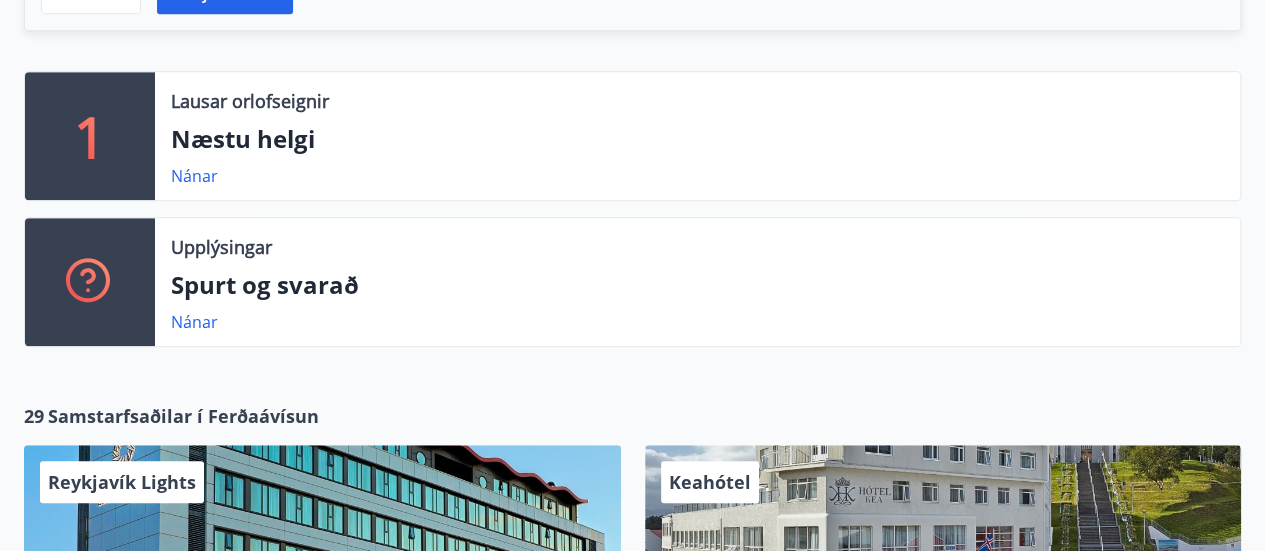 scroll, scrollTop: 666, scrollLeft: 0, axis: vertical 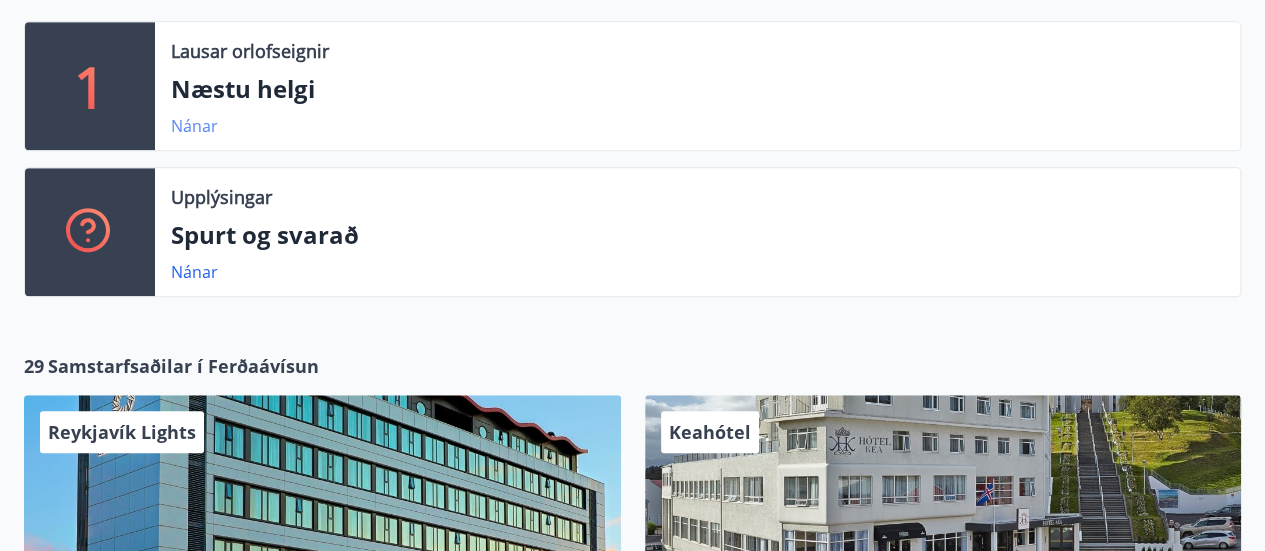 click on "Nánar" at bounding box center [194, 126] 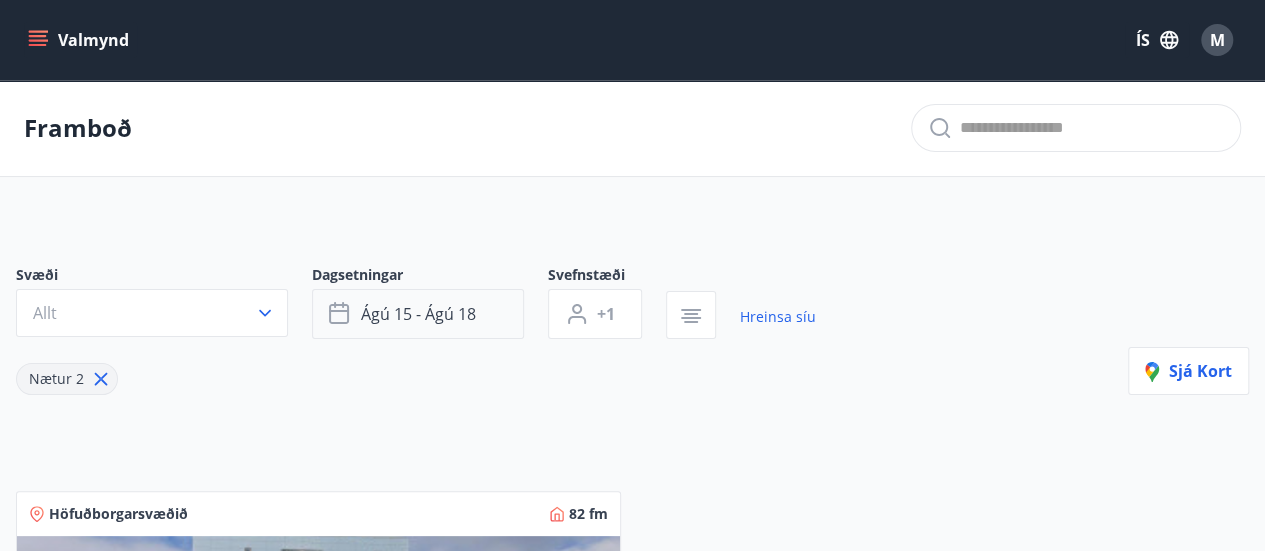 click on "ágú 15 - ágú 18" at bounding box center (418, 314) 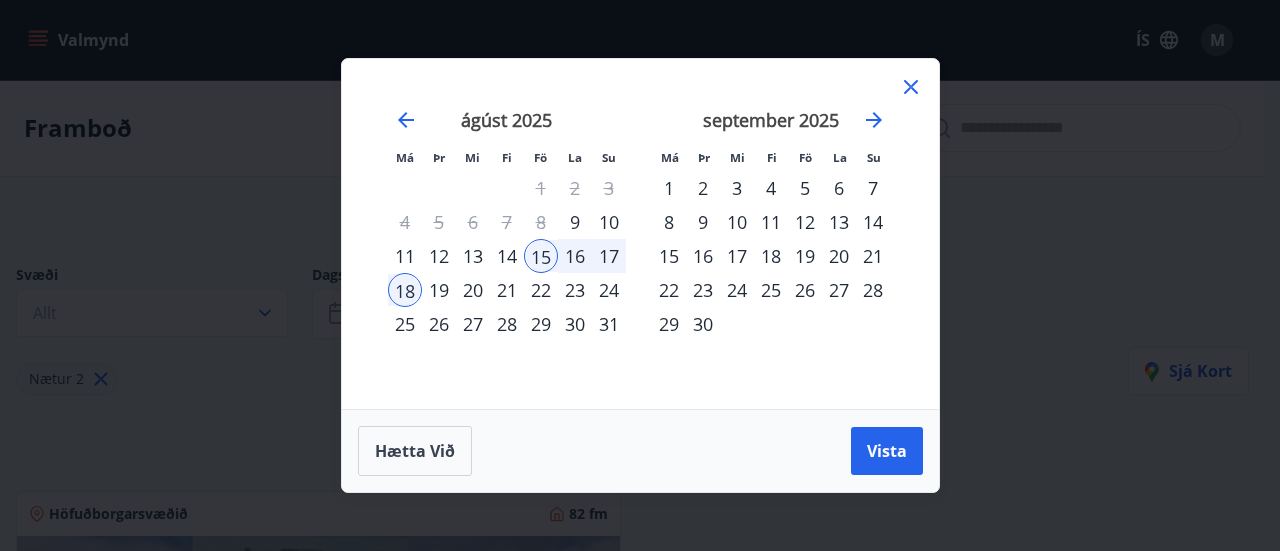 click on "22" at bounding box center (541, 290) 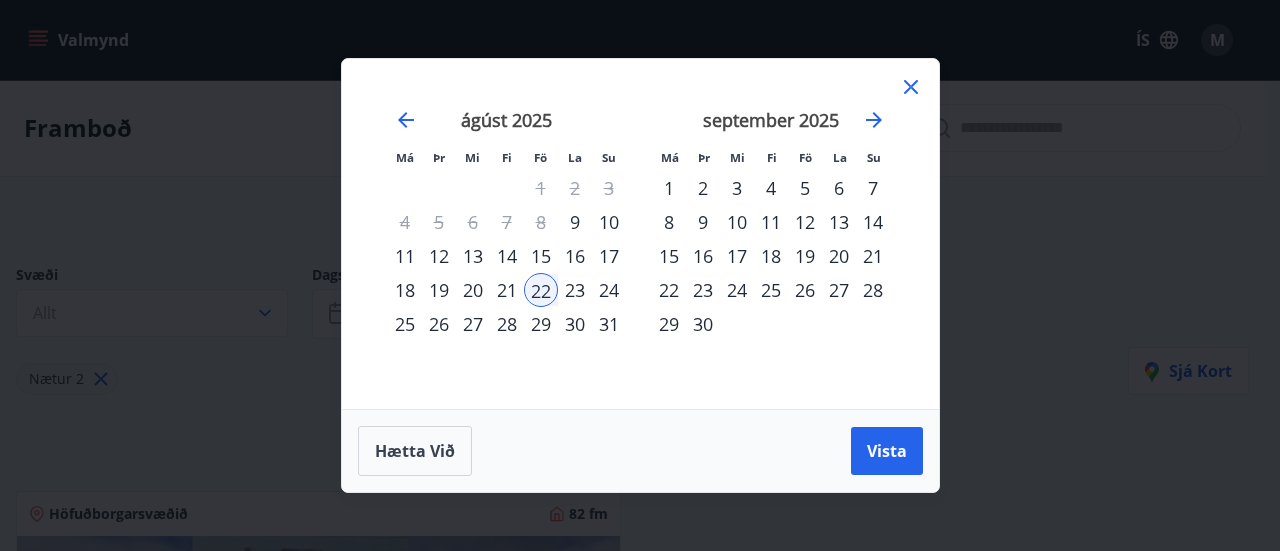 click on "24" at bounding box center [609, 290] 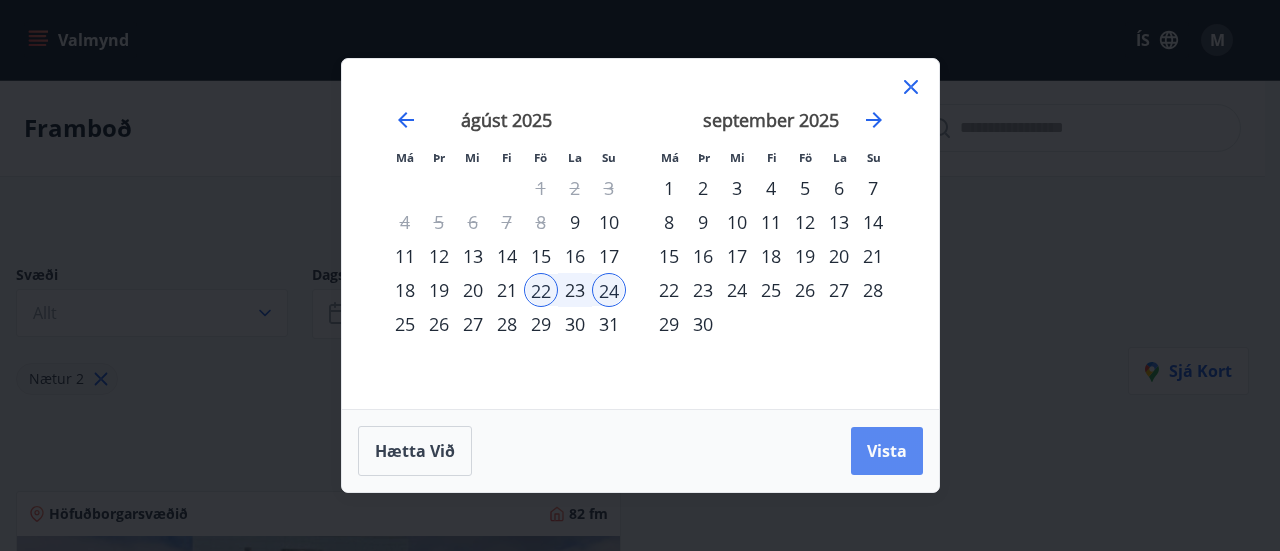 click on "Vista" at bounding box center (887, 451) 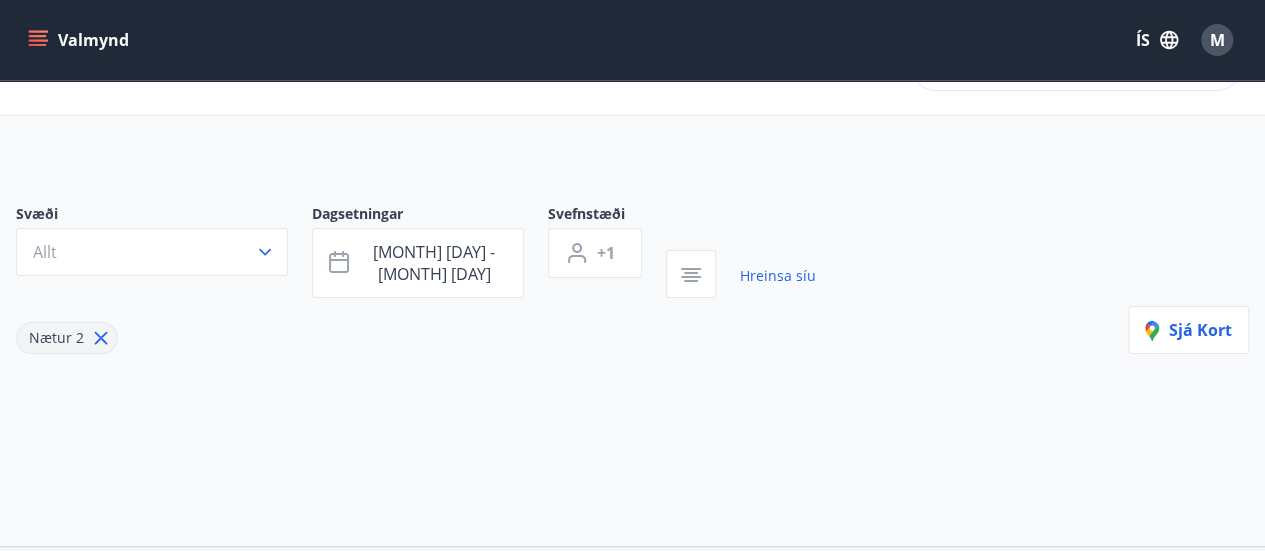 scroll, scrollTop: 0, scrollLeft: 0, axis: both 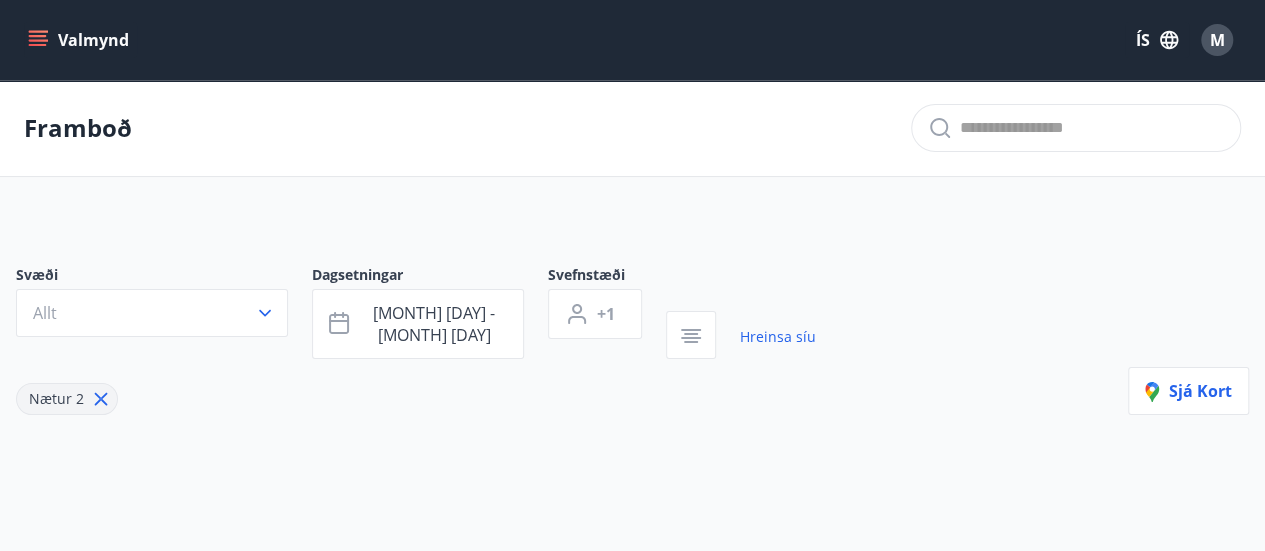 click on "Valmynd" at bounding box center (80, 40) 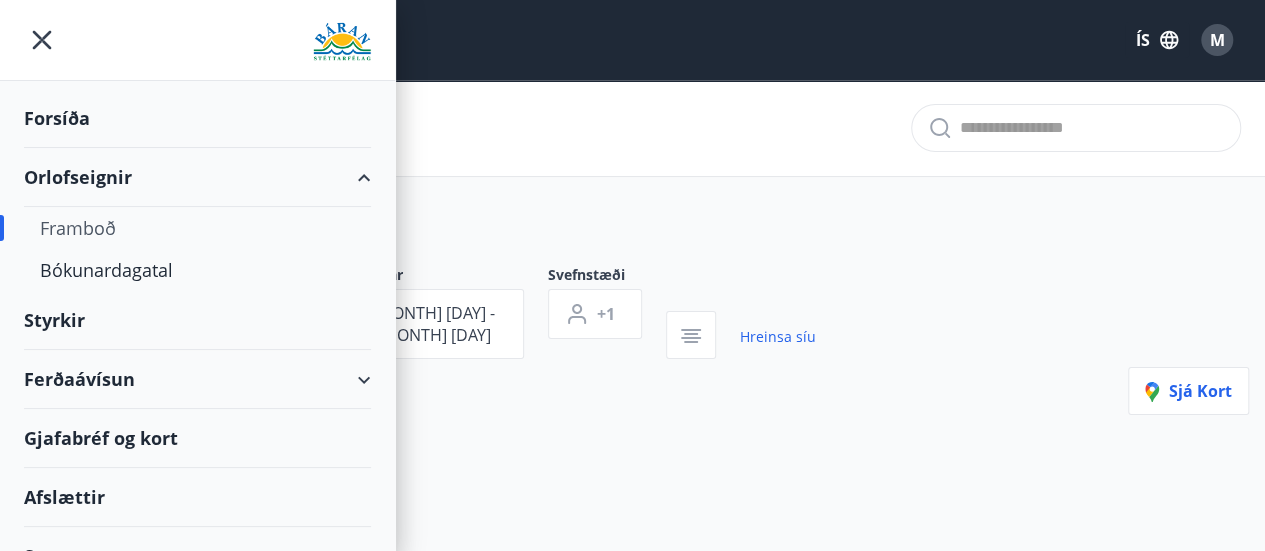 drag, startPoint x: 356, startPoint y: 177, endPoint x: 400, endPoint y: 177, distance: 44 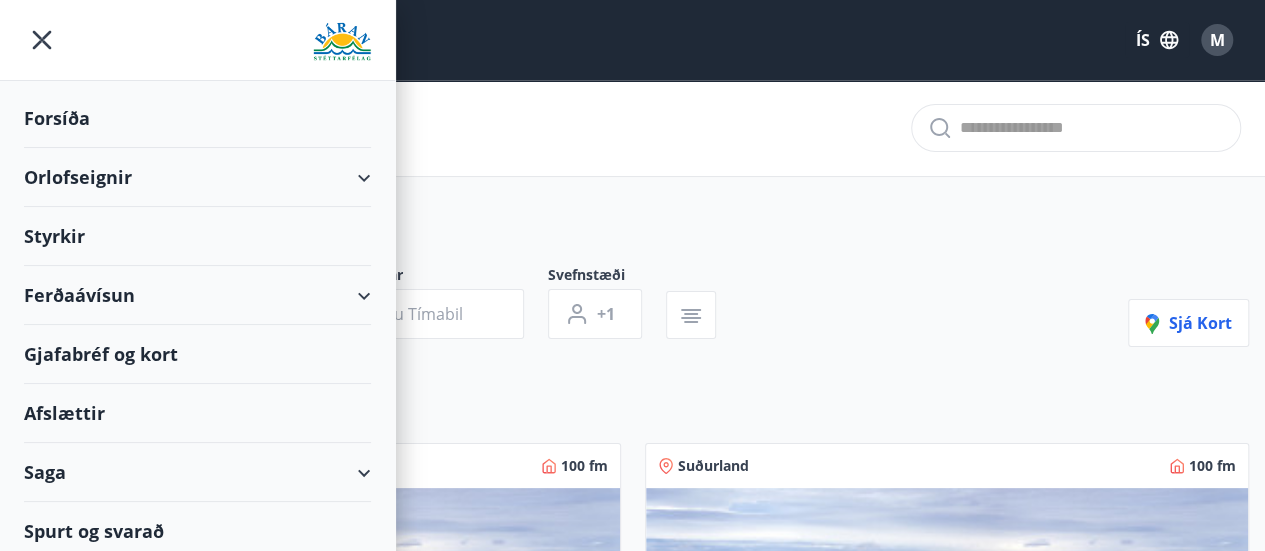 type on "*" 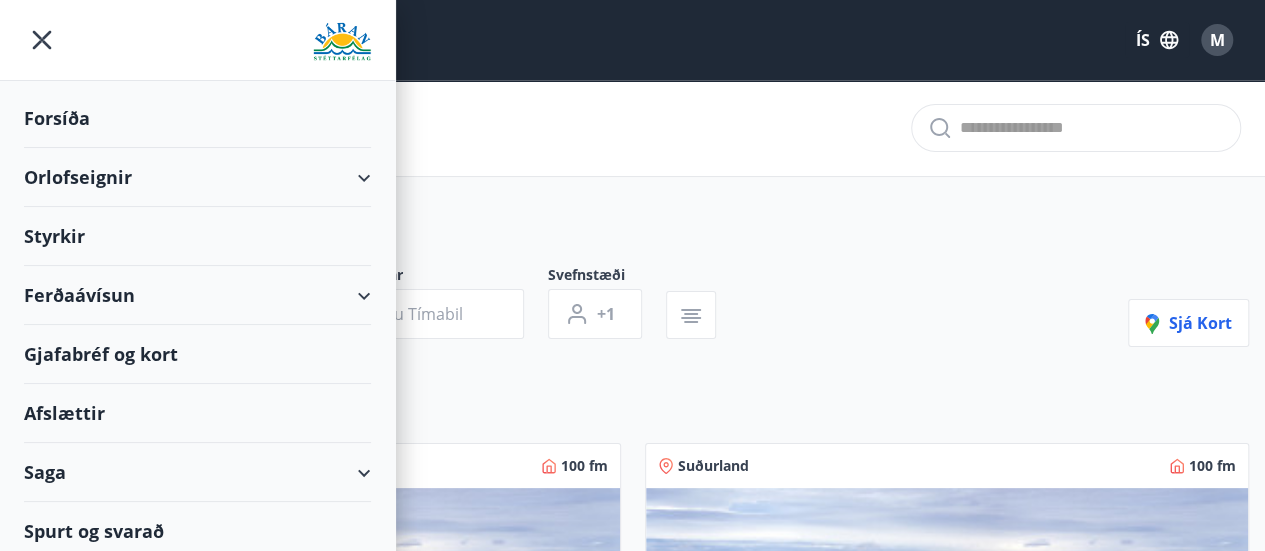 click on "Orlofseignir" at bounding box center [197, 177] 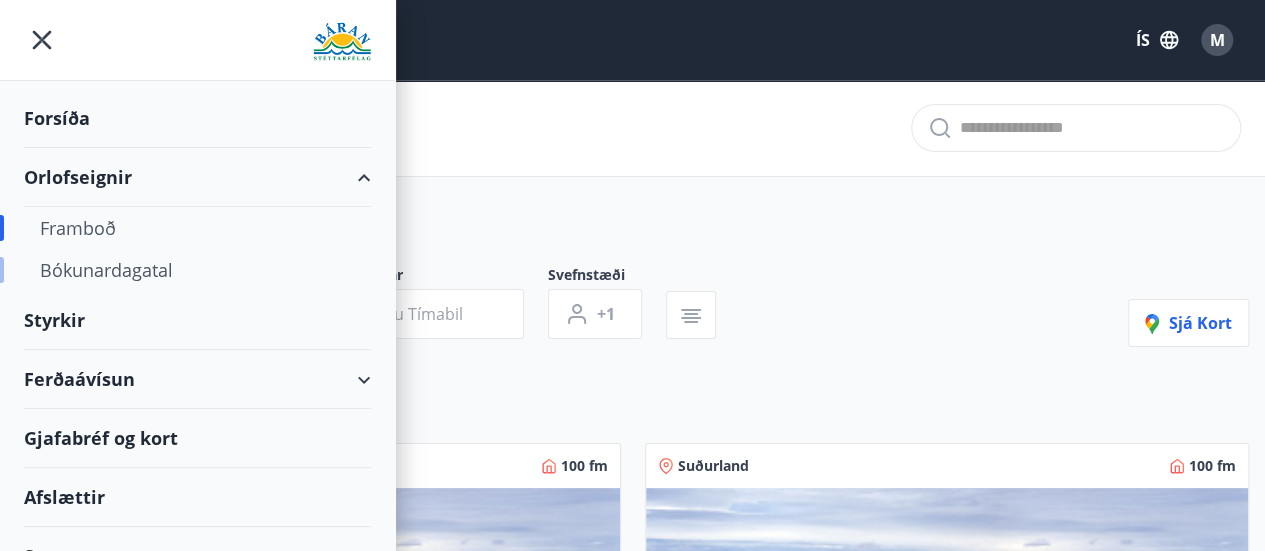 click on "Bókunardagatal" at bounding box center [197, 270] 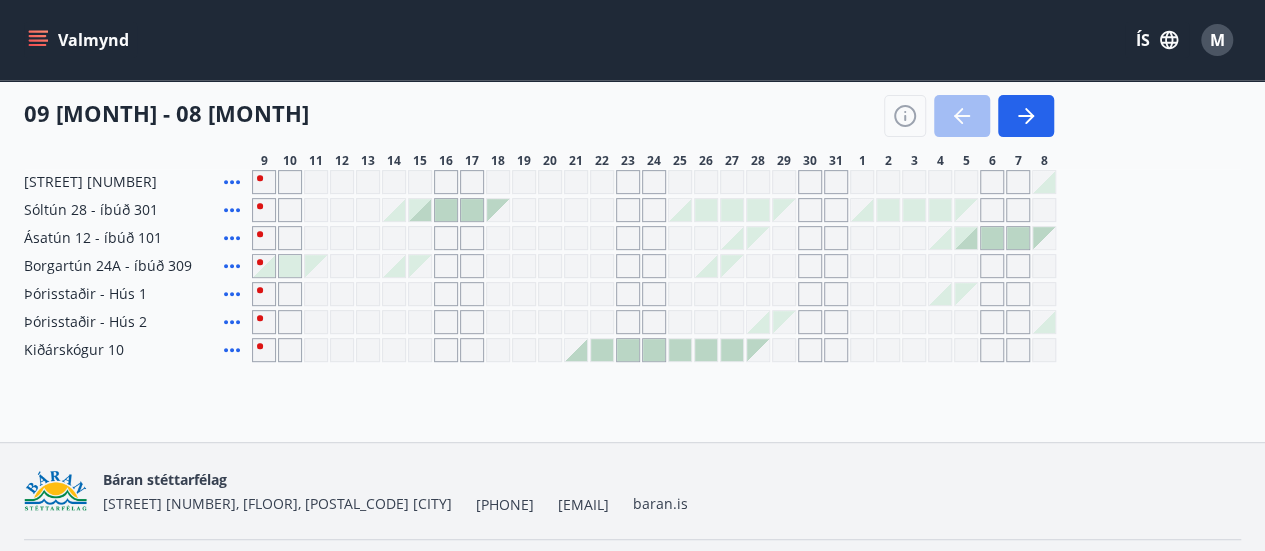 scroll, scrollTop: 166, scrollLeft: 0, axis: vertical 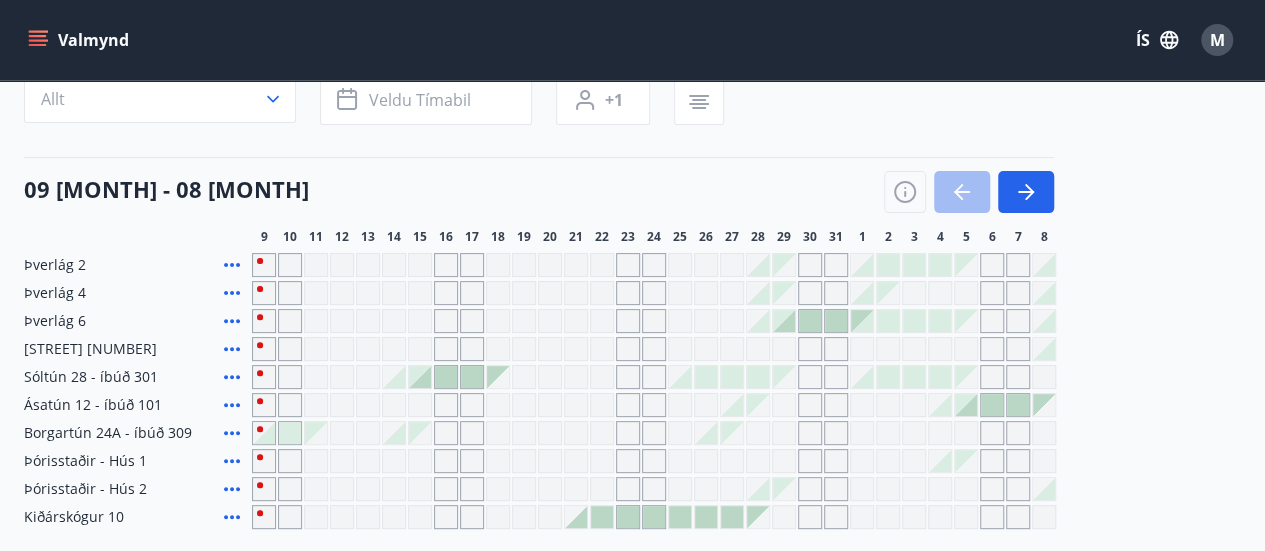 click on "22" at bounding box center [602, 237] 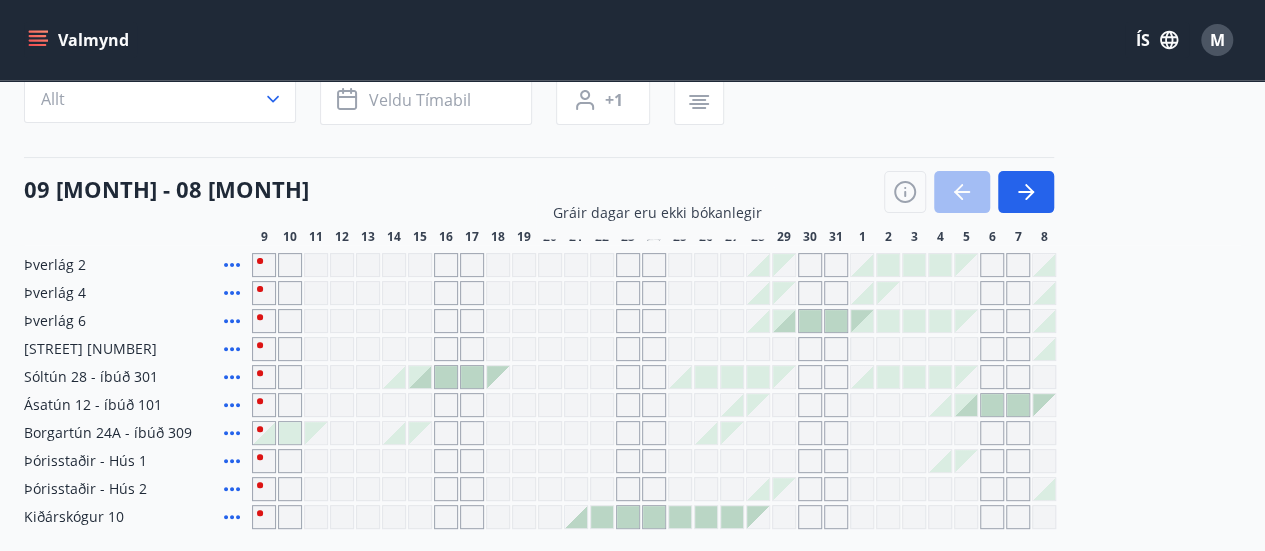 click at bounding box center (602, 517) 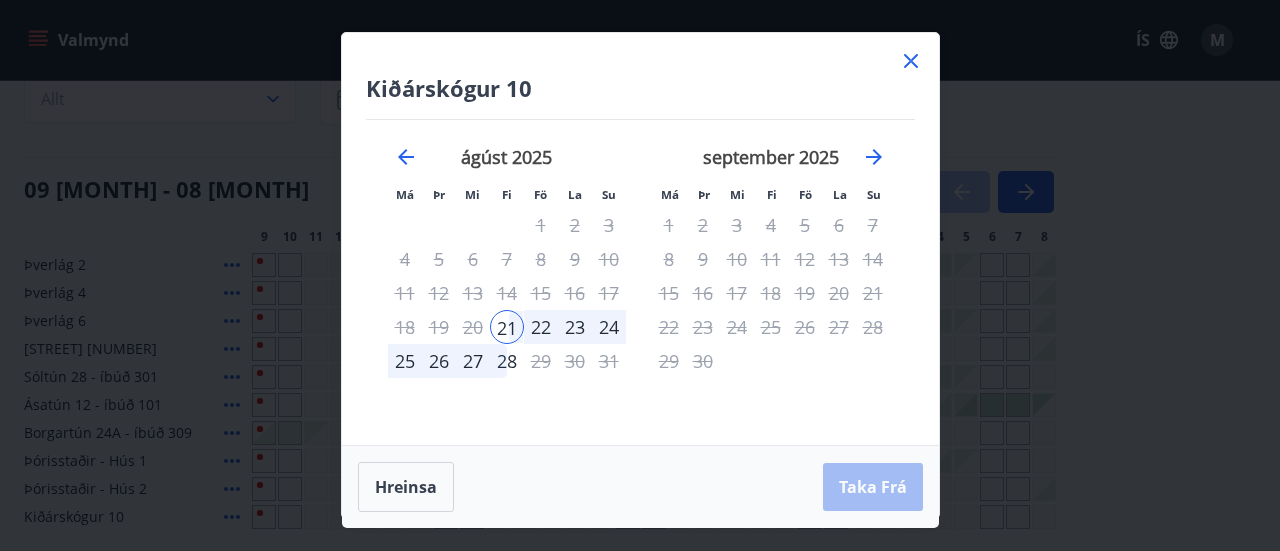 click on "22" at bounding box center [541, 327] 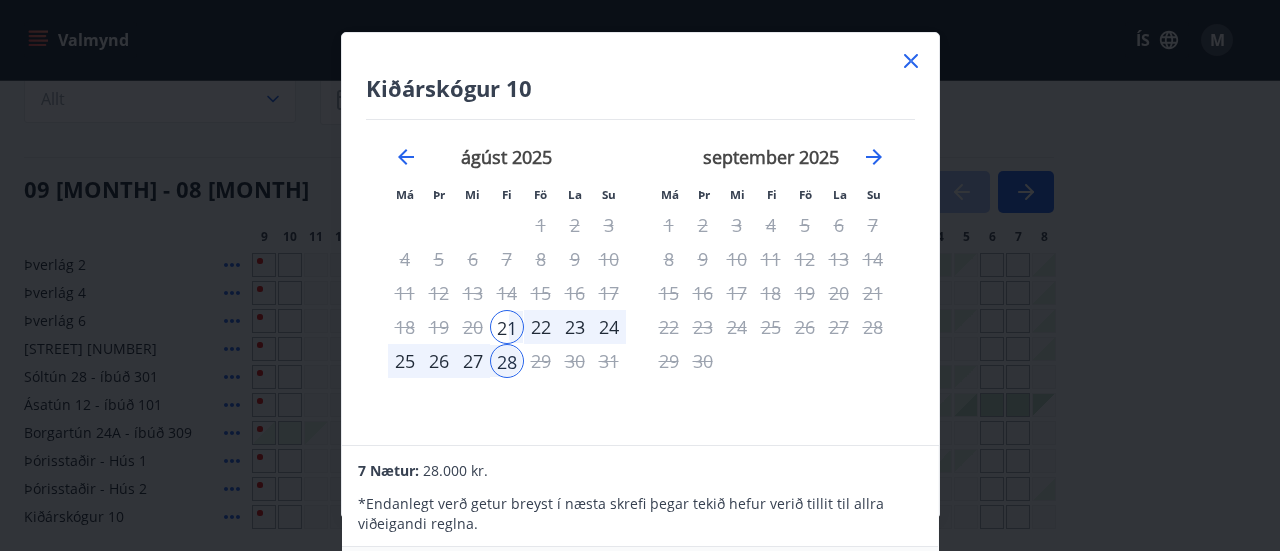 click on "22" at bounding box center (541, 327) 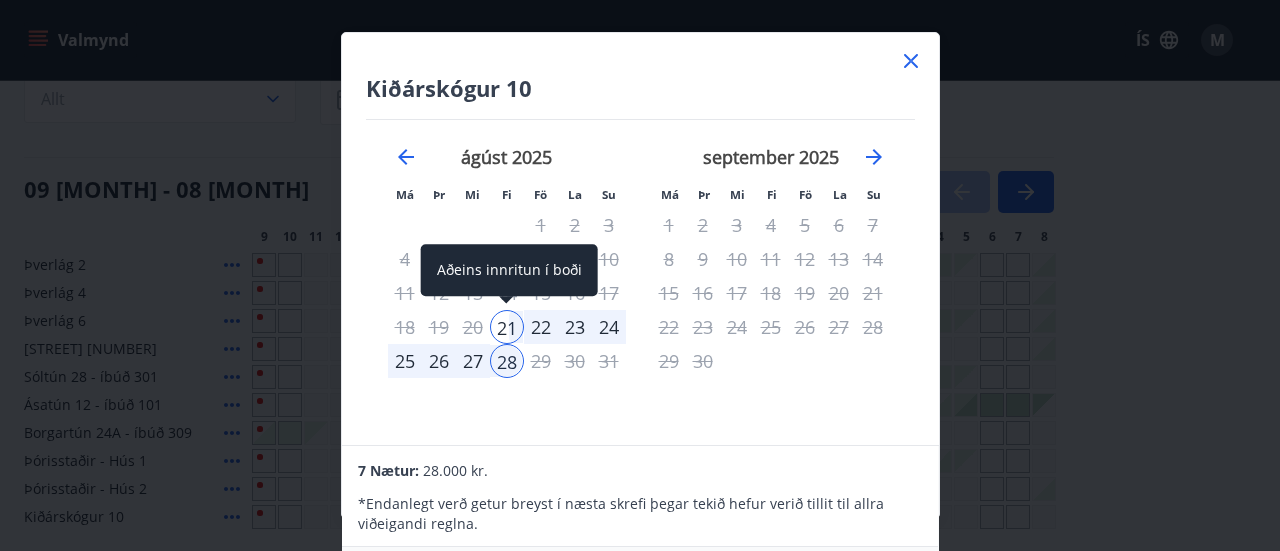 click on "21" at bounding box center (507, 327) 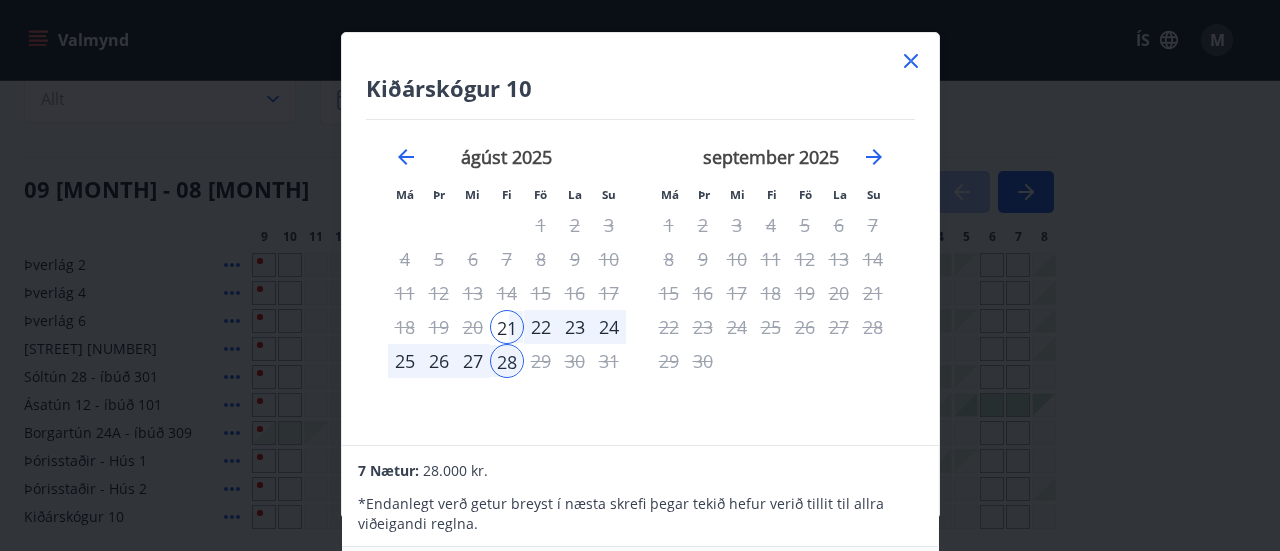 click on "22" at bounding box center (541, 327) 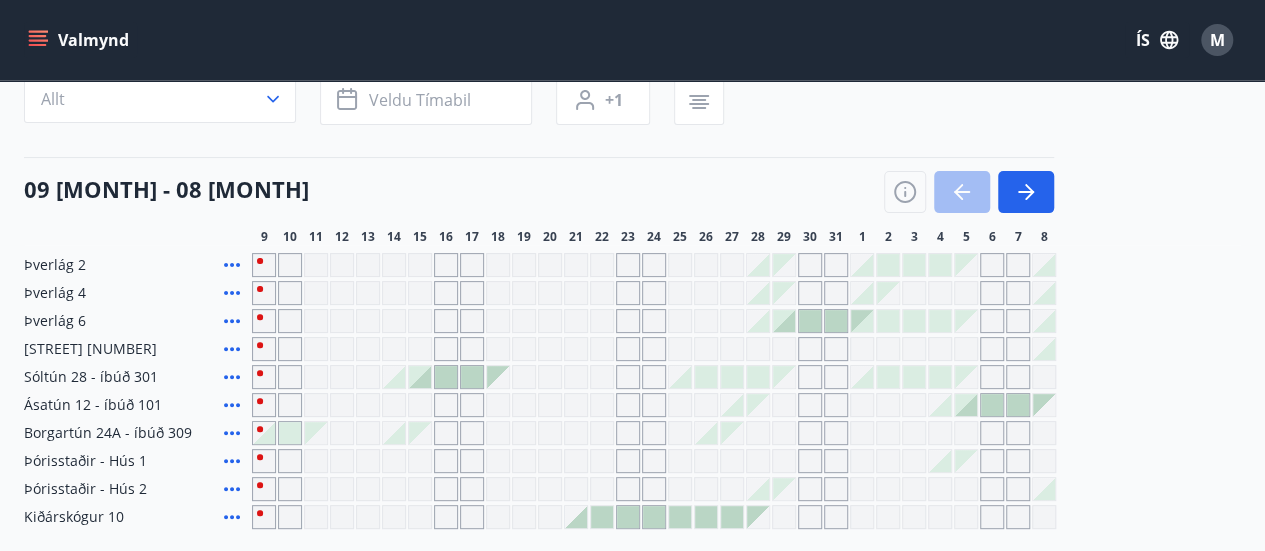 click on "Valmynd ÍS M" at bounding box center [632, 40] 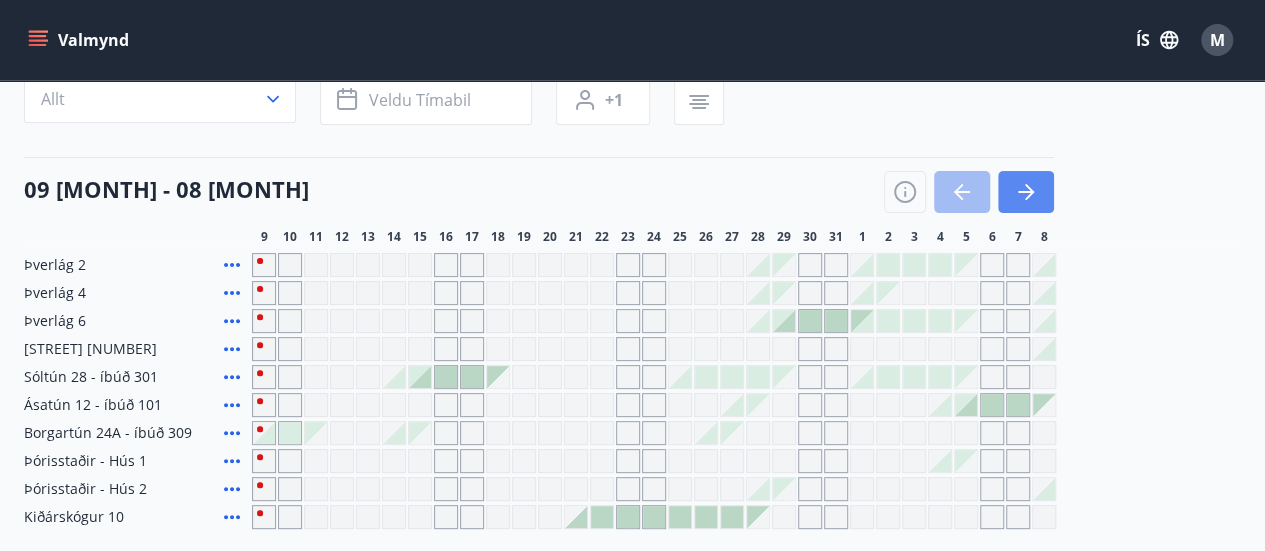 click at bounding box center [1026, 192] 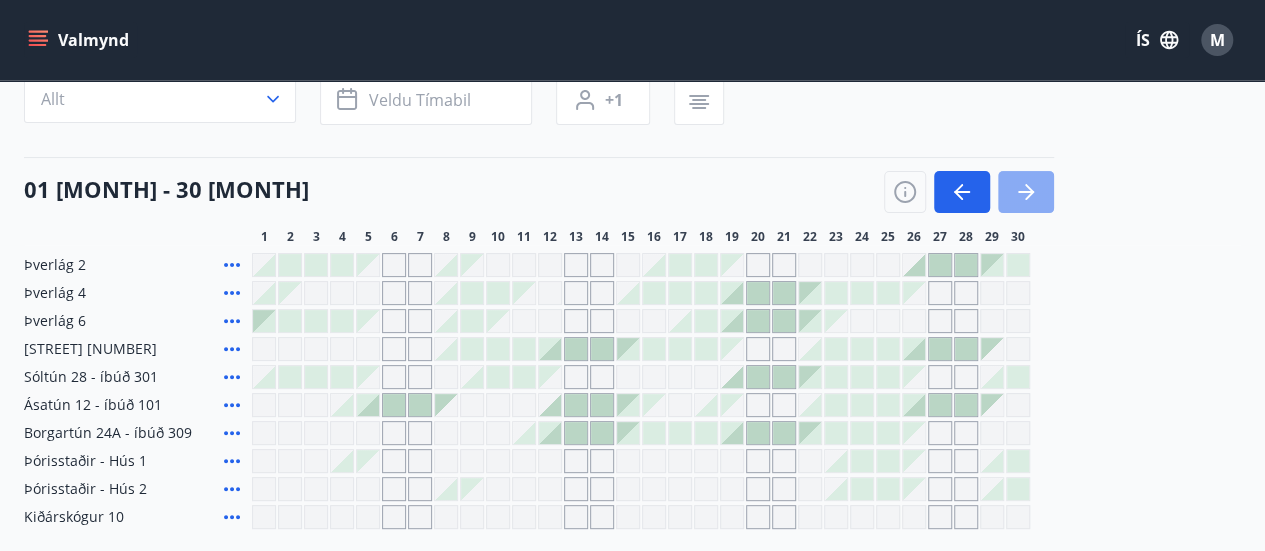 click at bounding box center [1026, 192] 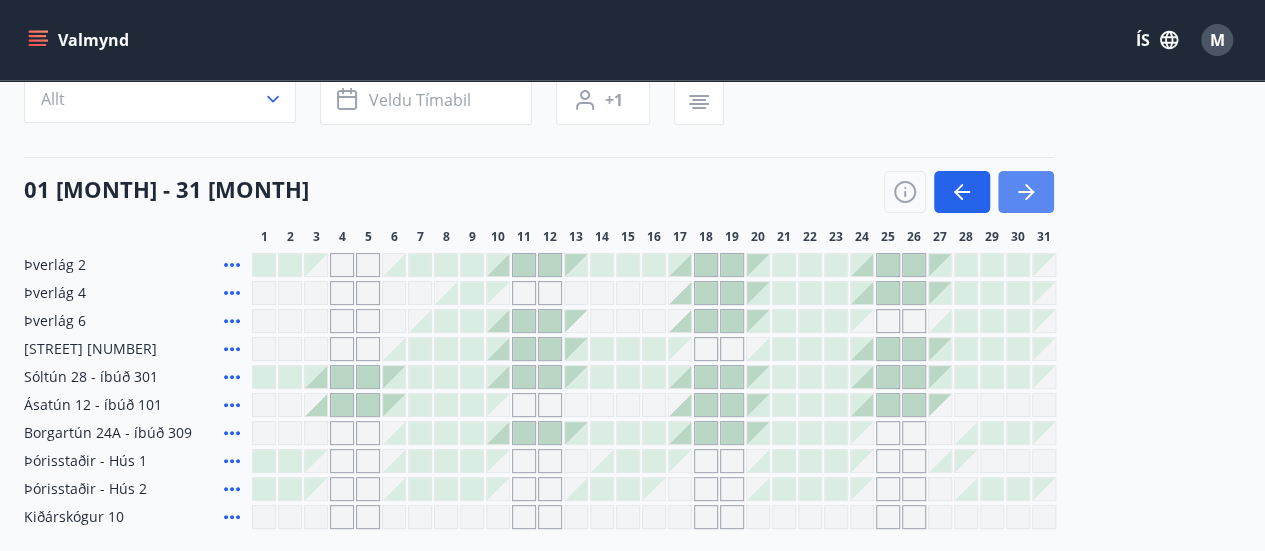 click at bounding box center (1026, 192) 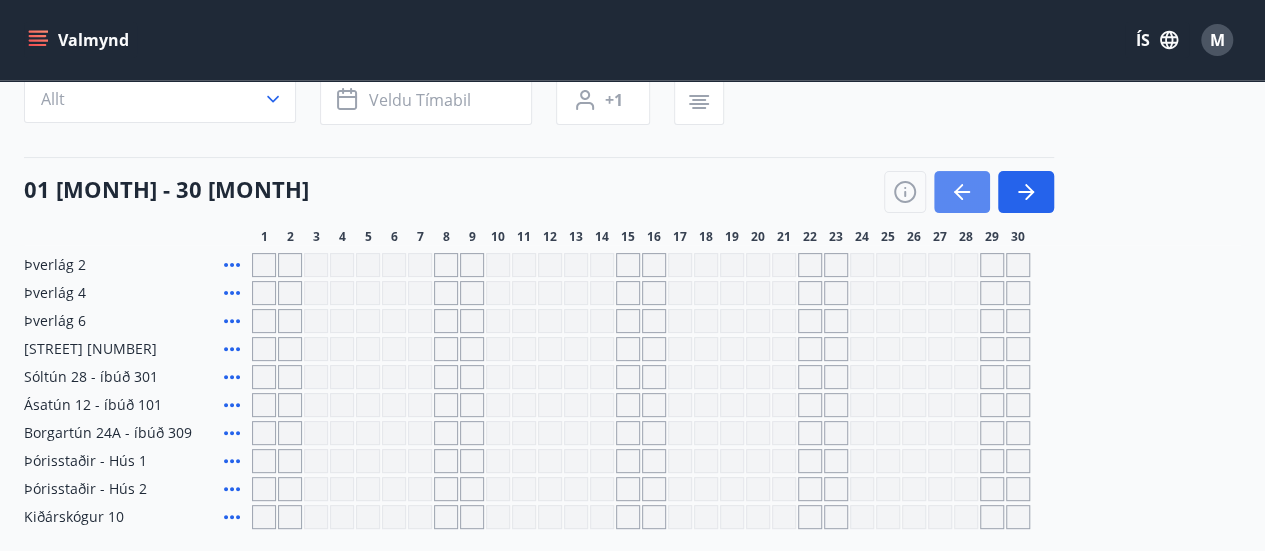 click at bounding box center [962, 192] 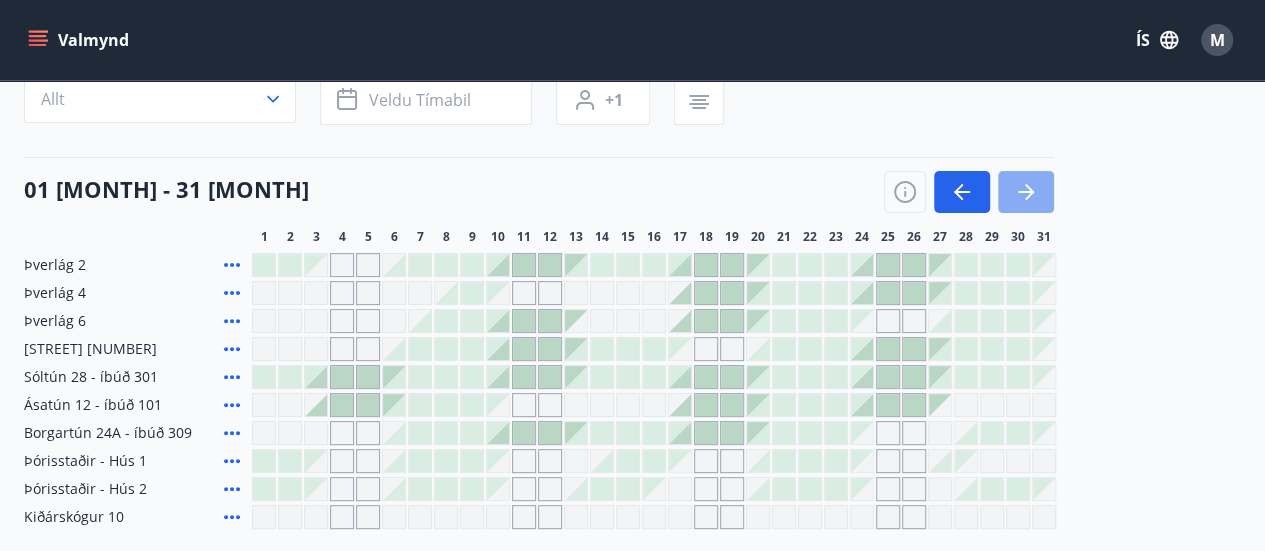 click 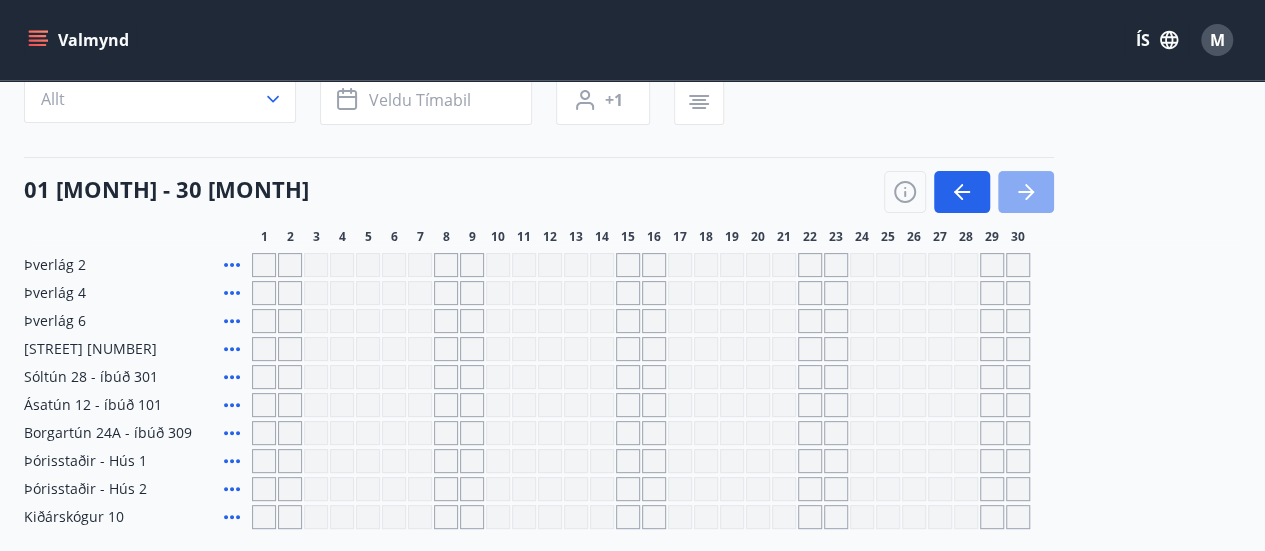 click 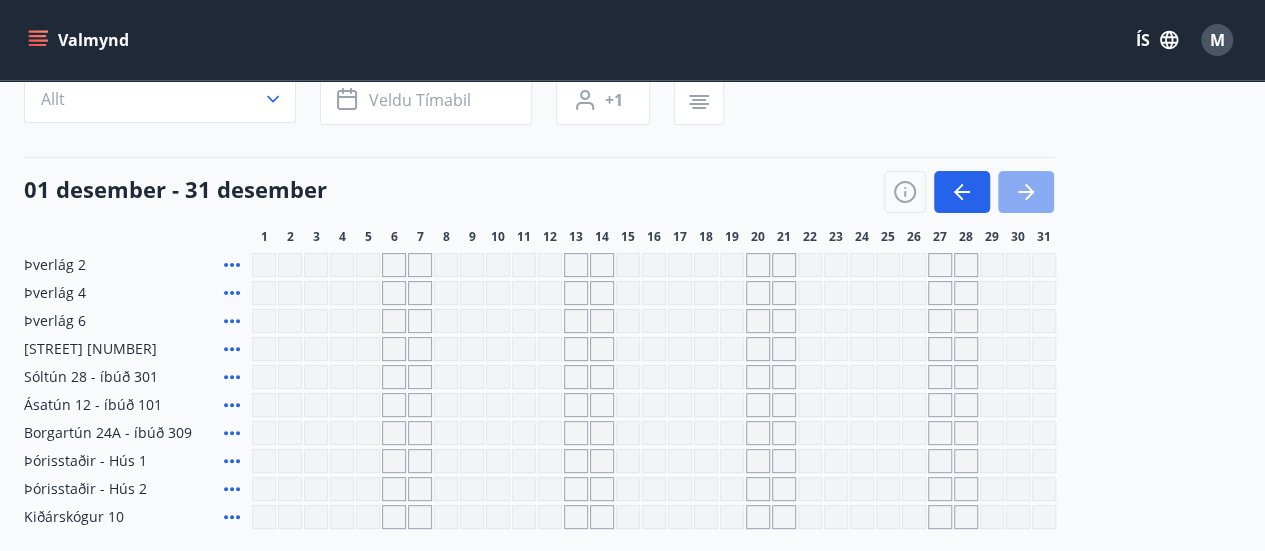 click 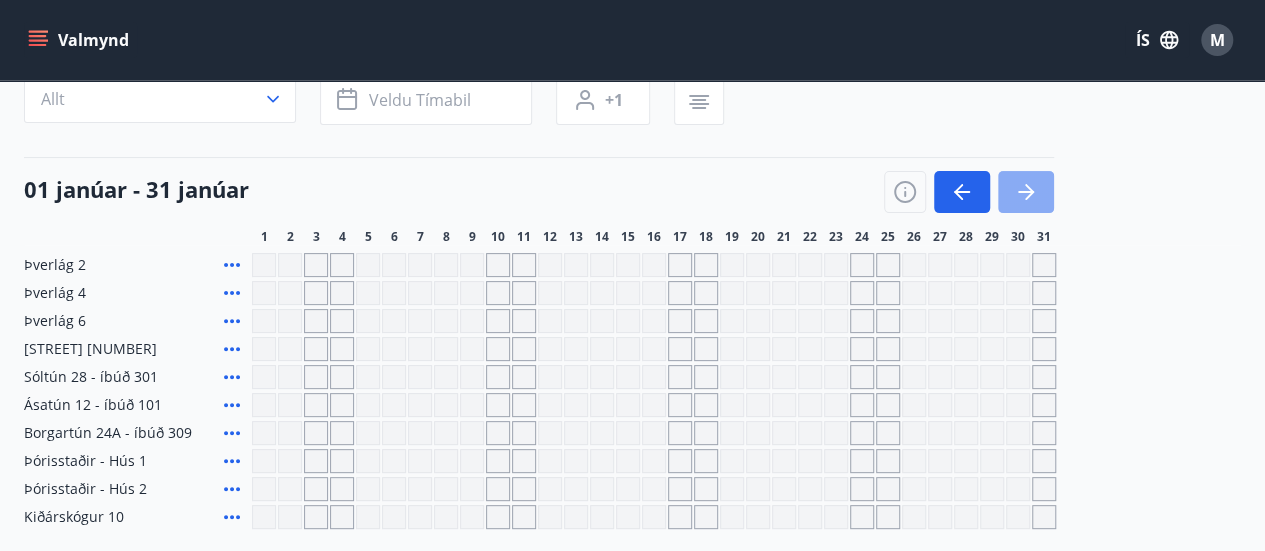 click at bounding box center (1026, 192) 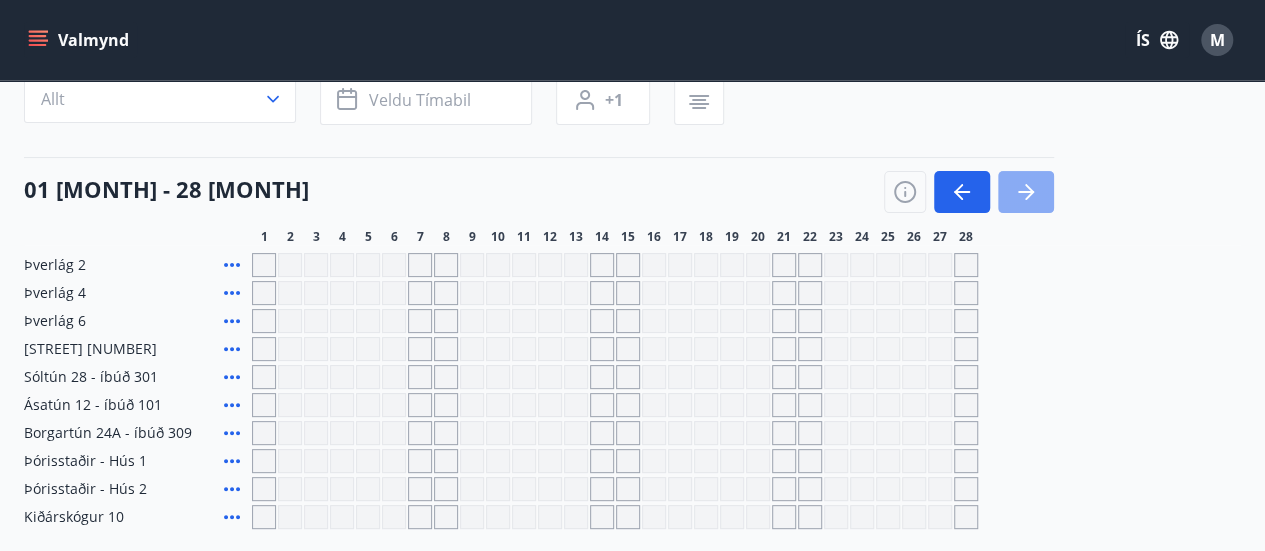 click at bounding box center [1026, 192] 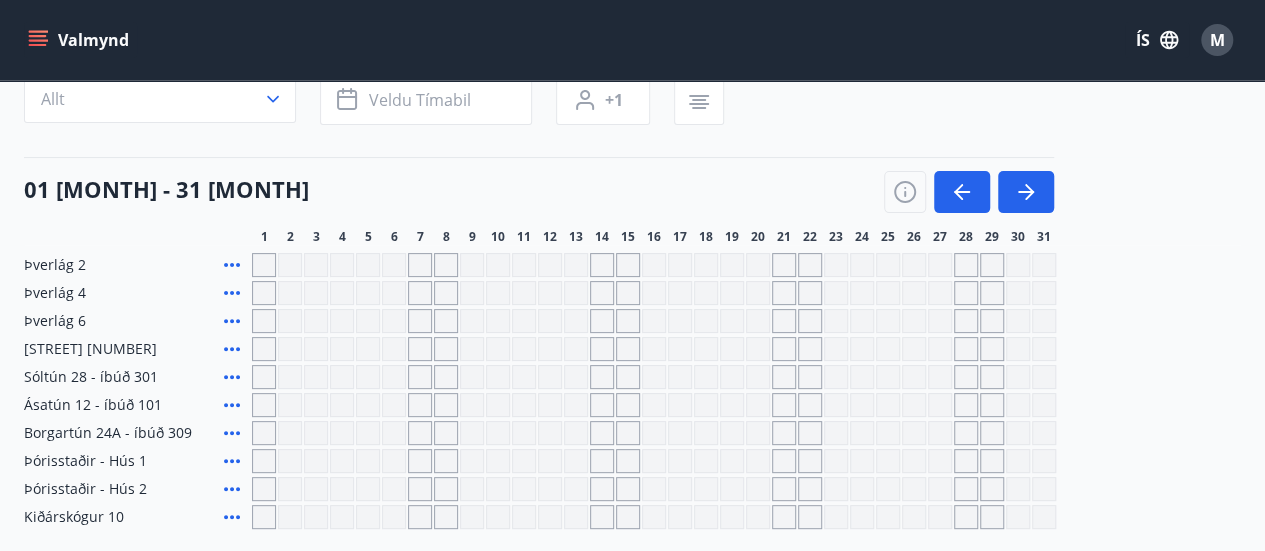 click at bounding box center [784, 265] 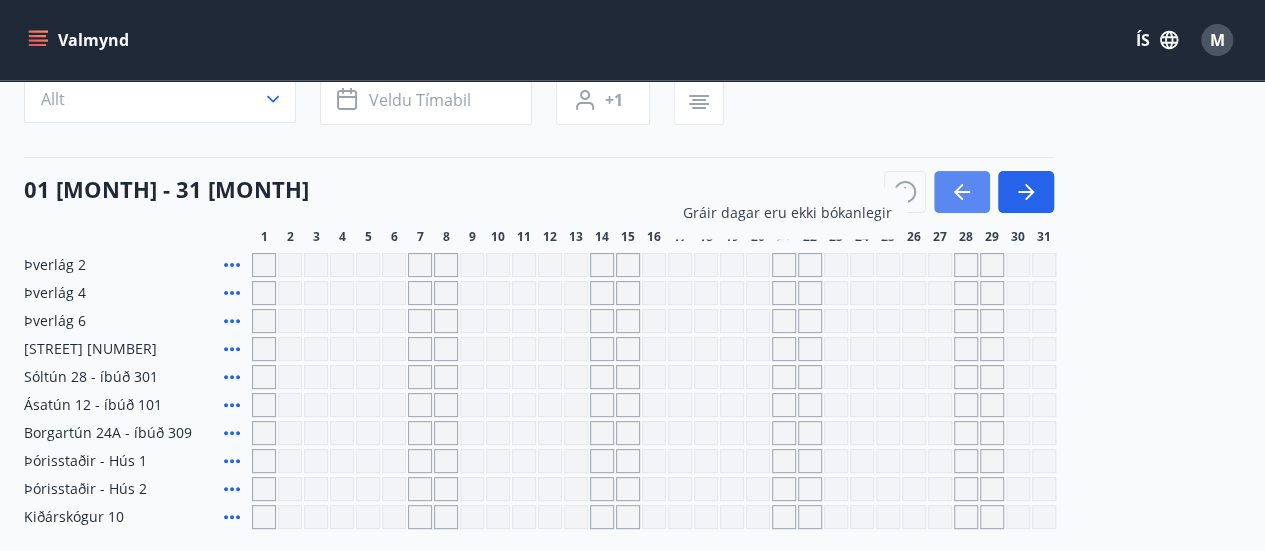 click at bounding box center (962, 192) 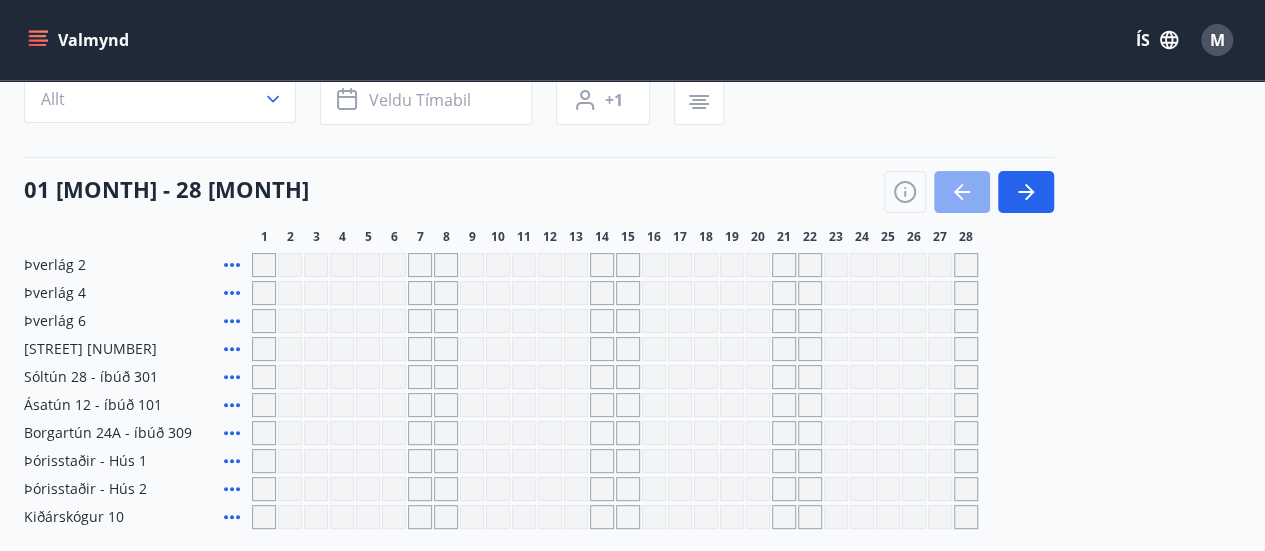 click 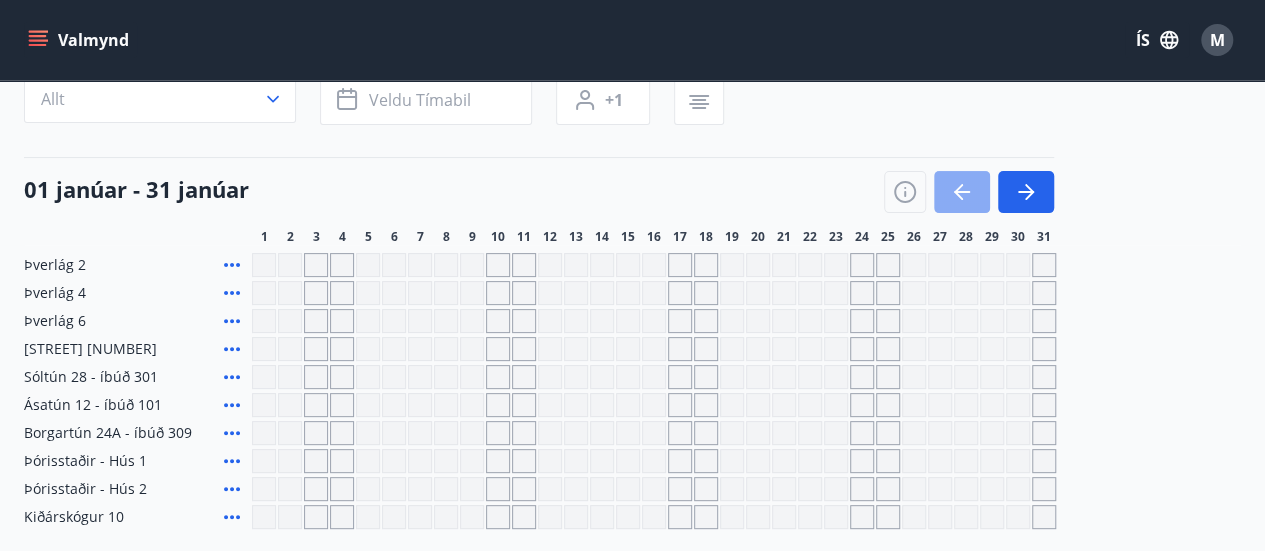 click 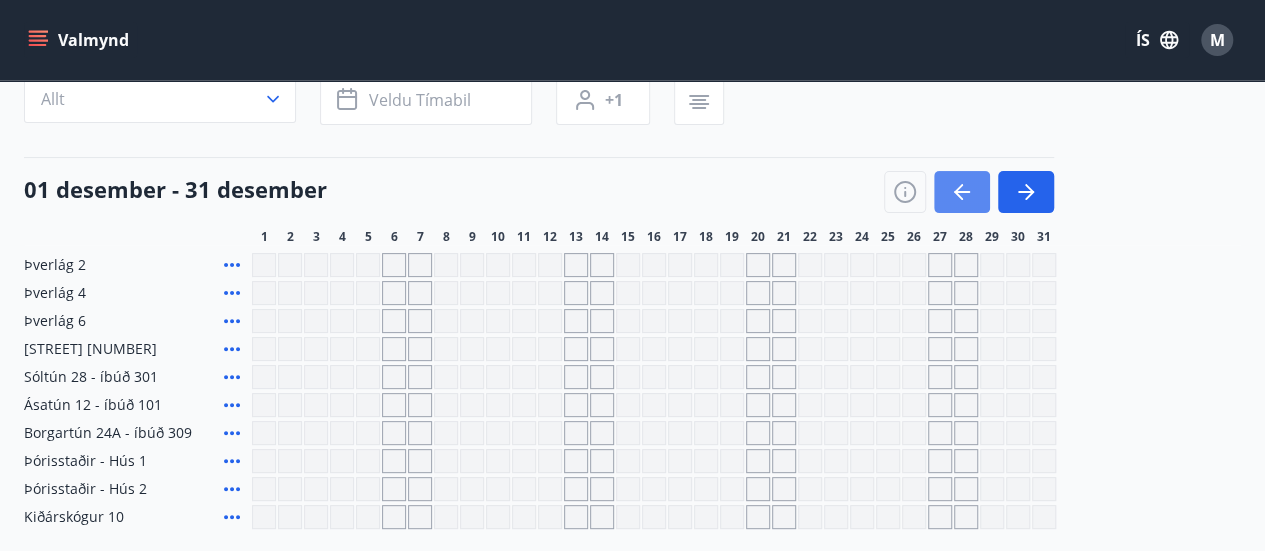 click at bounding box center (962, 192) 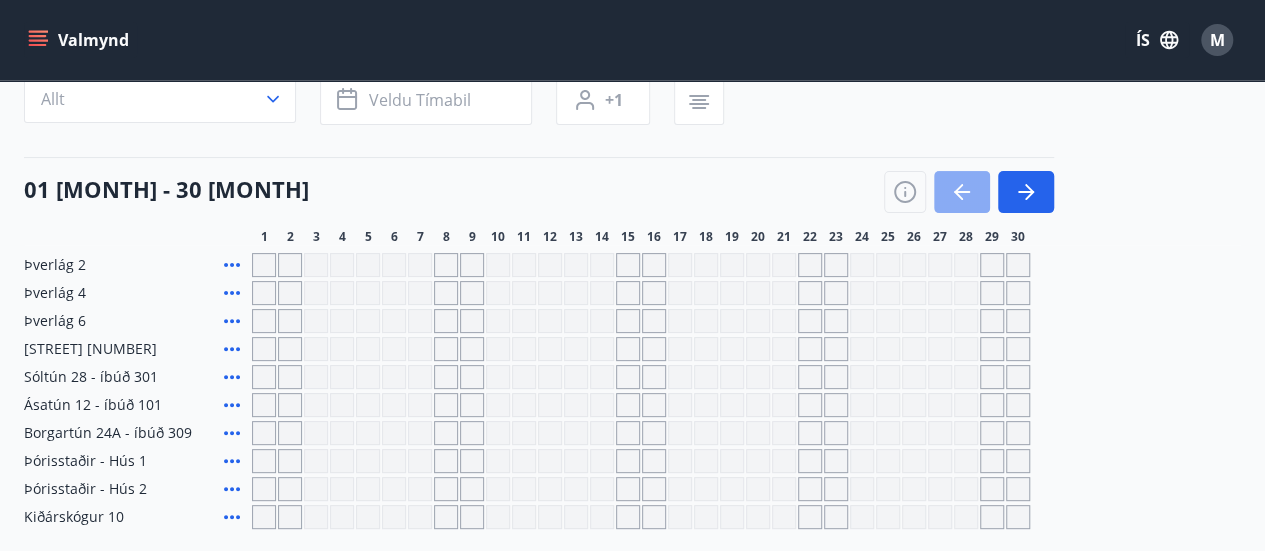 click at bounding box center [962, 192] 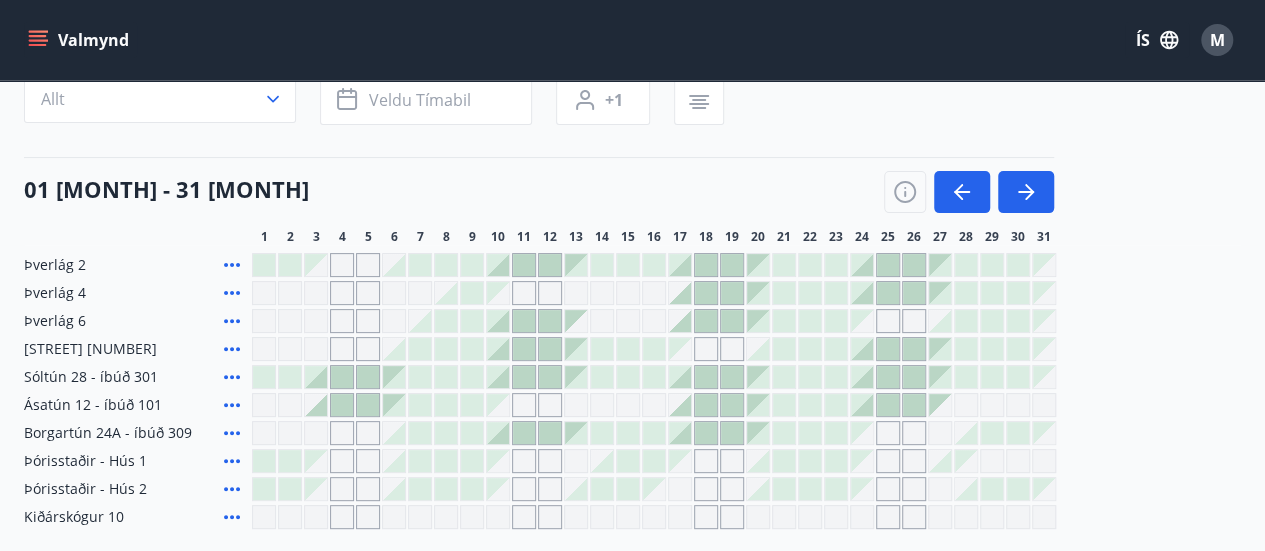 click at bounding box center [706, 377] 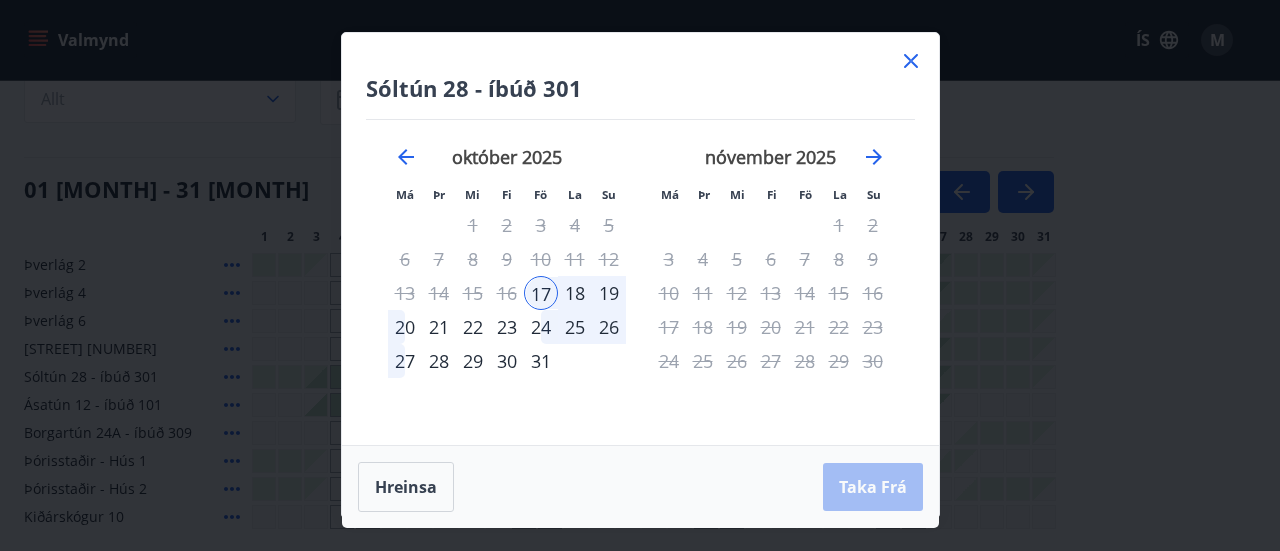 click 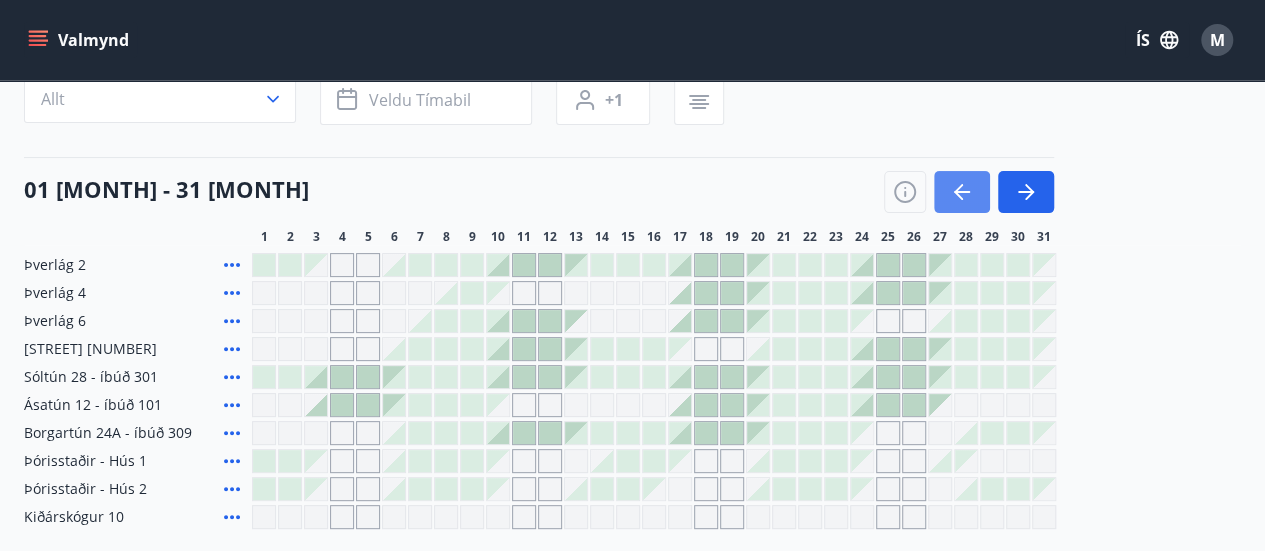 click at bounding box center (962, 192) 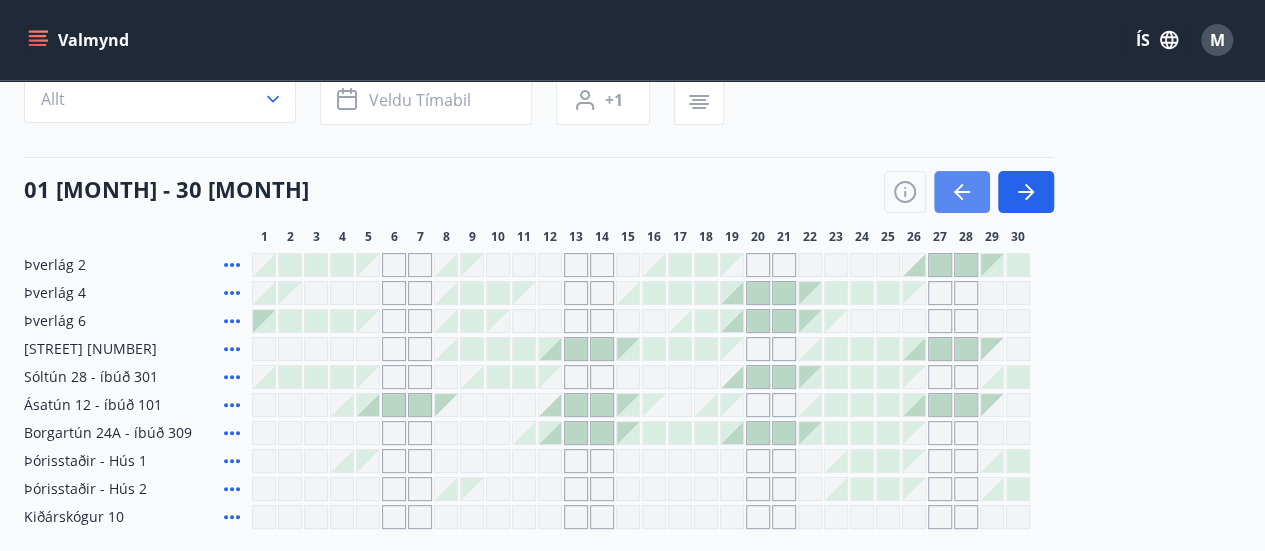 click at bounding box center (962, 192) 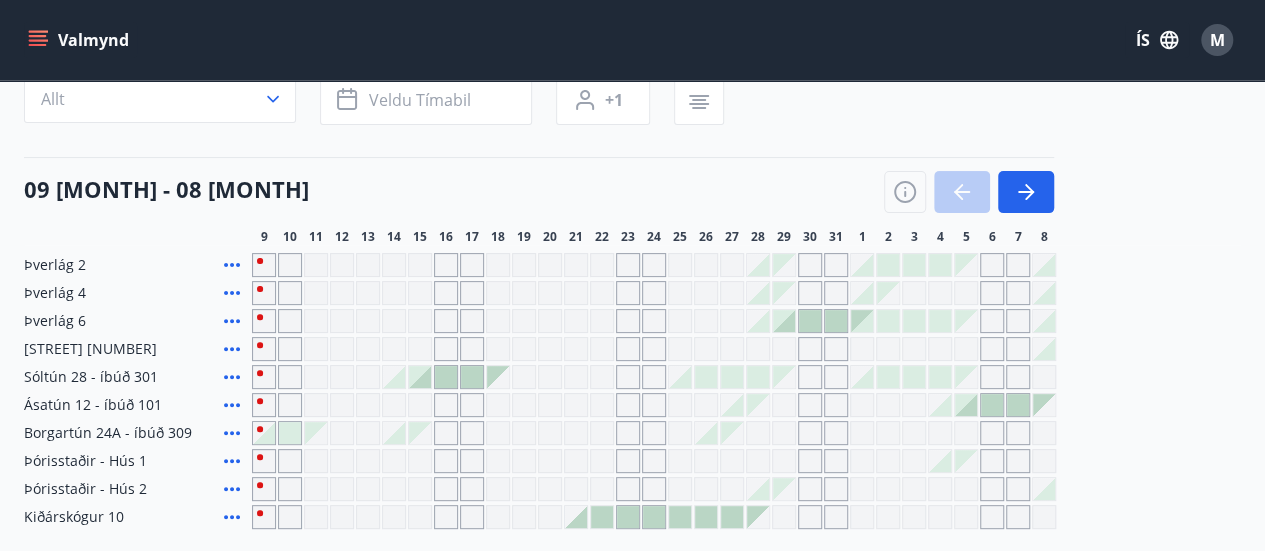 click at bounding box center [969, 192] 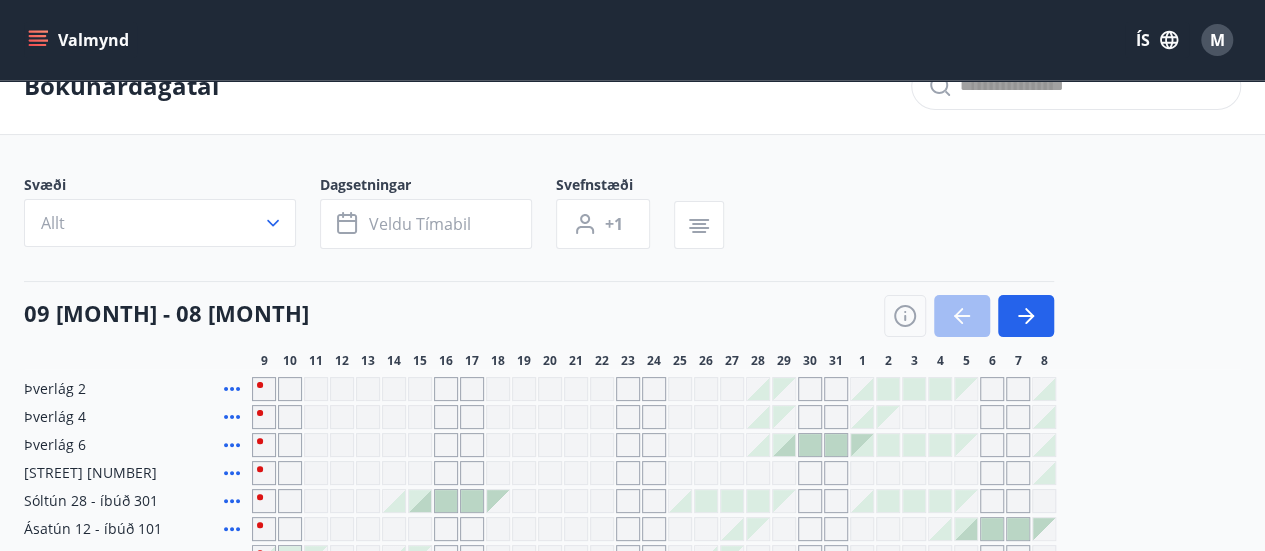 scroll, scrollTop: 0, scrollLeft: 0, axis: both 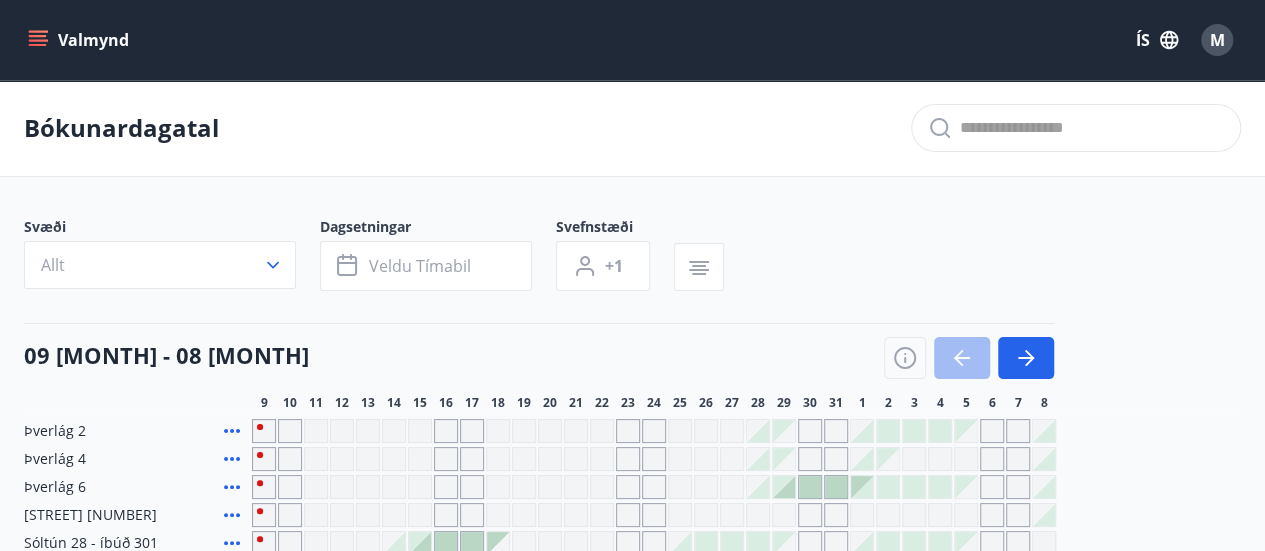 click on "Valmynd" at bounding box center (80, 40) 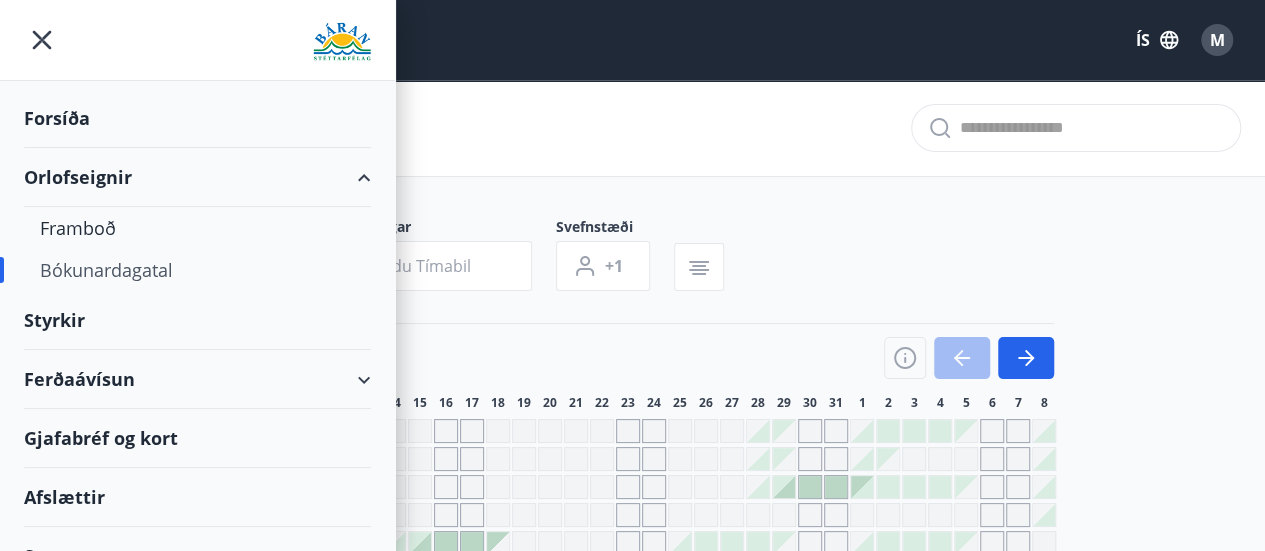 click on "Ferðaávísun" at bounding box center (197, 379) 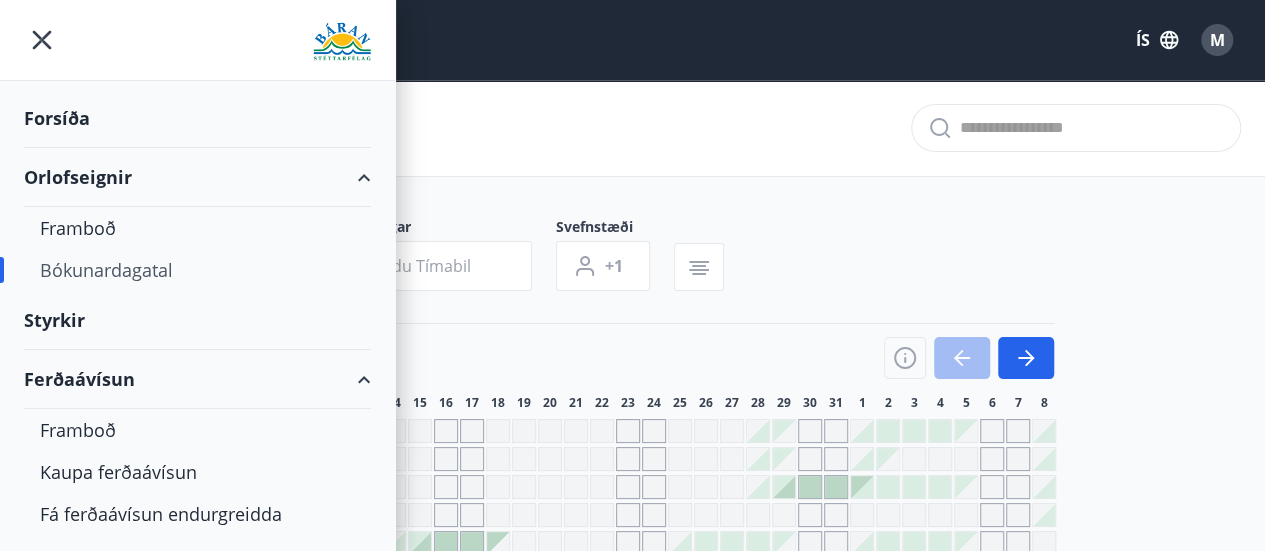 click on "Ferðaávísun" at bounding box center [197, 379] 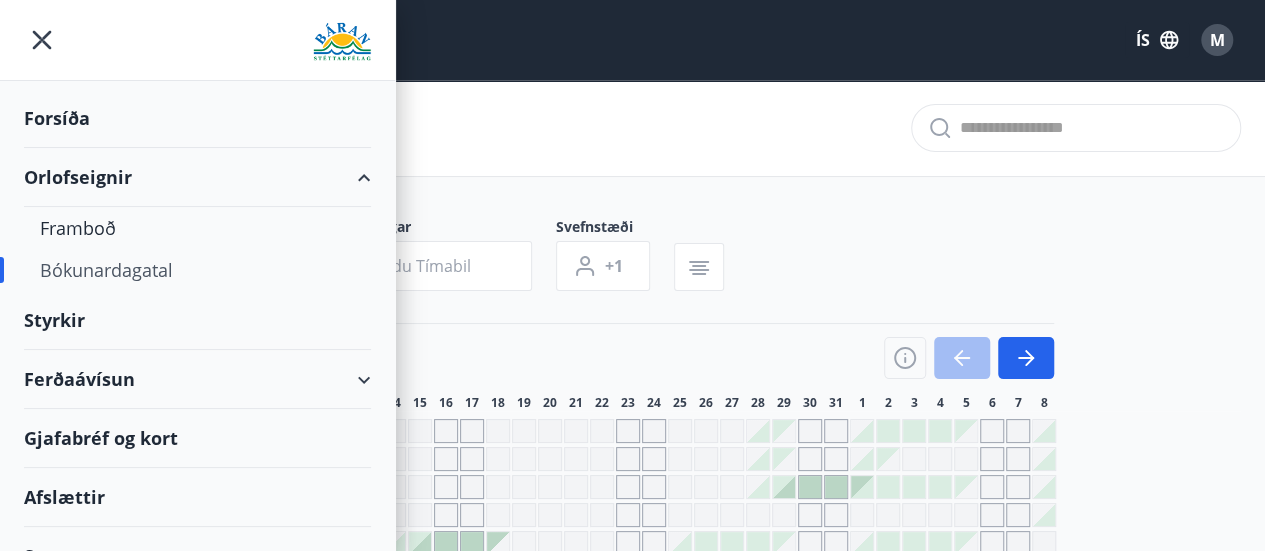 click on "Ferðaávísun" at bounding box center (197, 379) 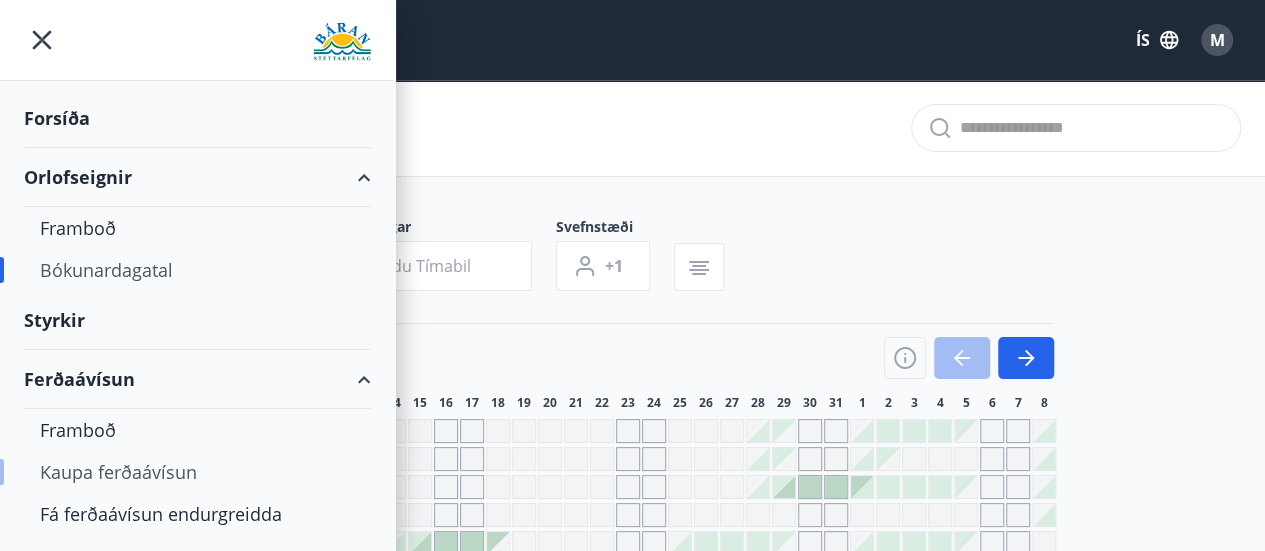 click on "Kaupa ferðaávísun" at bounding box center [197, 472] 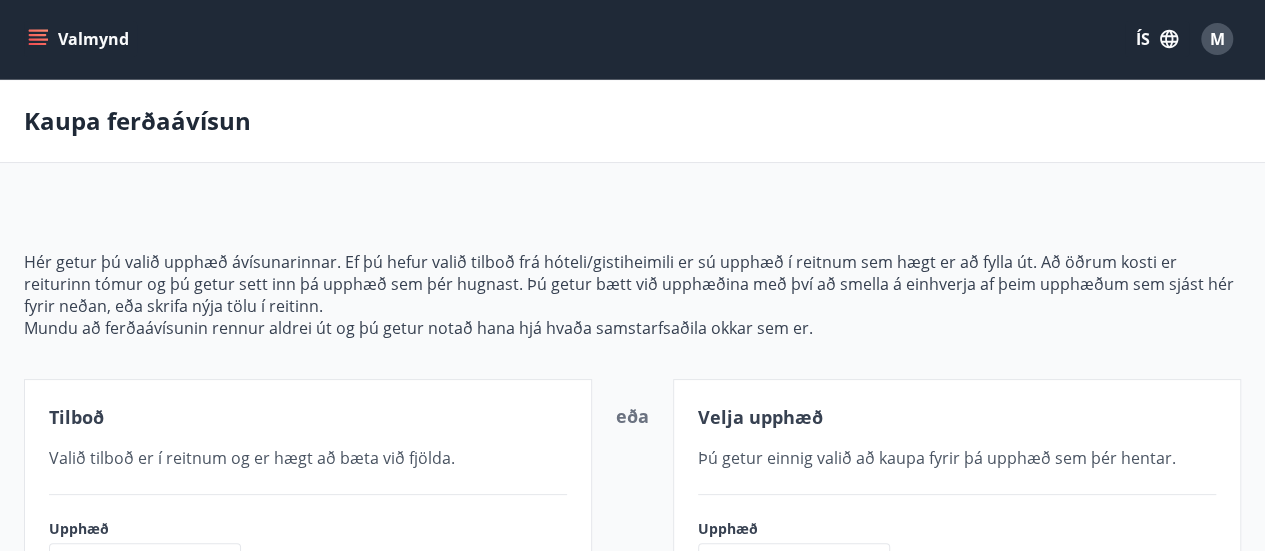 scroll, scrollTop: 0, scrollLeft: 0, axis: both 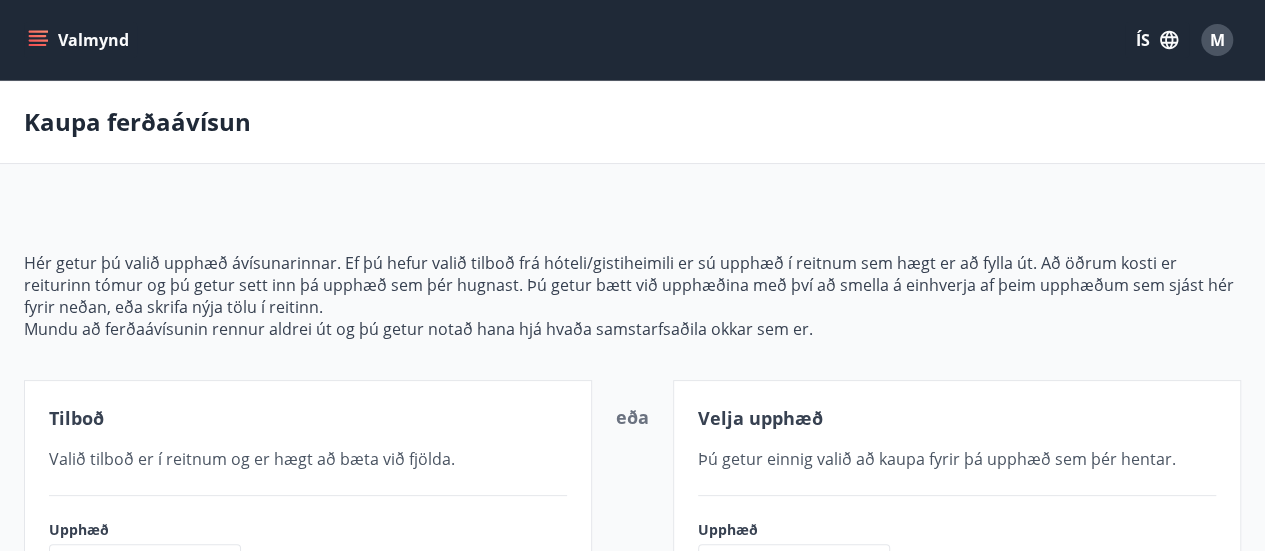 click on "Valmynd" at bounding box center (80, 40) 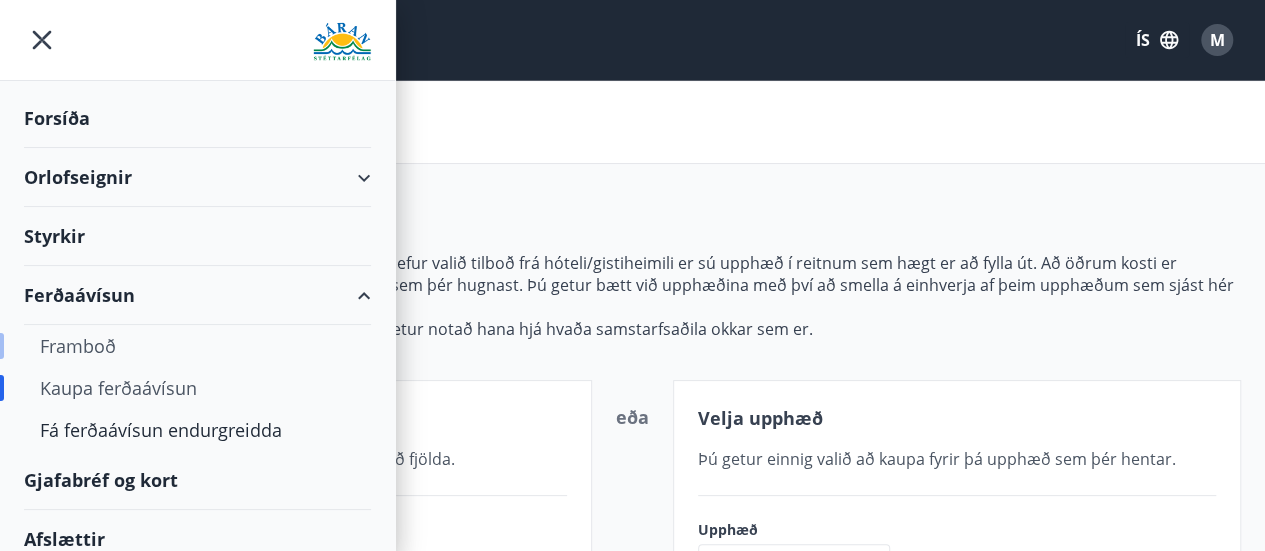 scroll, scrollTop: 132, scrollLeft: 0, axis: vertical 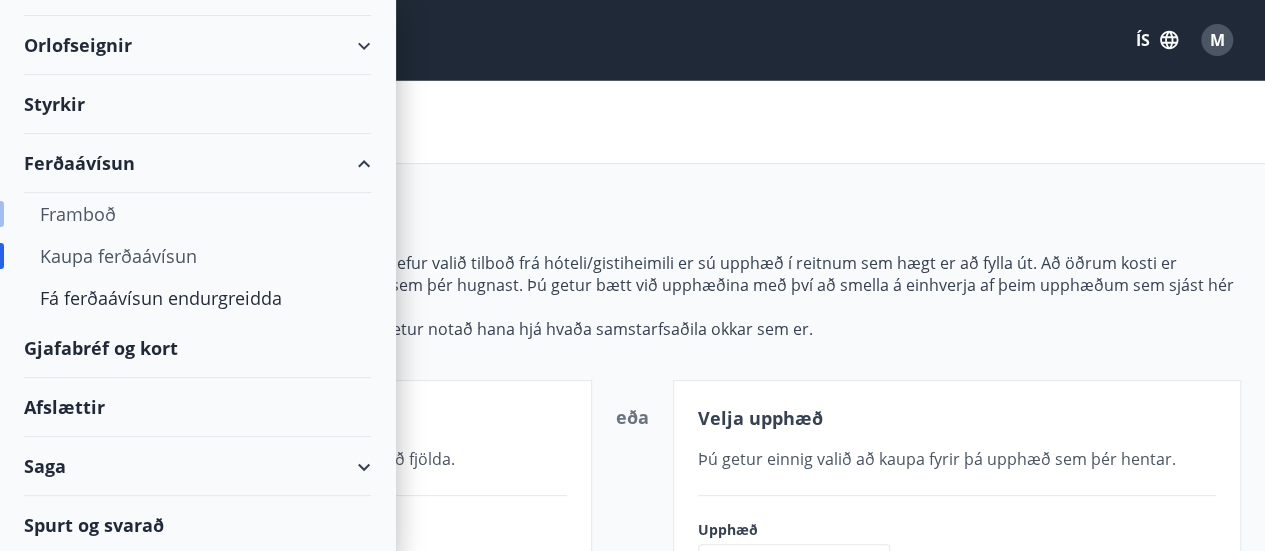 click on "Framboð" at bounding box center [197, 214] 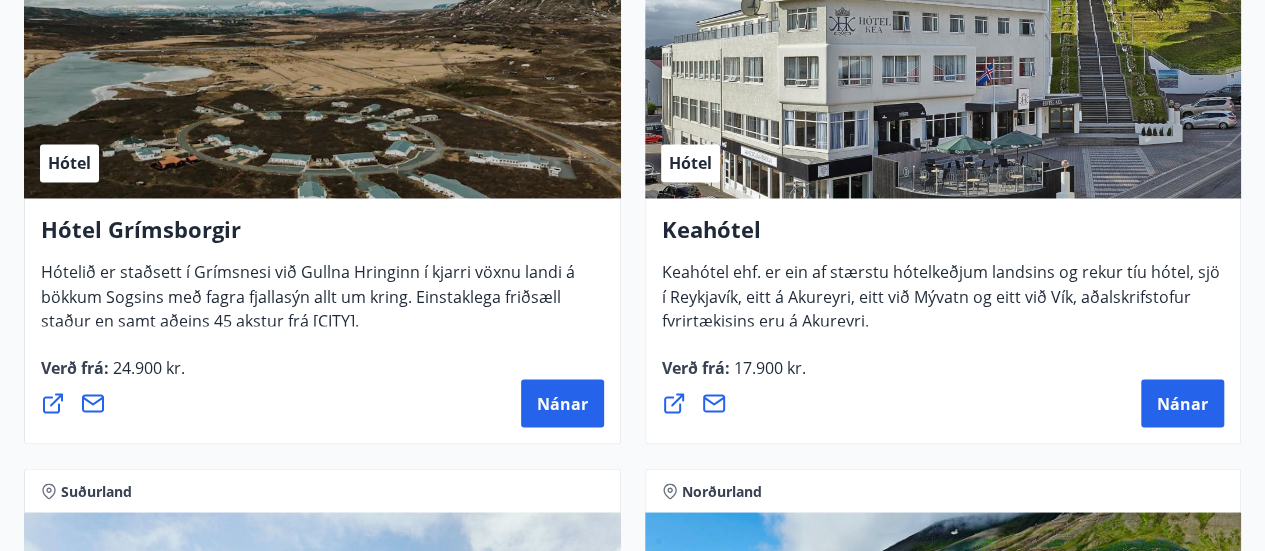 scroll, scrollTop: 1666, scrollLeft: 0, axis: vertical 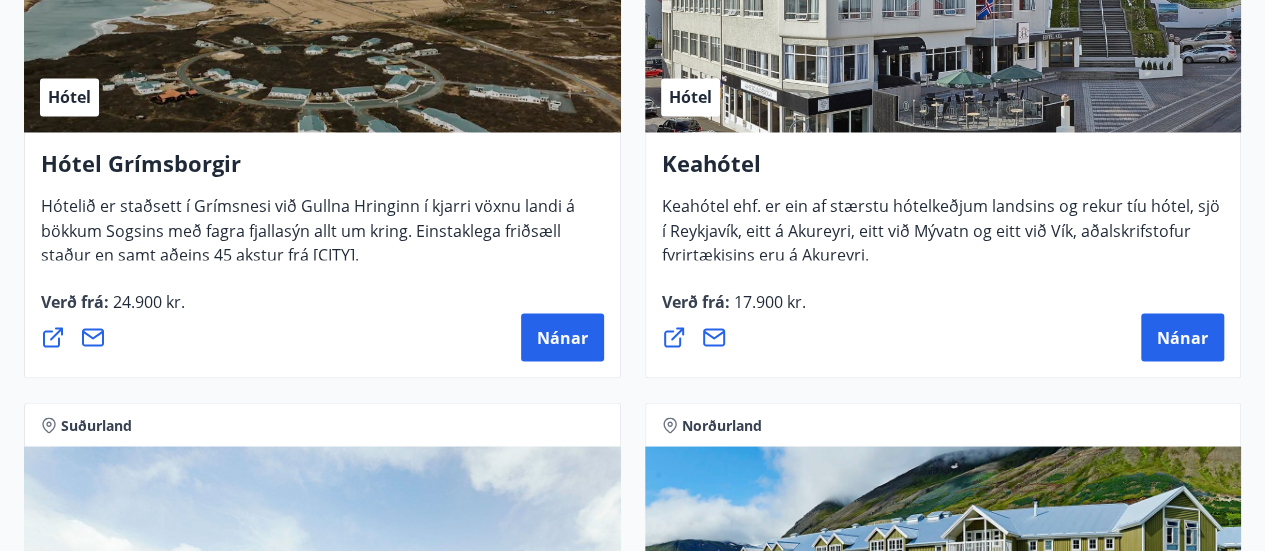 click 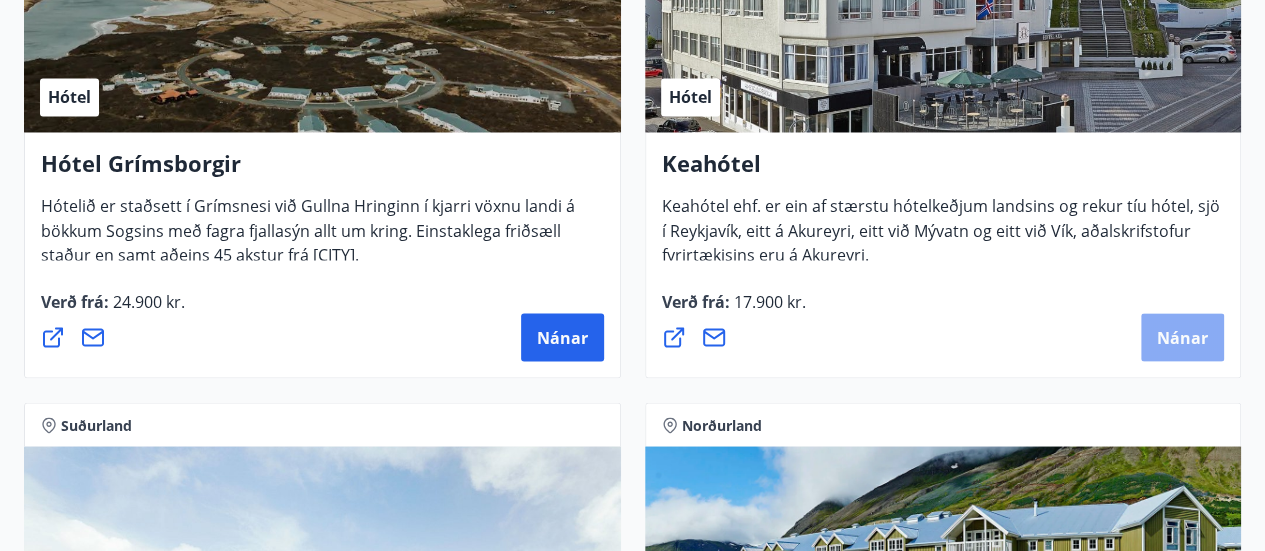 click on "Nánar" at bounding box center [1182, 337] 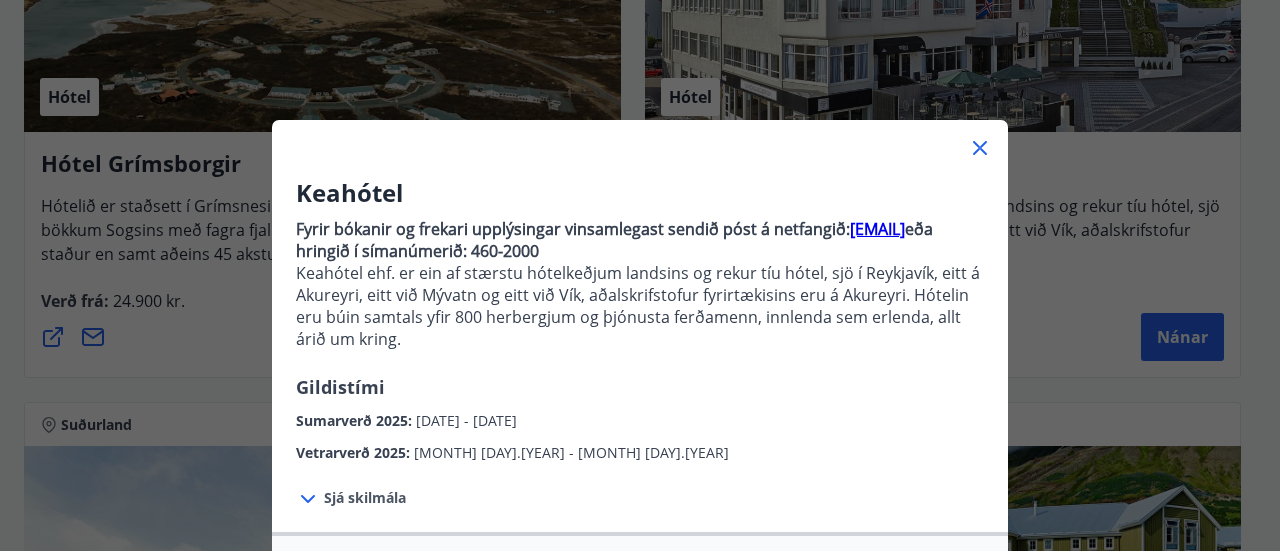 click on "[EMAIL]" at bounding box center (877, 229) 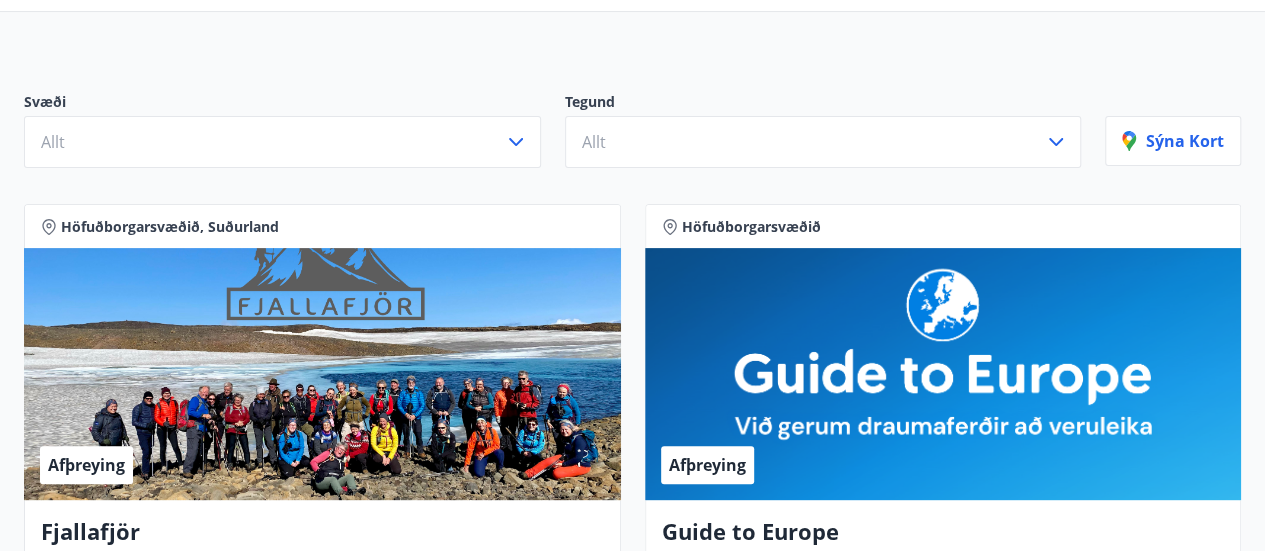 scroll, scrollTop: 0, scrollLeft: 0, axis: both 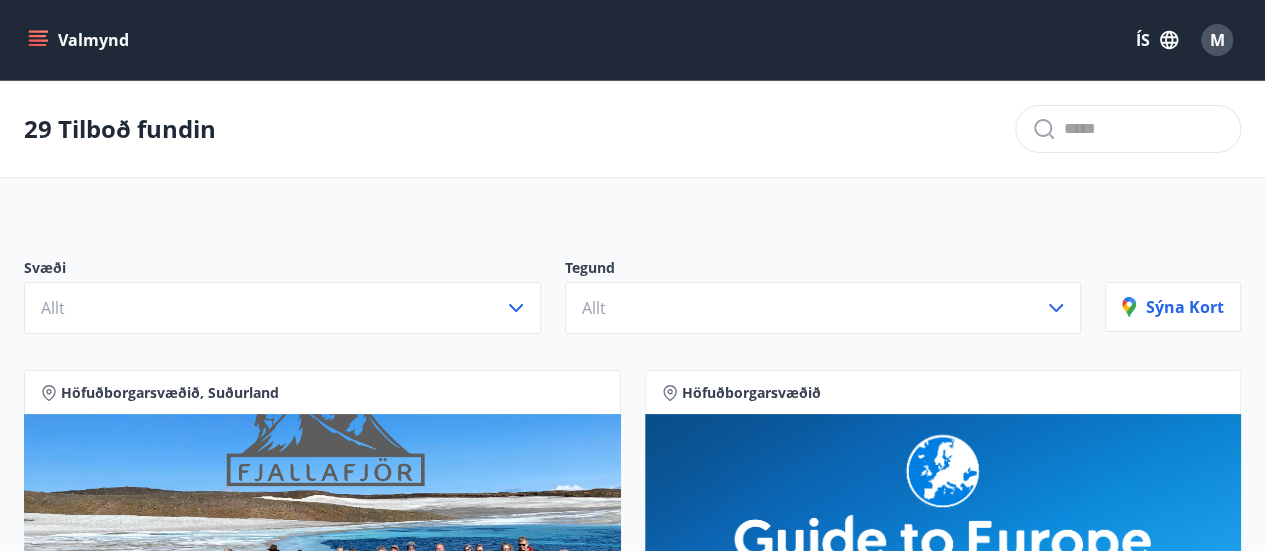 click 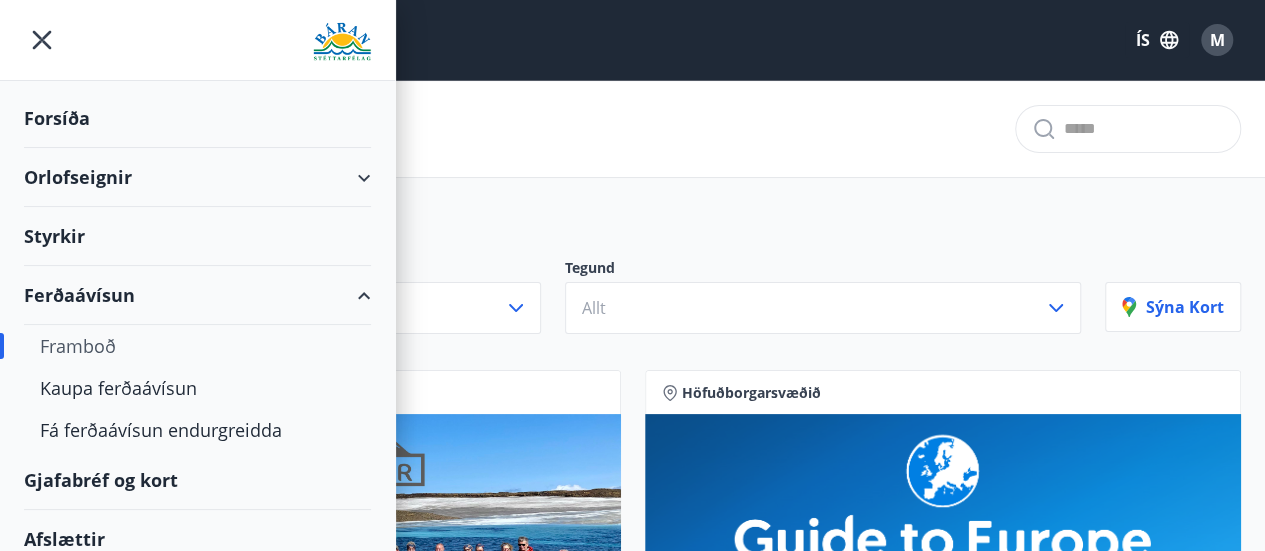 click on "Styrkir" at bounding box center [197, 118] 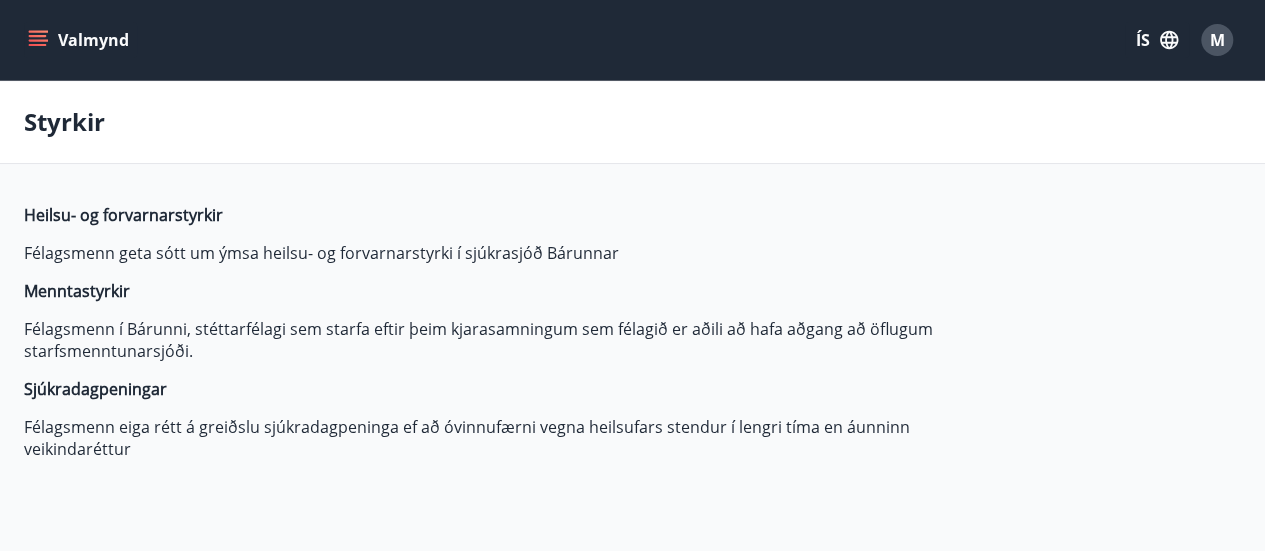 type on "***" 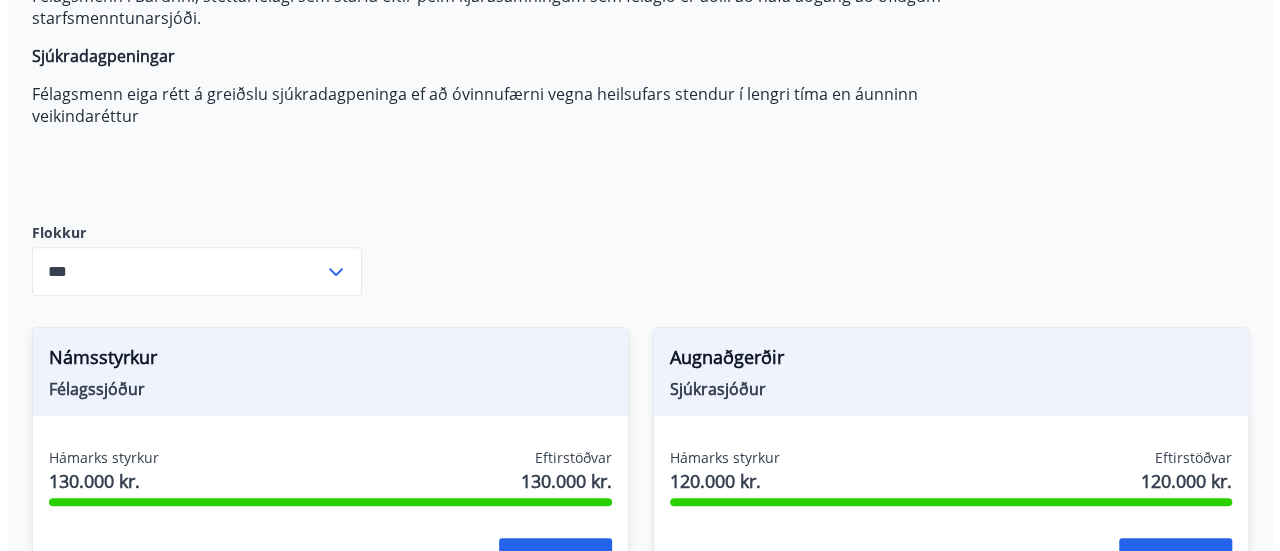 scroll, scrollTop: 666, scrollLeft: 0, axis: vertical 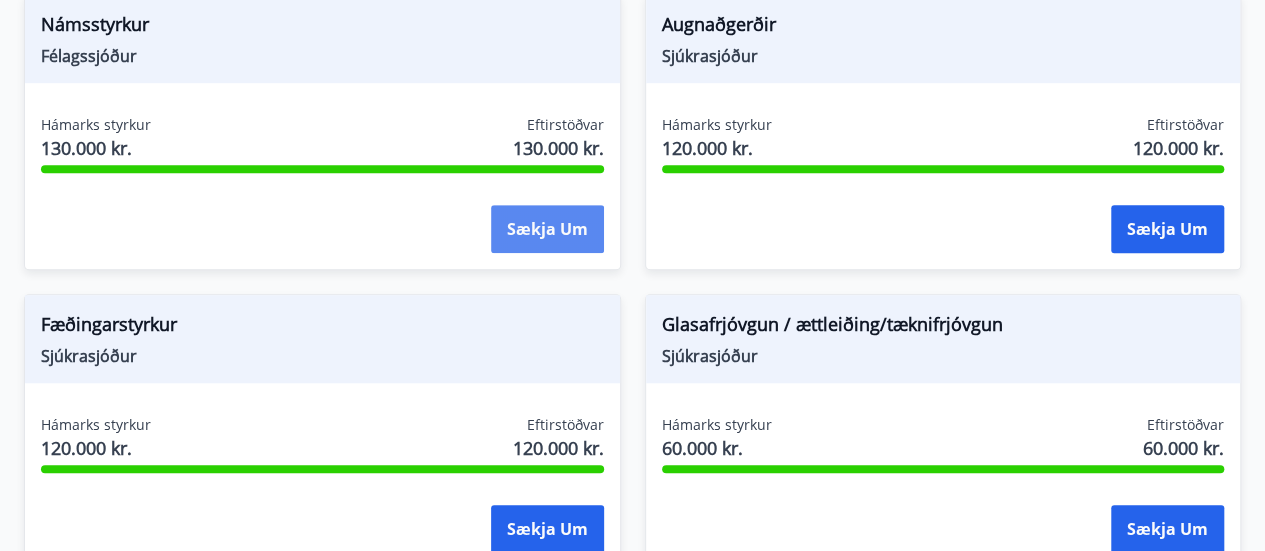 click on "Sækja um" at bounding box center [547, 229] 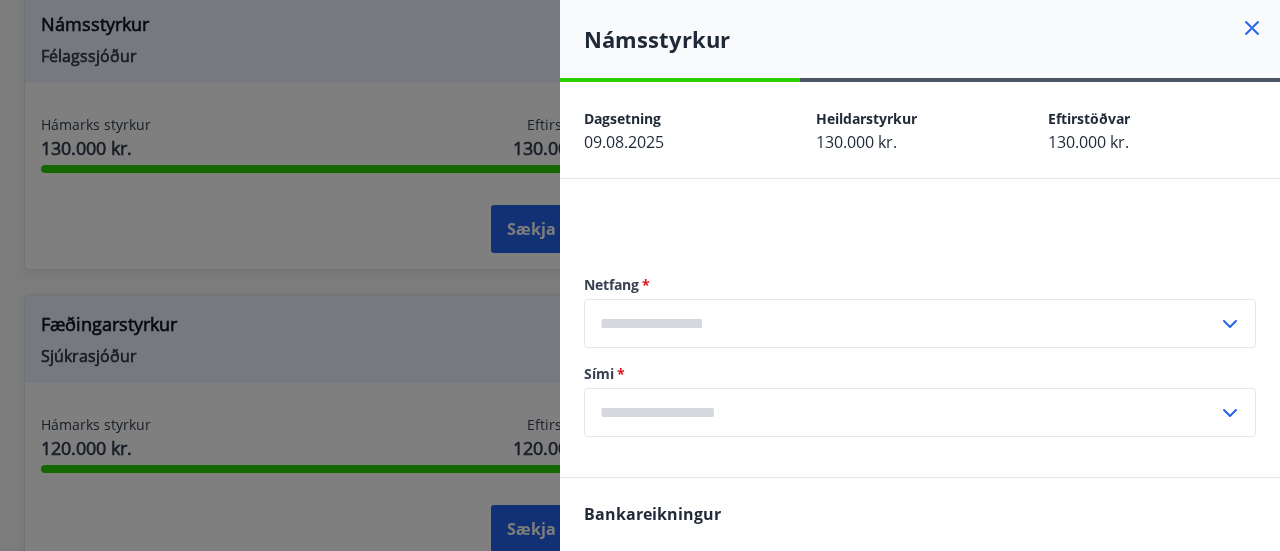 click at bounding box center [901, 323] 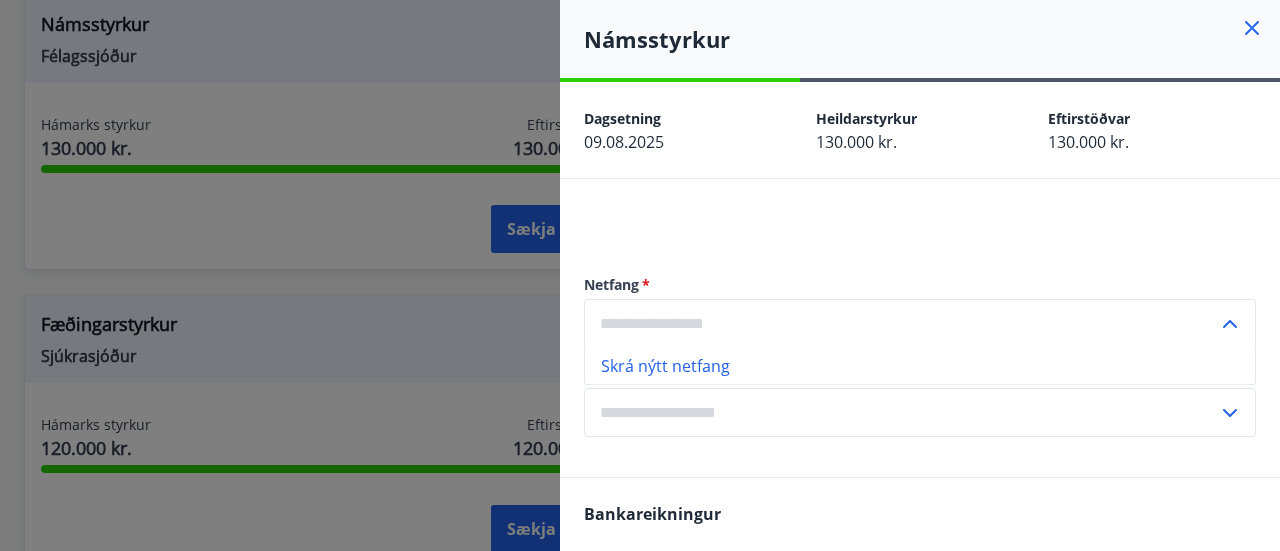 type 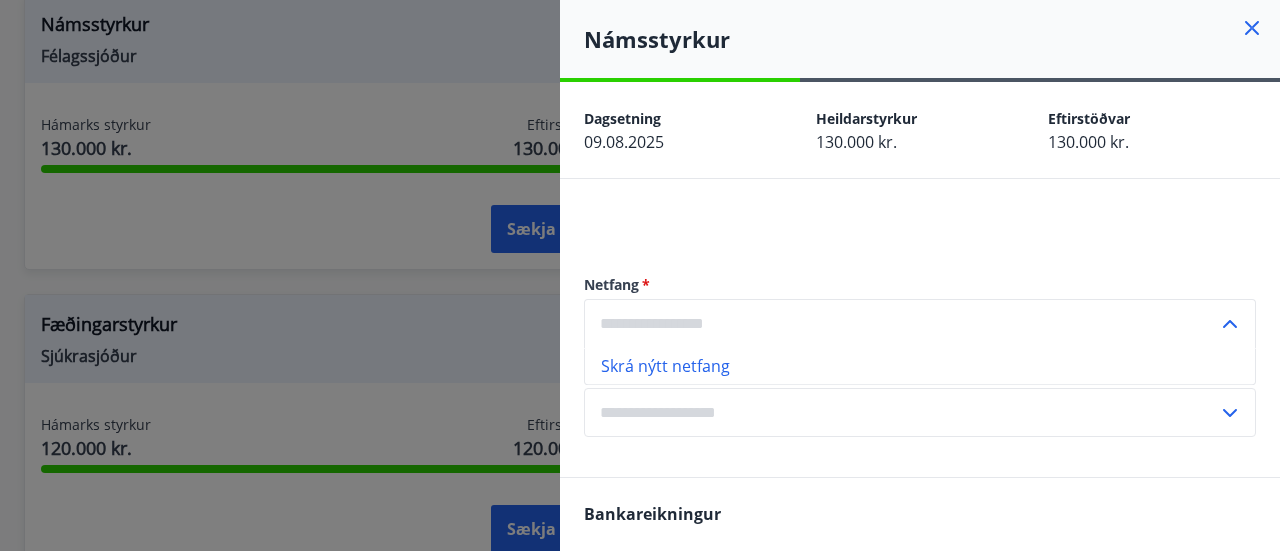 click on "Skrá nýtt netfang" at bounding box center [920, 366] 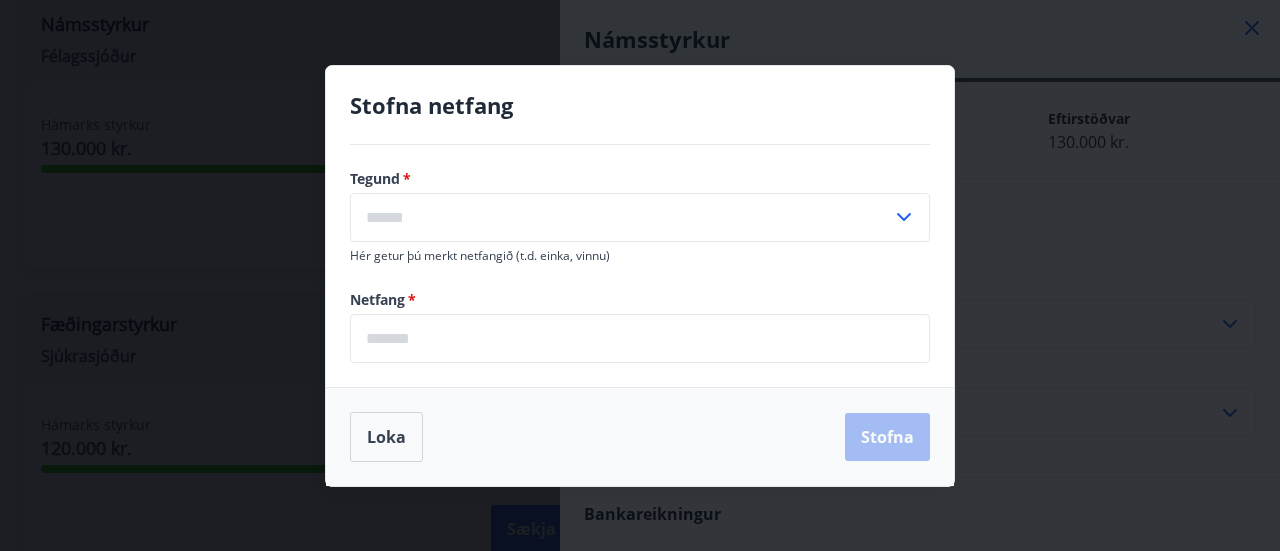 click at bounding box center [621, 217] 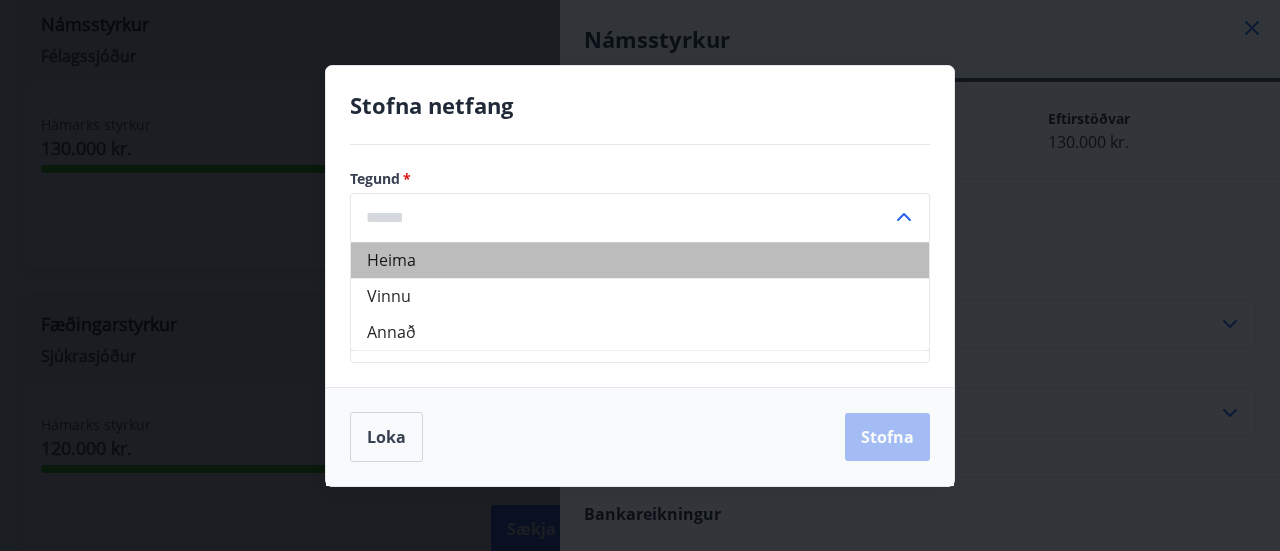 click on "Heima" at bounding box center (640, 260) 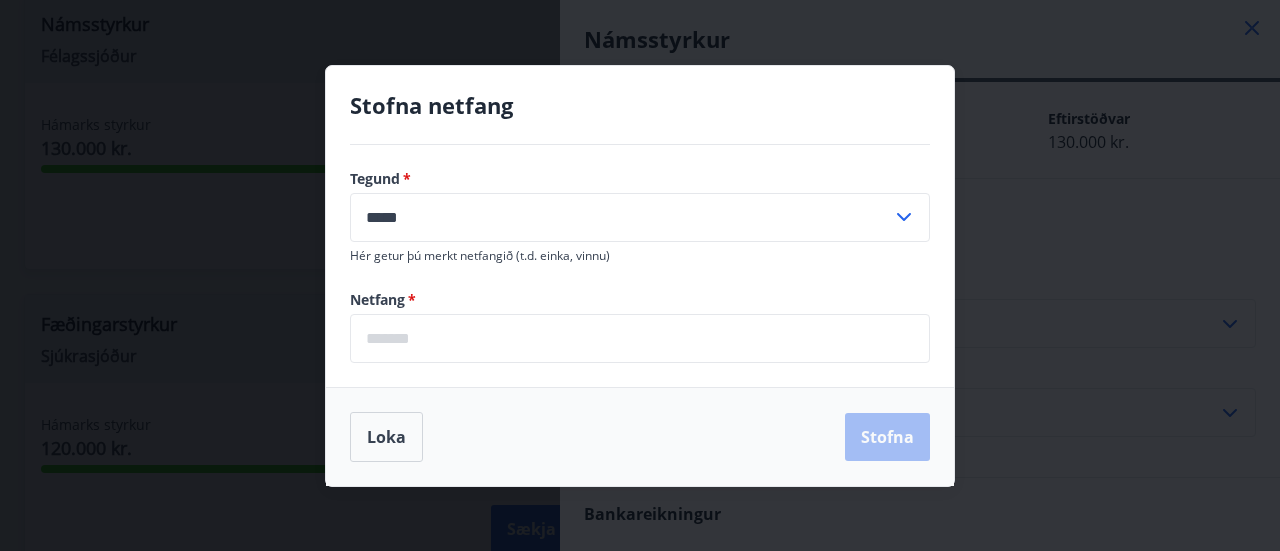 click at bounding box center [640, 338] 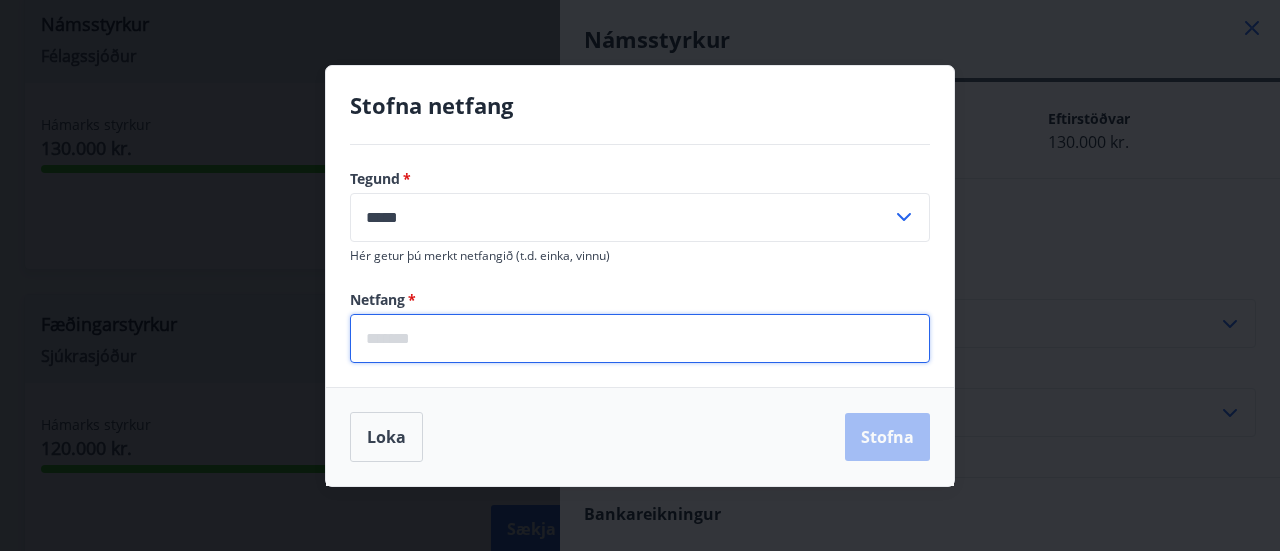 type on "**********" 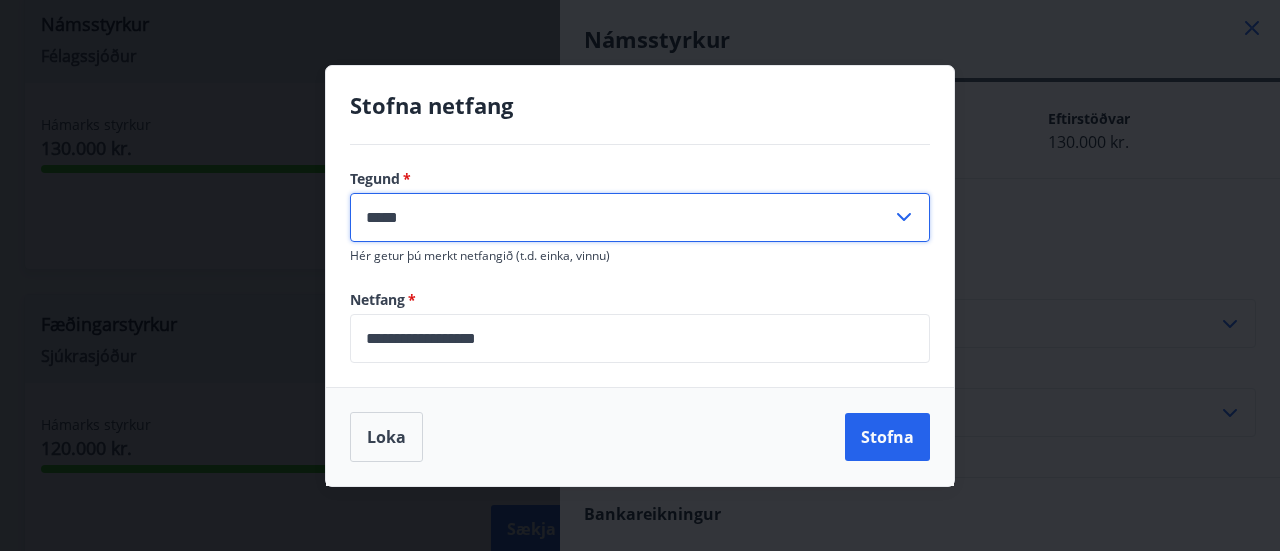 click on "*****" at bounding box center (621, 217) 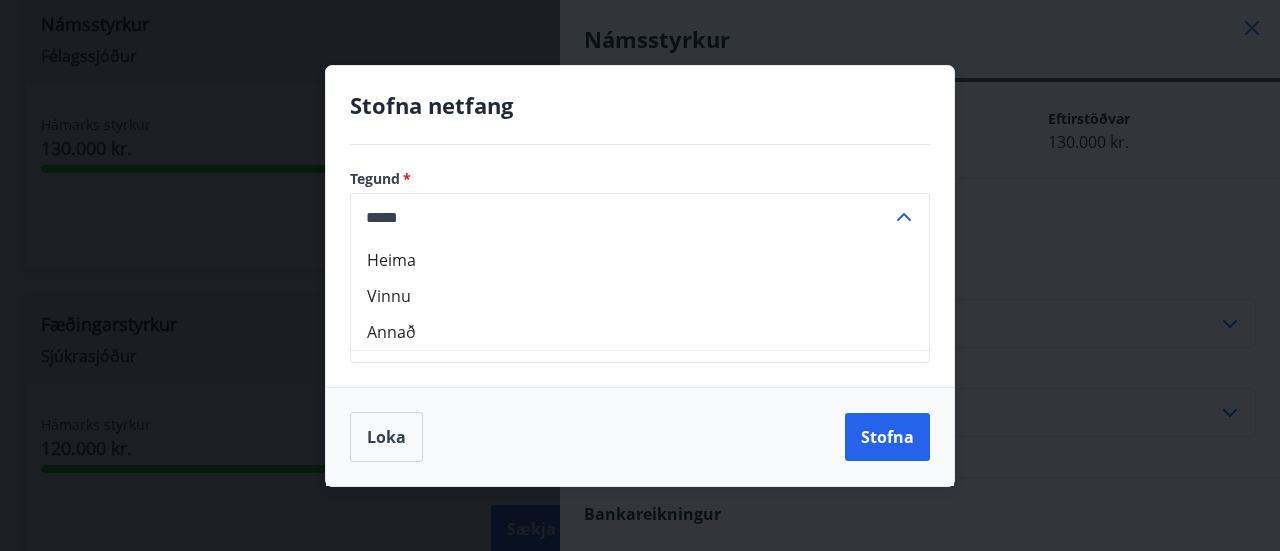 click on "Loka Stofna" at bounding box center (640, 437) 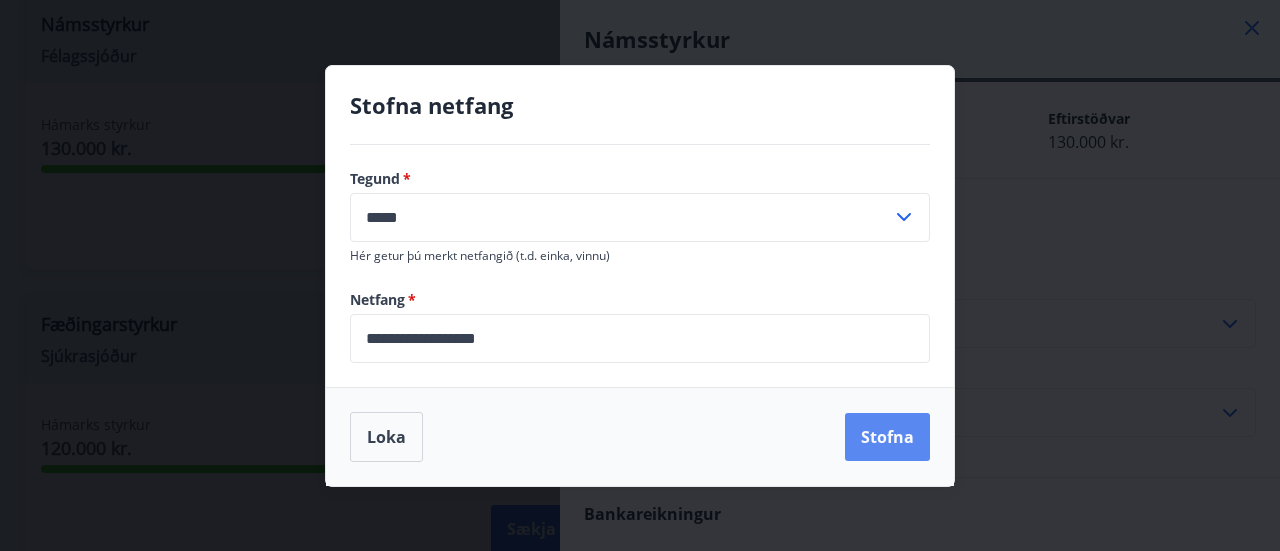 click on "Stofna" at bounding box center [887, 437] 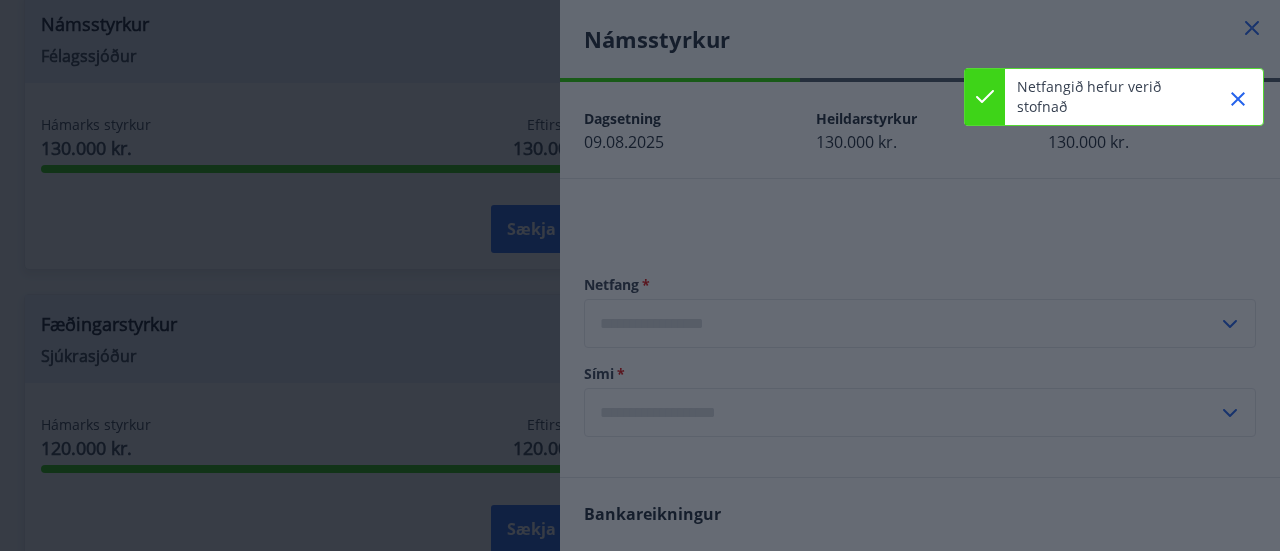 type on "**********" 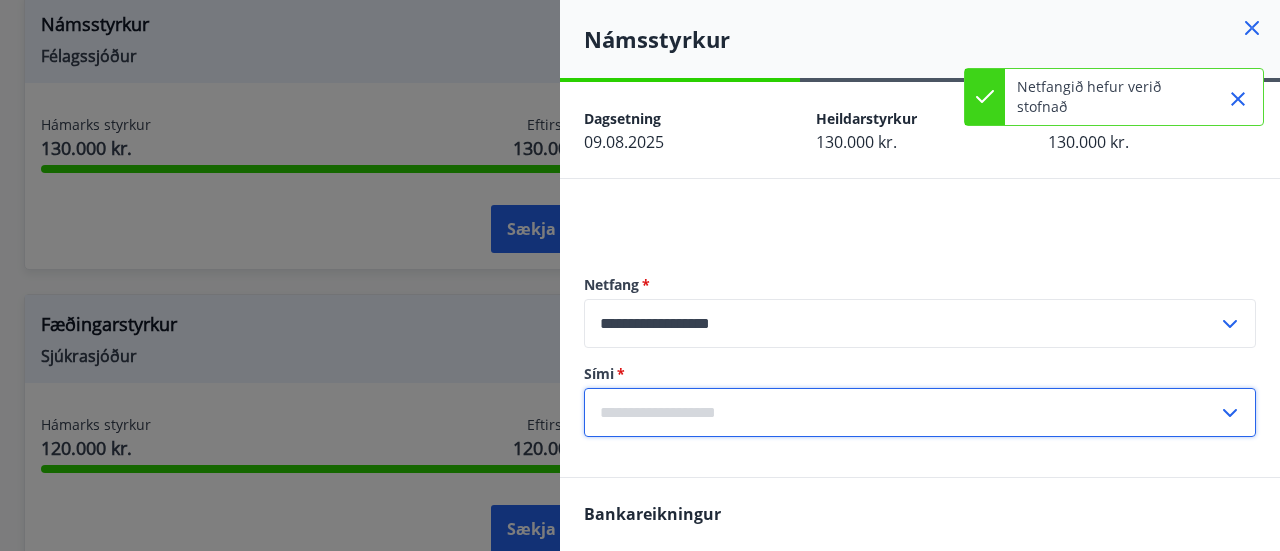 click at bounding box center (901, 412) 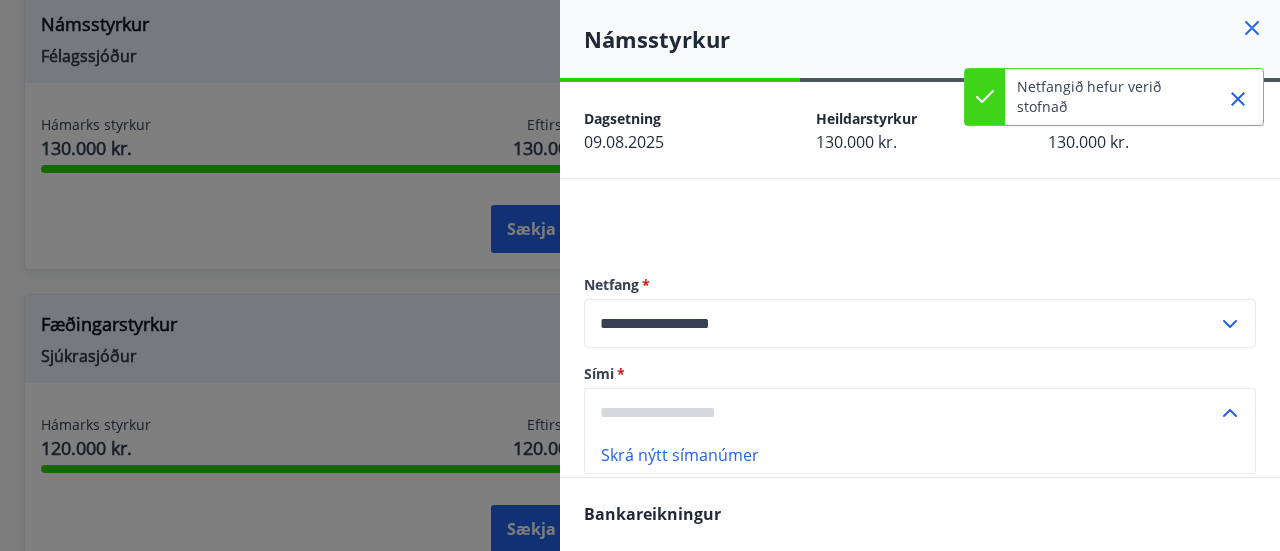 click on "Skrá nýtt símanúmer" at bounding box center [920, 455] 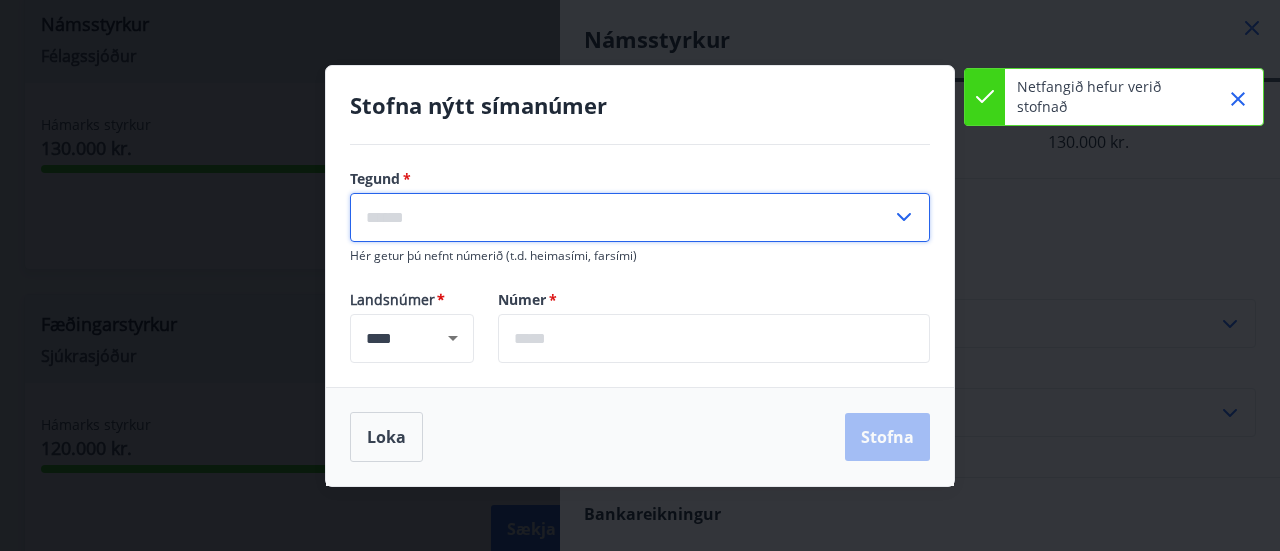 click at bounding box center (621, 217) 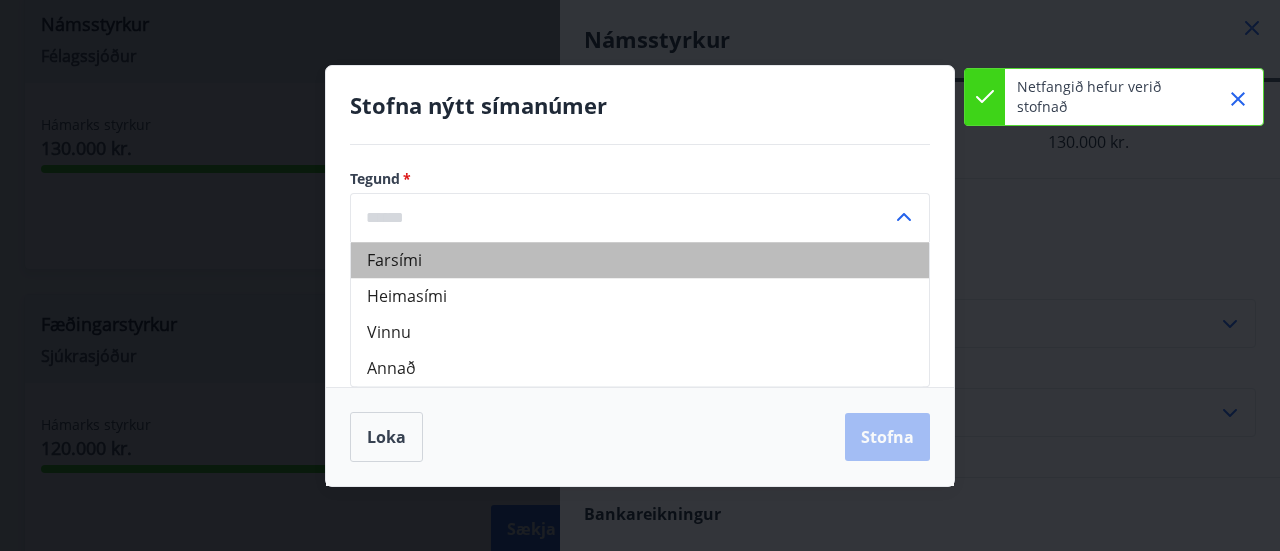 click on "Farsími" at bounding box center (640, 260) 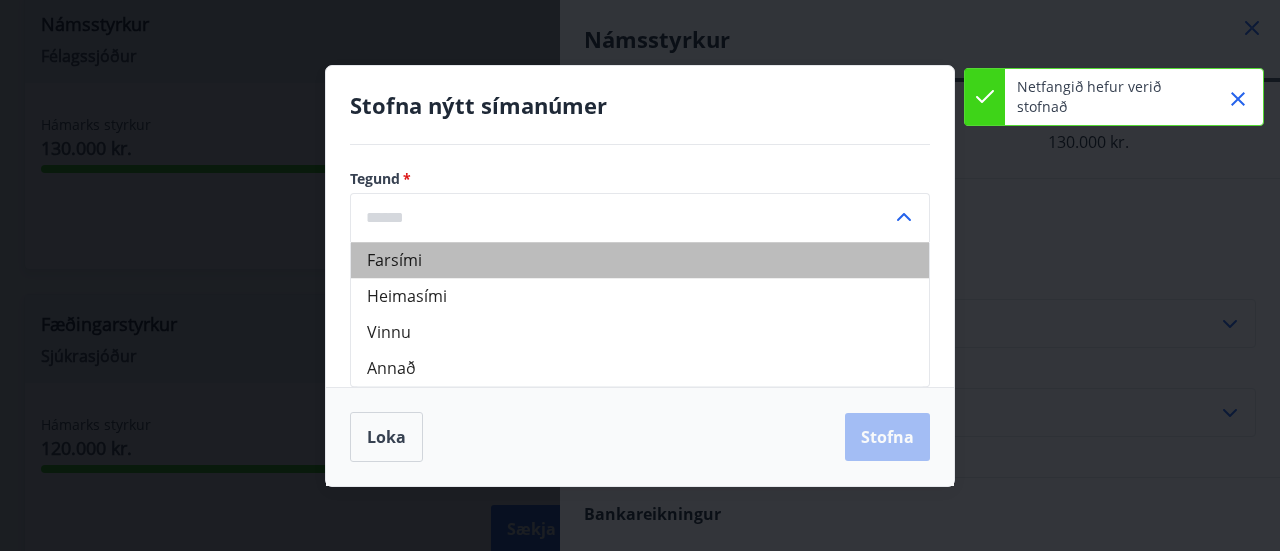 type on "**********" 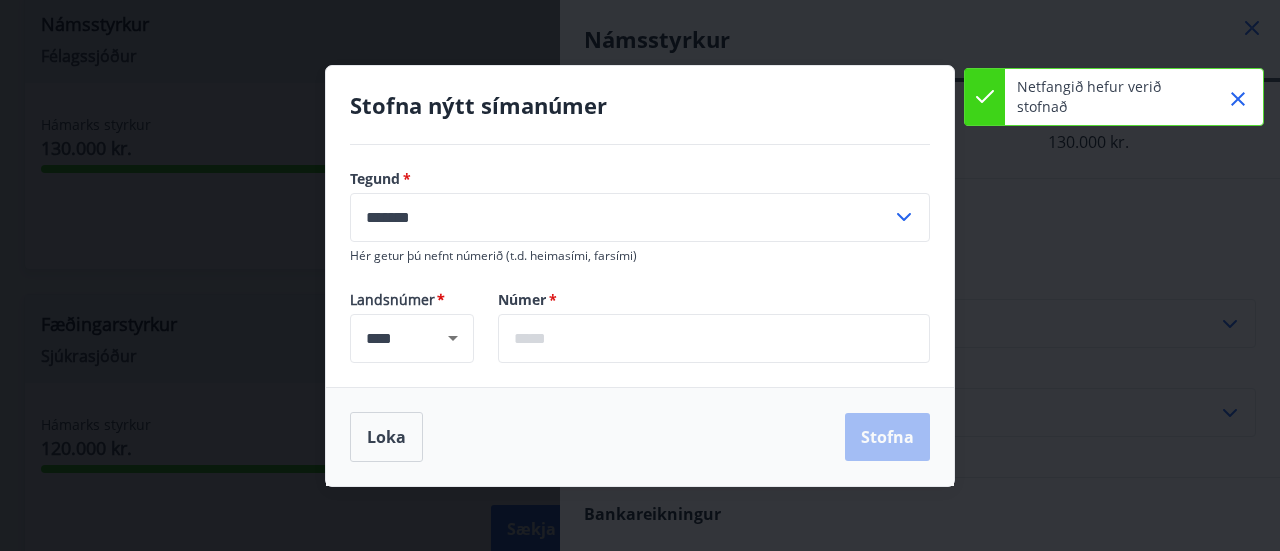 click at bounding box center [714, 338] 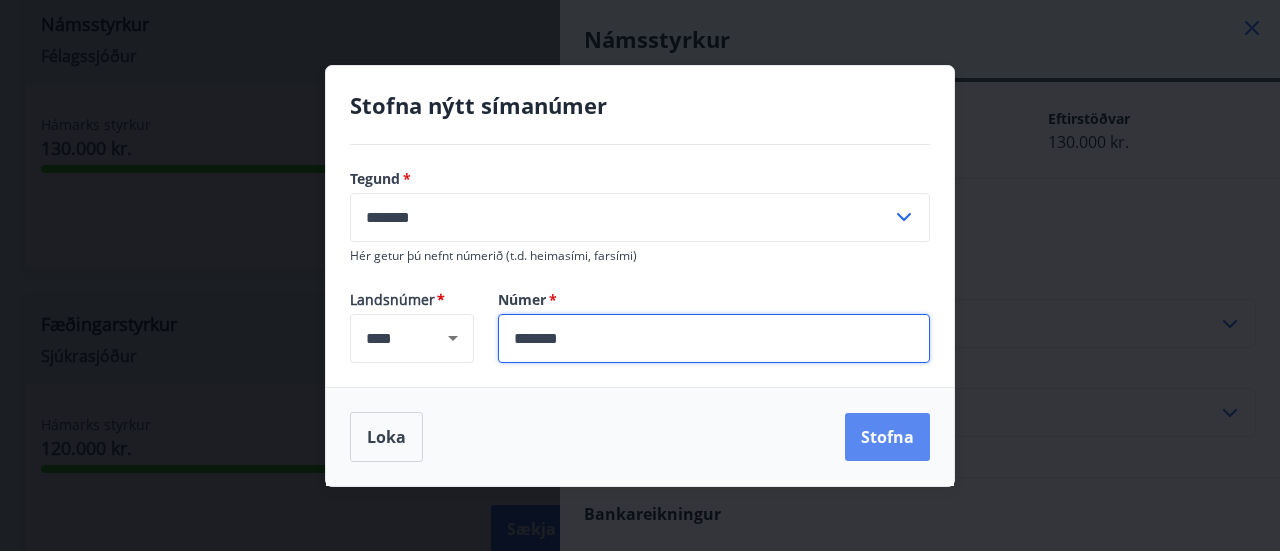 type on "**********" 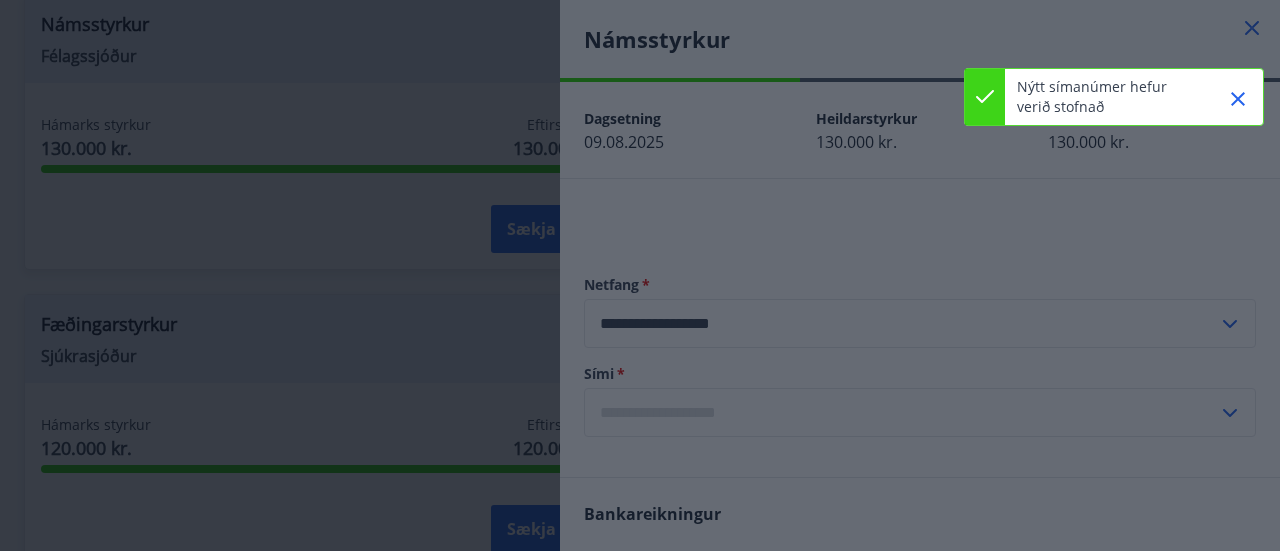 type on "**********" 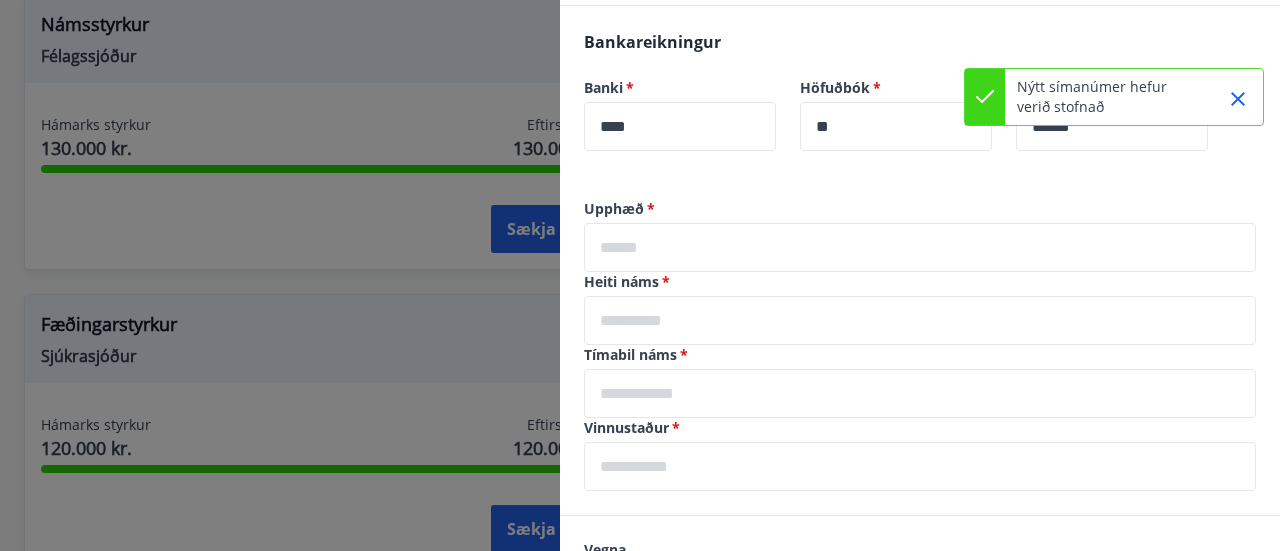 scroll, scrollTop: 500, scrollLeft: 0, axis: vertical 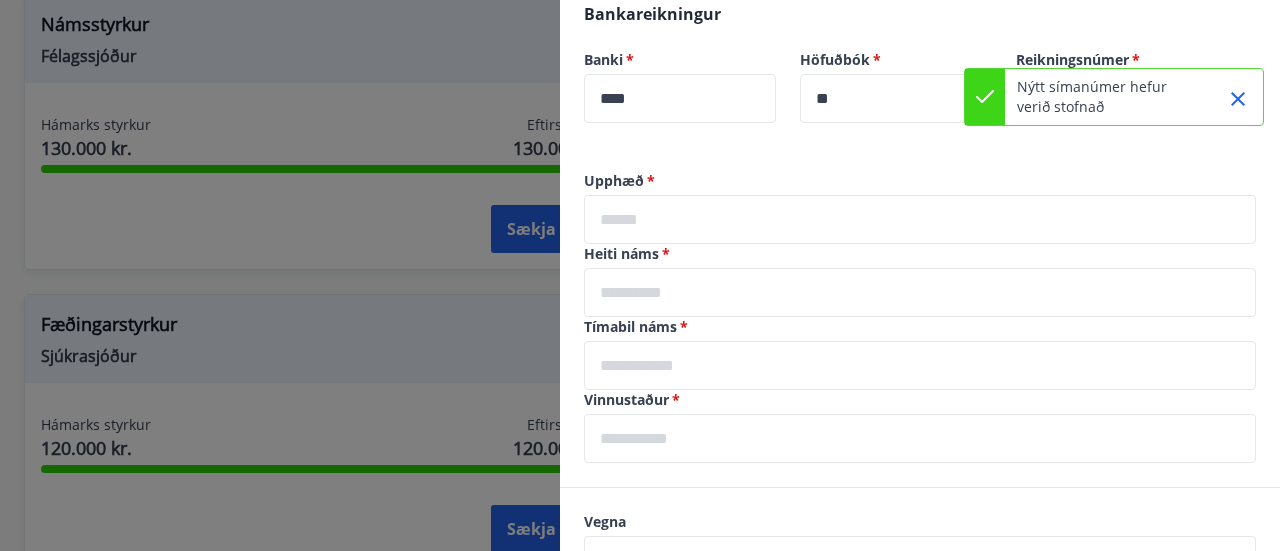 click at bounding box center [920, 219] 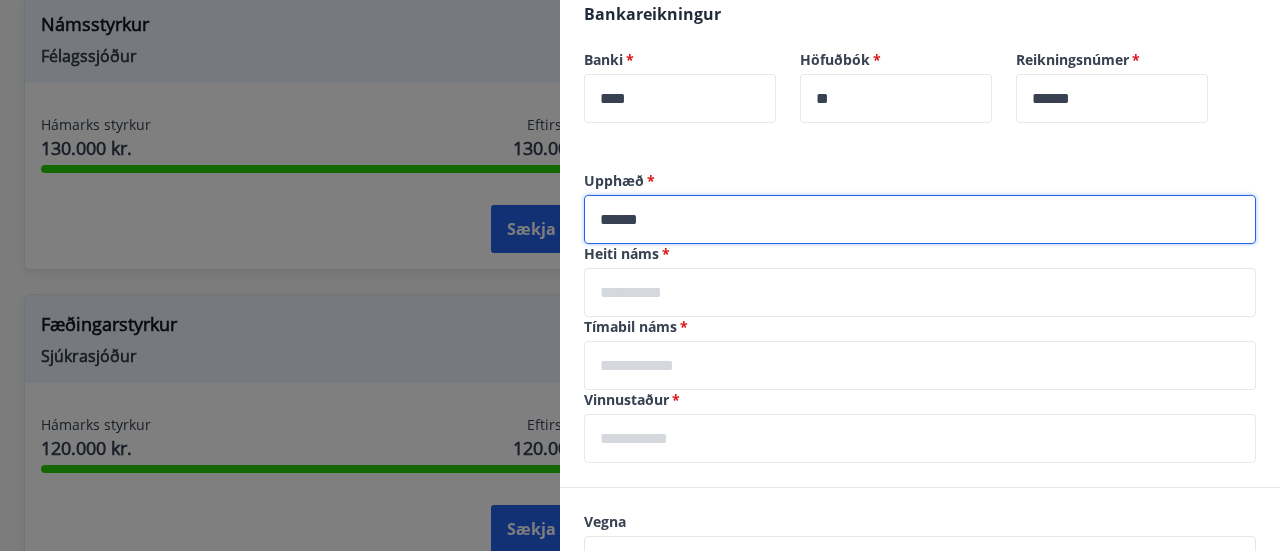 type on "******" 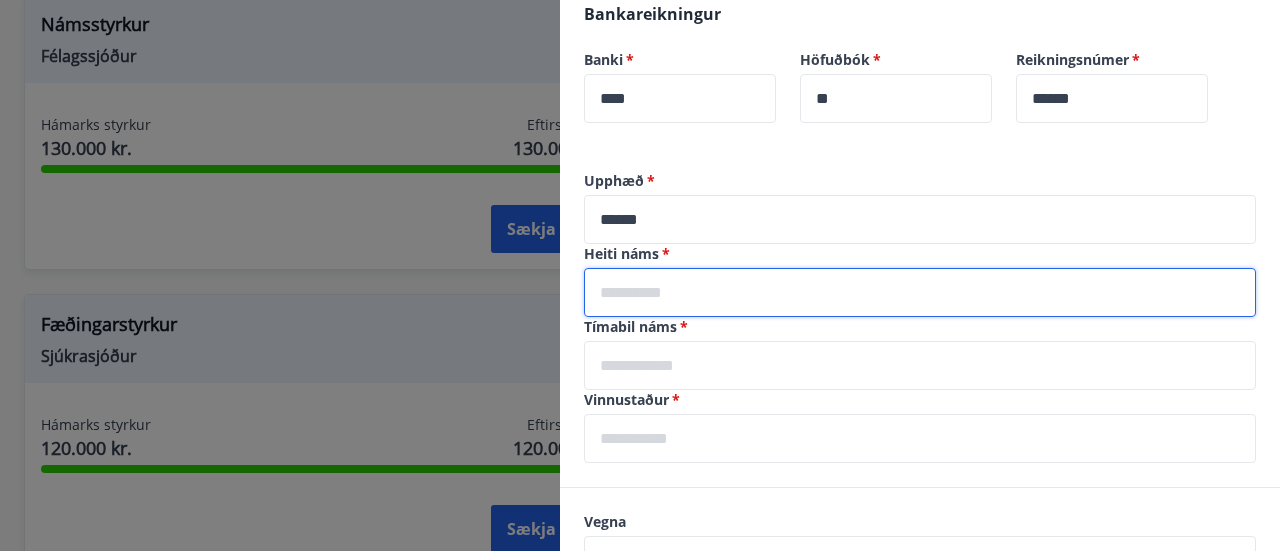 click at bounding box center (920, 292) 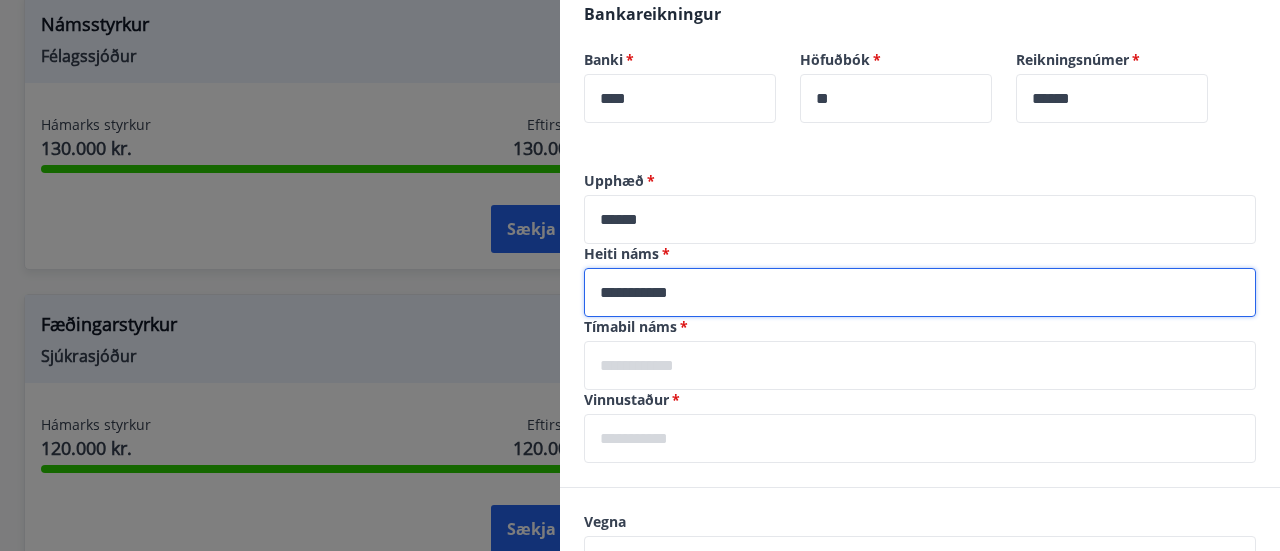 type on "**********" 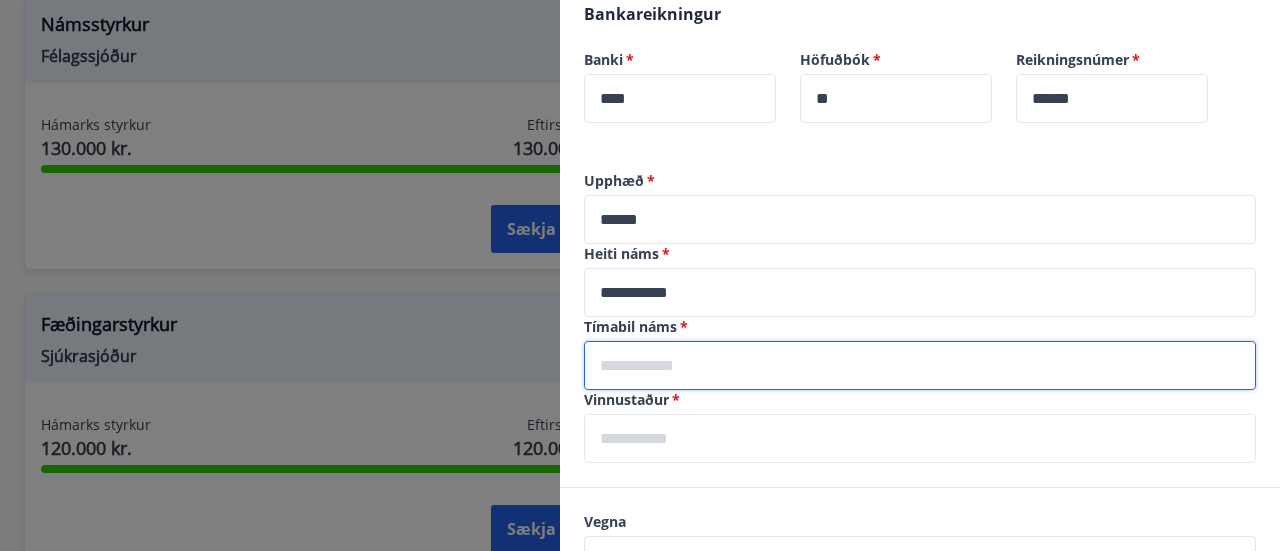 click at bounding box center [920, 365] 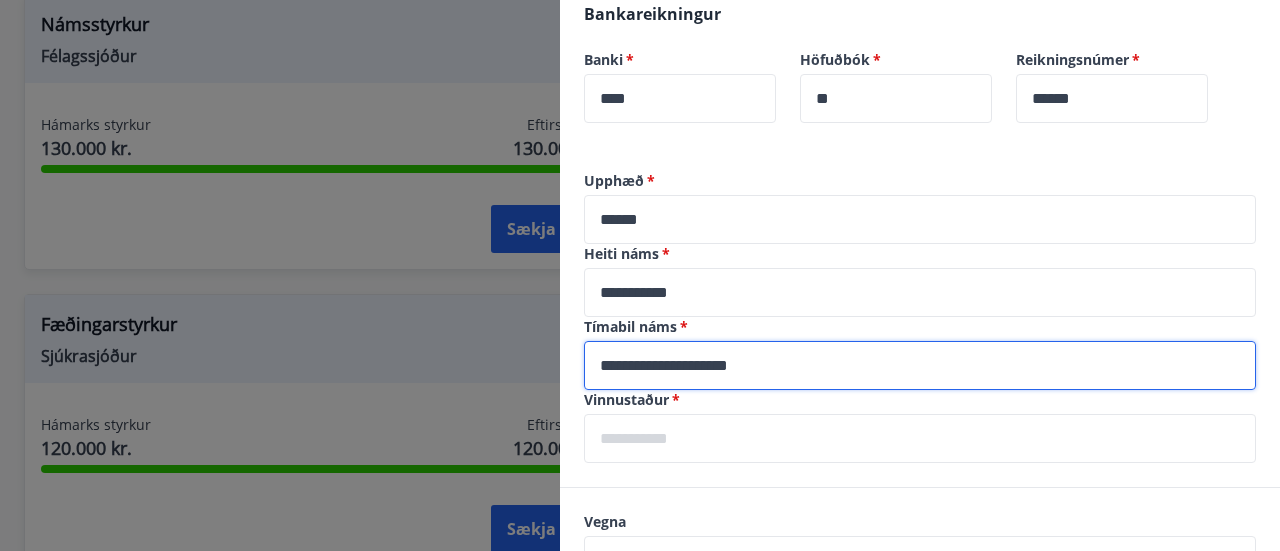 type on "**********" 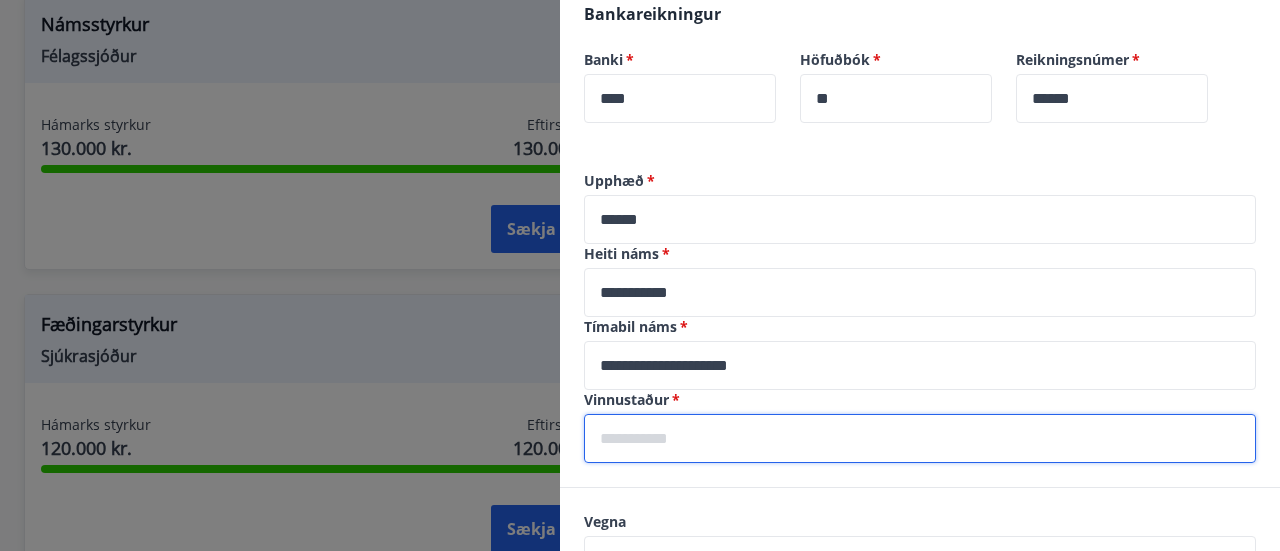 click at bounding box center (920, 438) 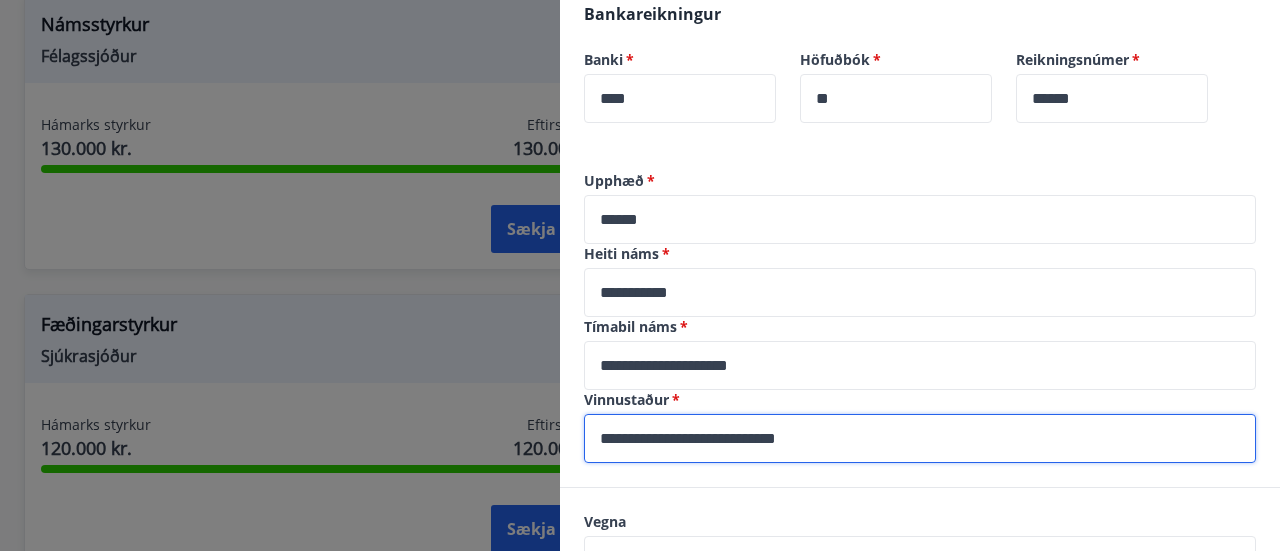 scroll, scrollTop: 833, scrollLeft: 0, axis: vertical 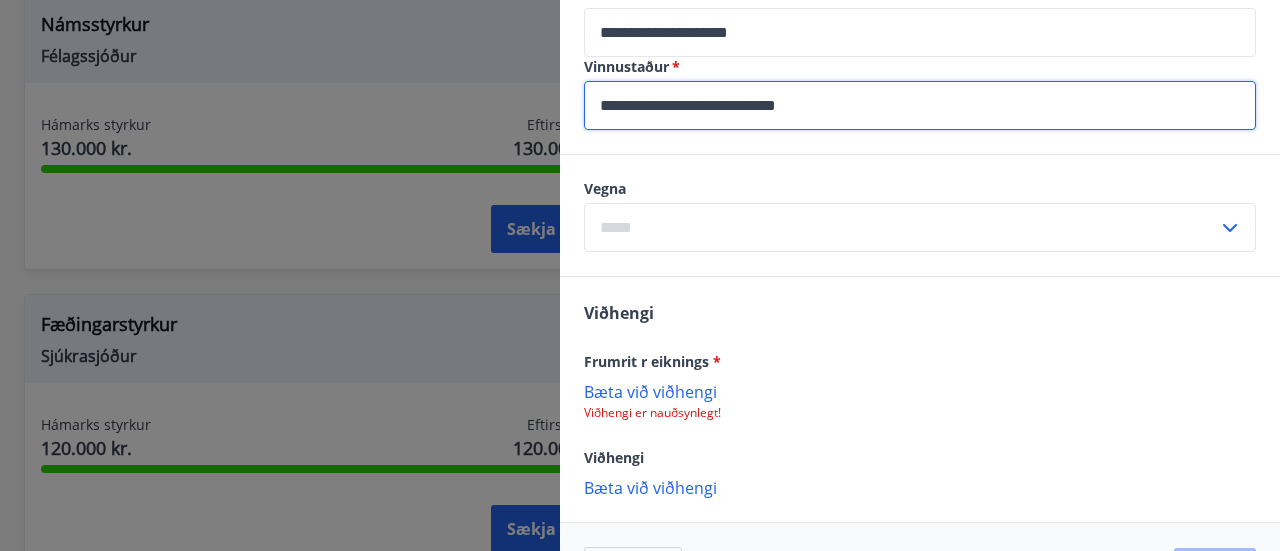 type on "**********" 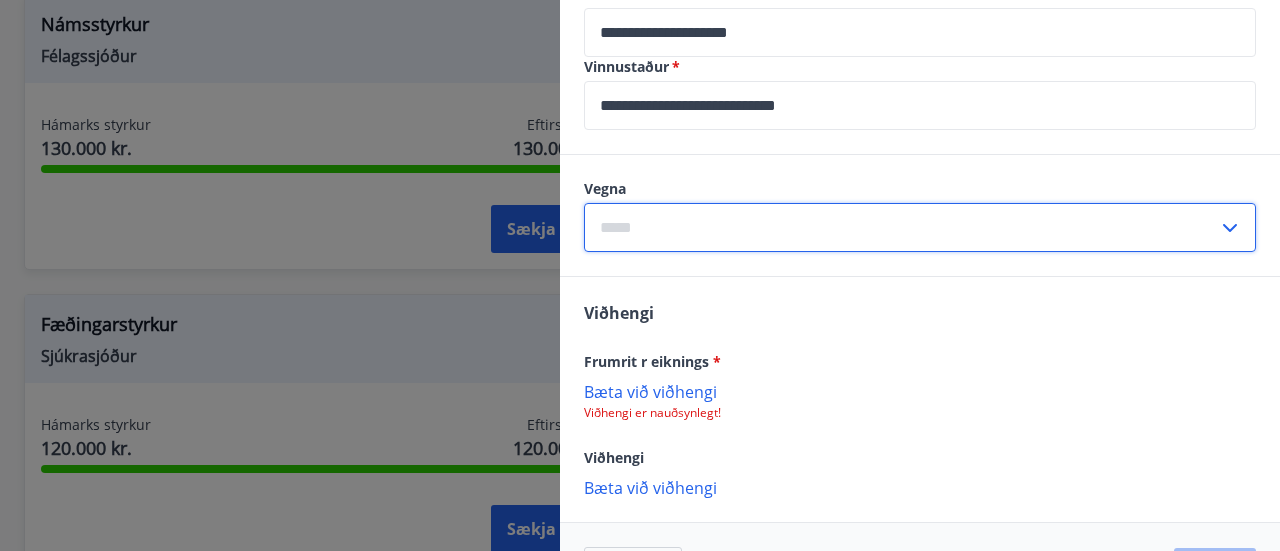 click at bounding box center [901, 227] 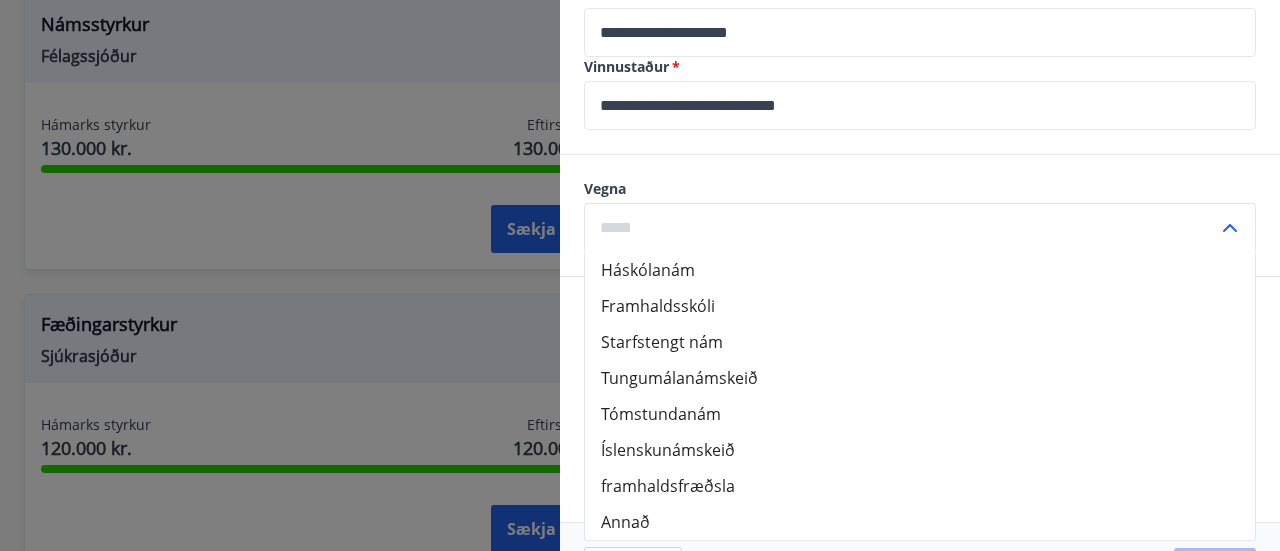 click on "Háskólanám" at bounding box center (920, 270) 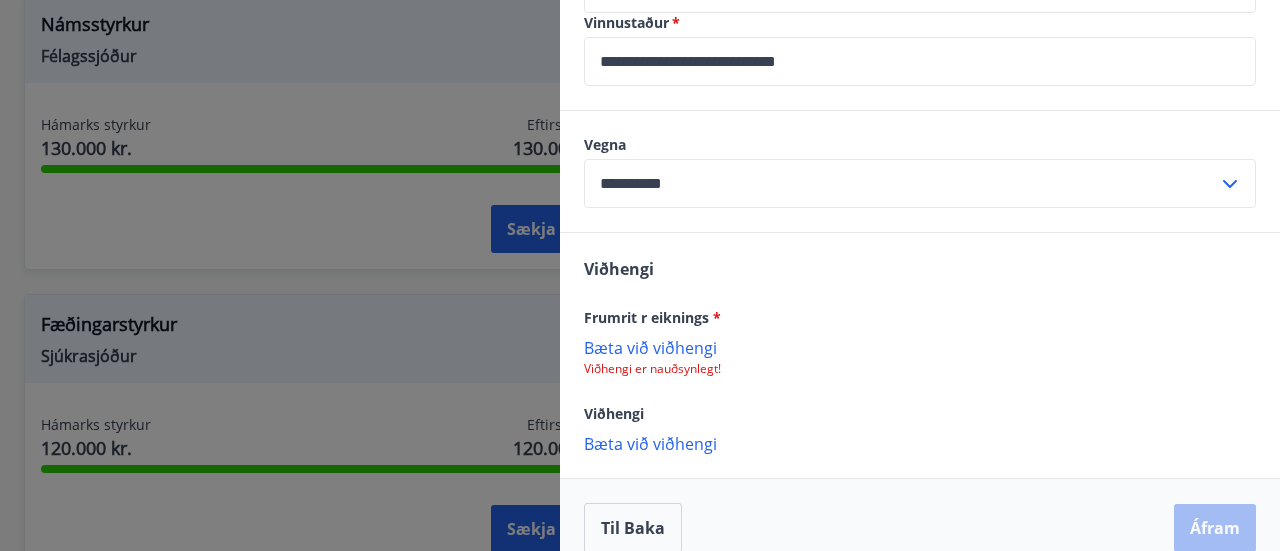 scroll, scrollTop: 901, scrollLeft: 0, axis: vertical 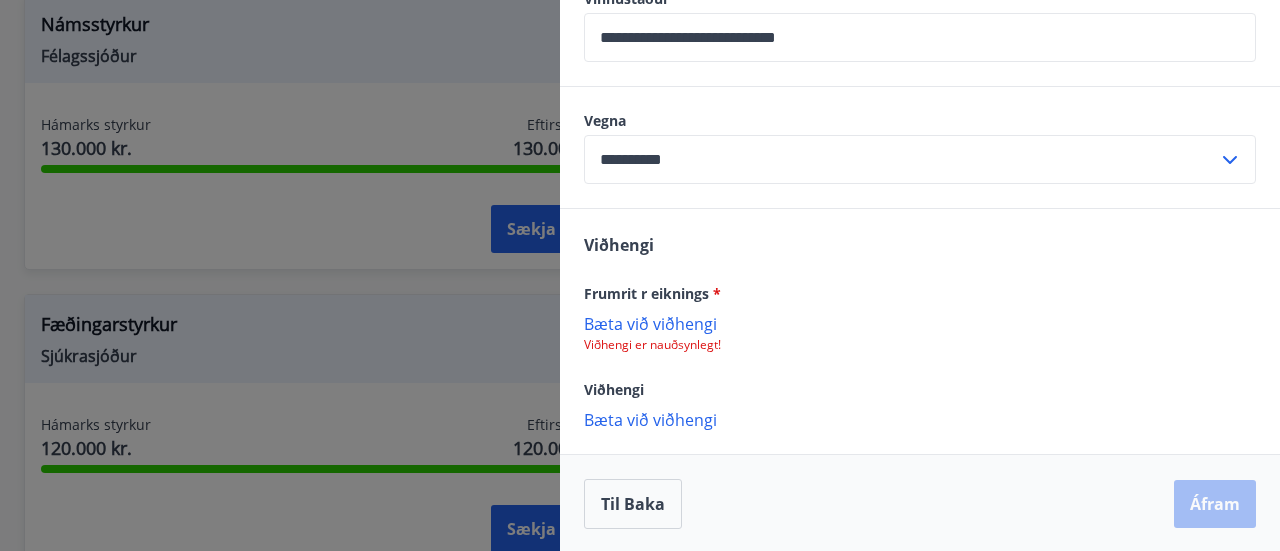 click on "Bæta við viðhengi" at bounding box center [920, 323] 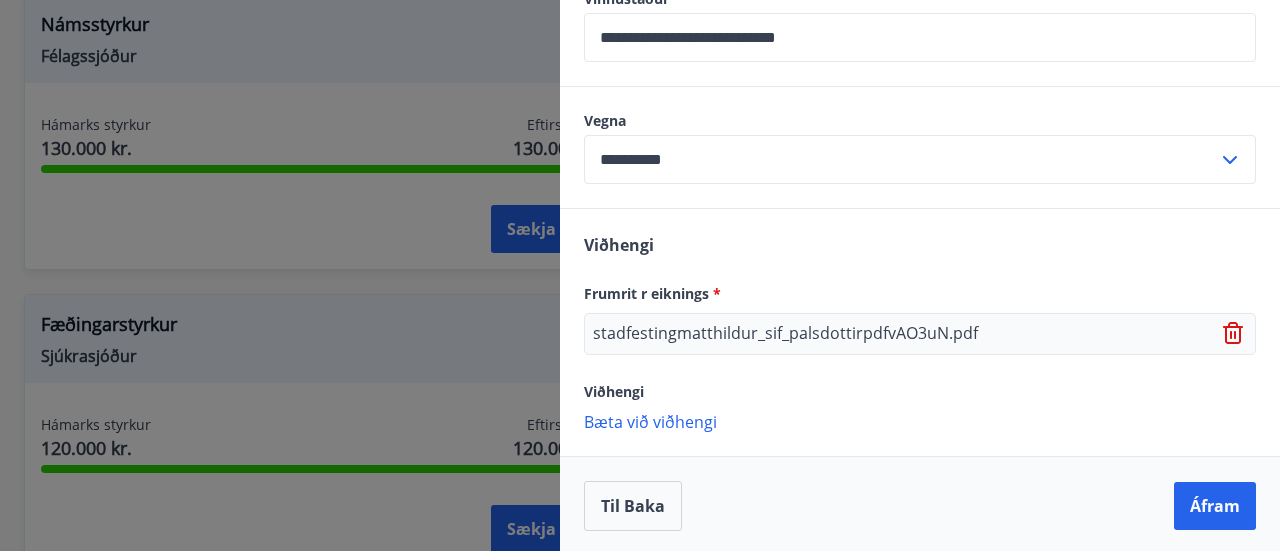 scroll, scrollTop: 902, scrollLeft: 0, axis: vertical 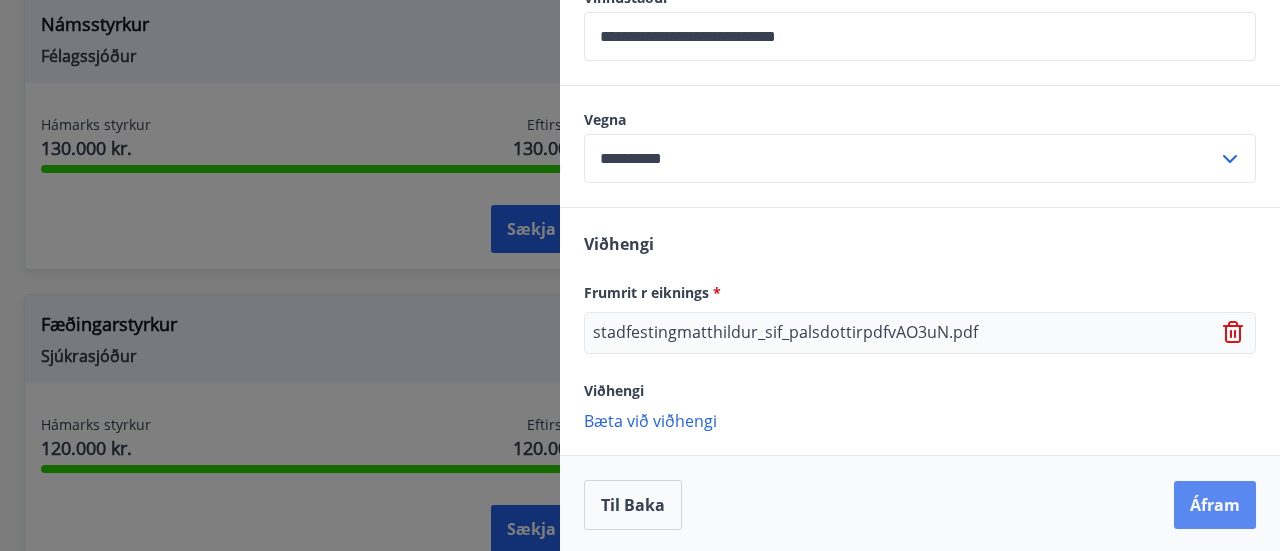 click on "Áfram" at bounding box center (1215, 505) 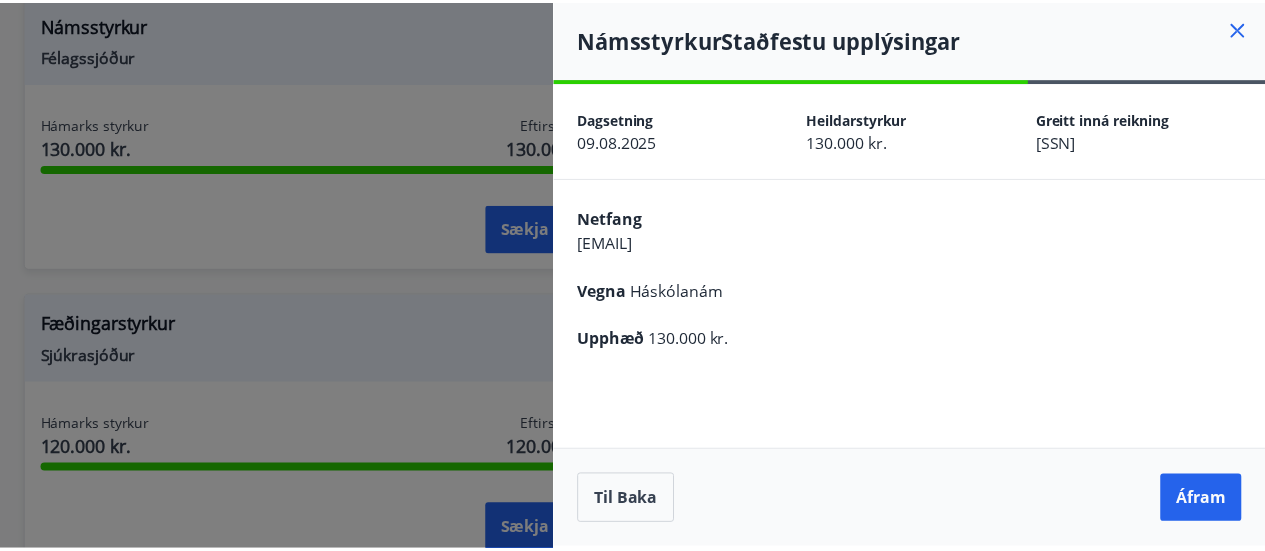 scroll, scrollTop: 0, scrollLeft: 0, axis: both 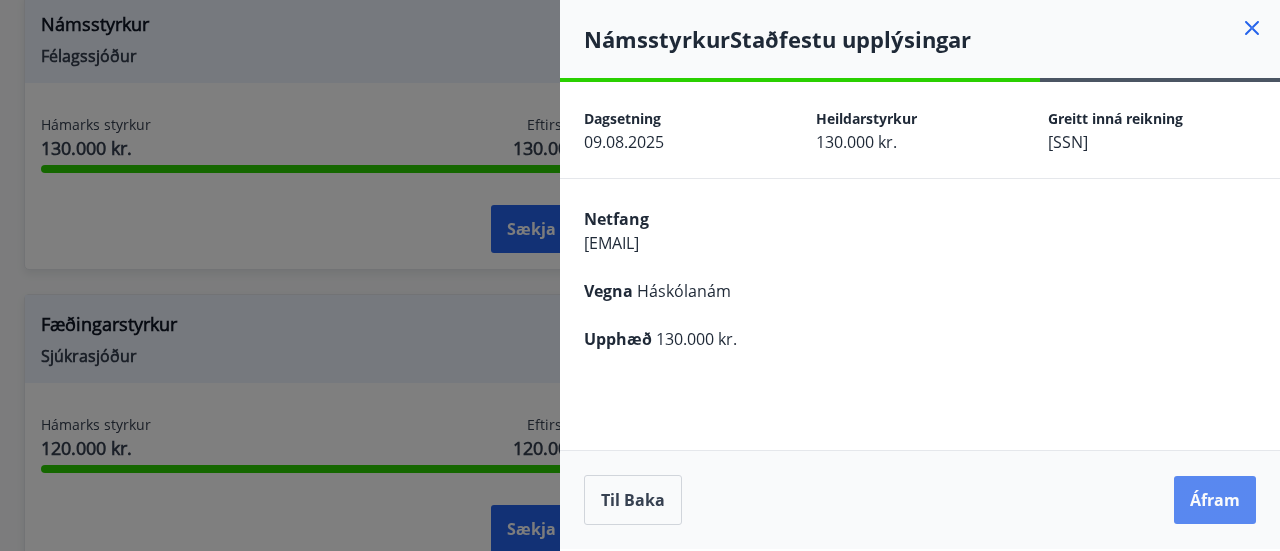 click on "Áfram" at bounding box center [1215, 500] 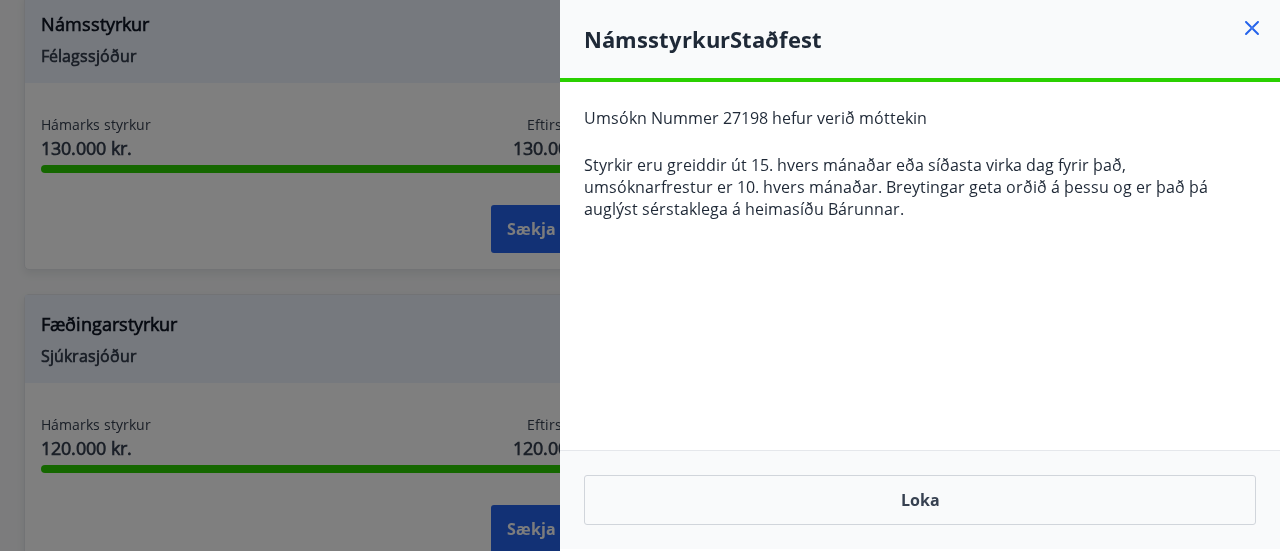 click 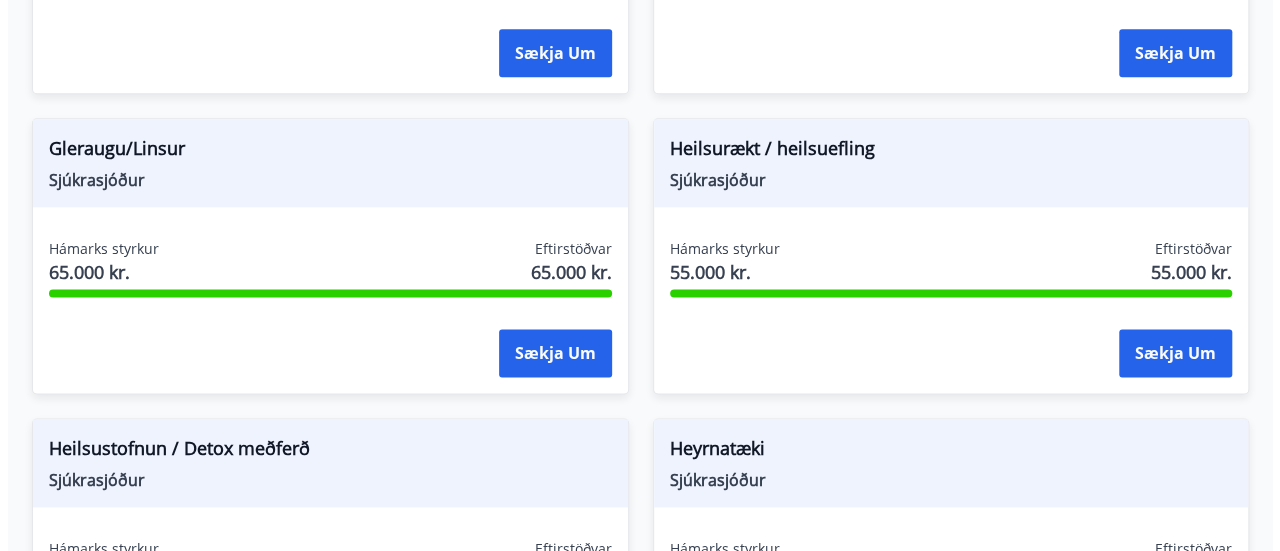 scroll, scrollTop: 1166, scrollLeft: 0, axis: vertical 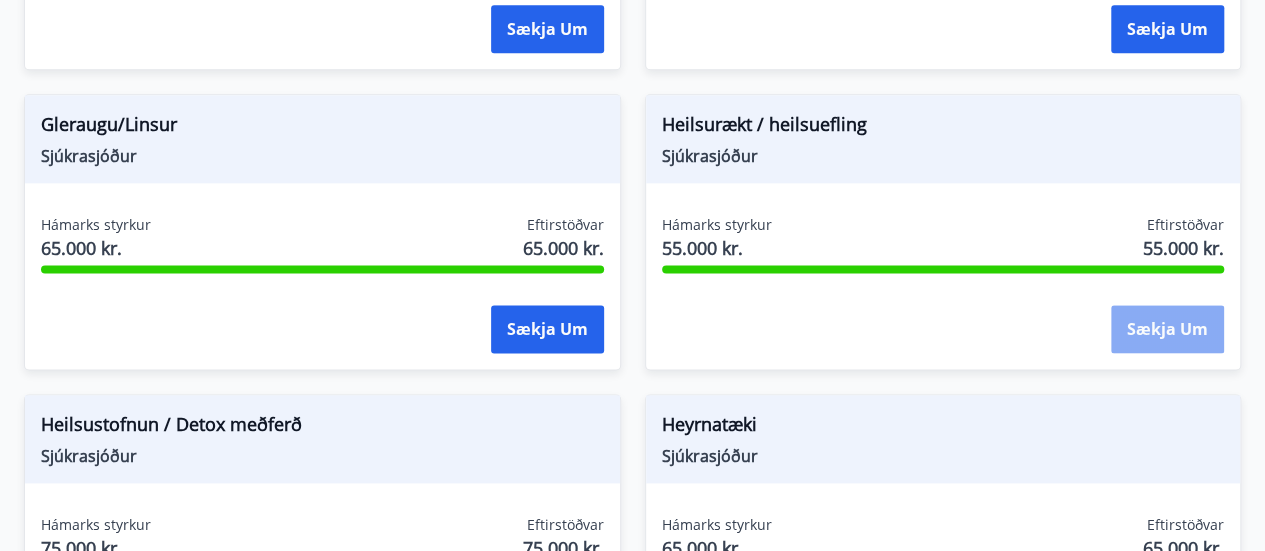 click on "Sækja um" at bounding box center (1167, 329) 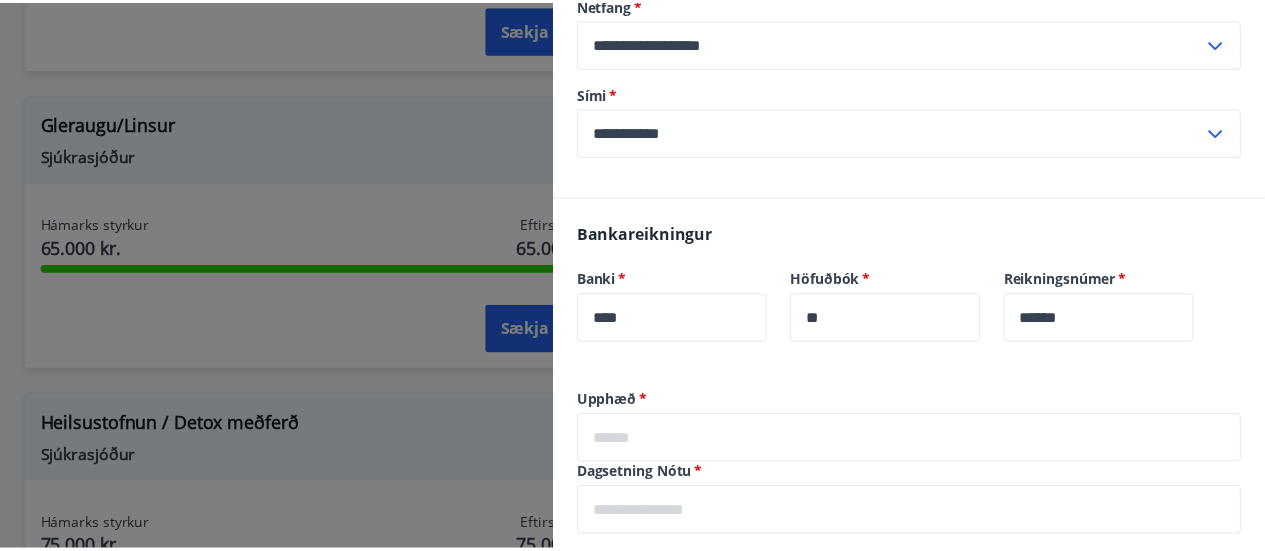 scroll, scrollTop: 614, scrollLeft: 0, axis: vertical 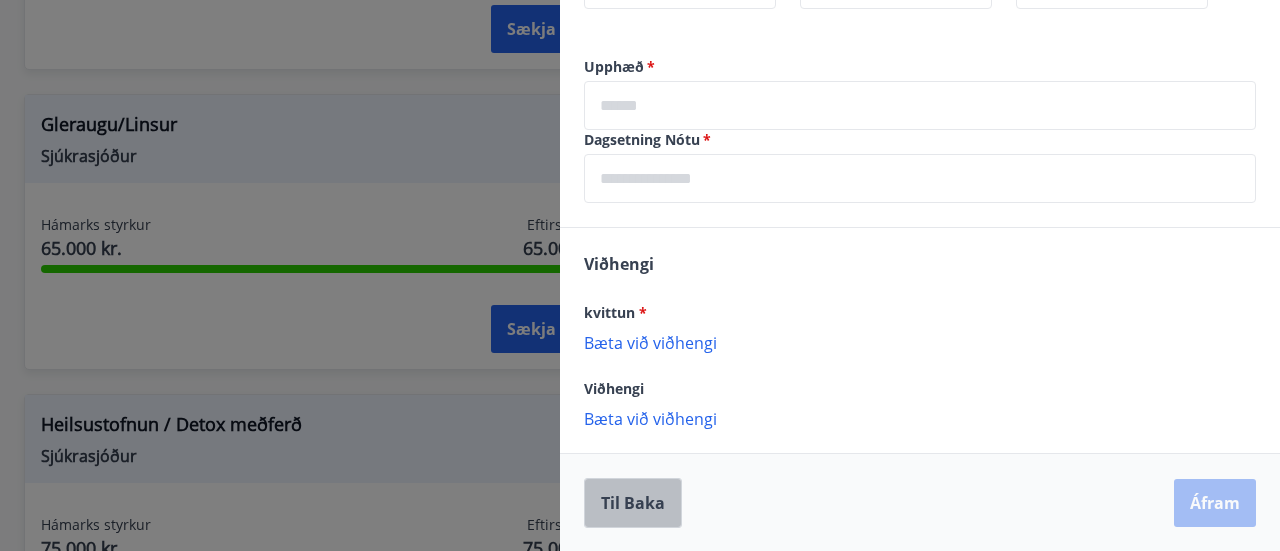 drag, startPoint x: 614, startPoint y: 497, endPoint x: 620, endPoint y: 483, distance: 15.231546 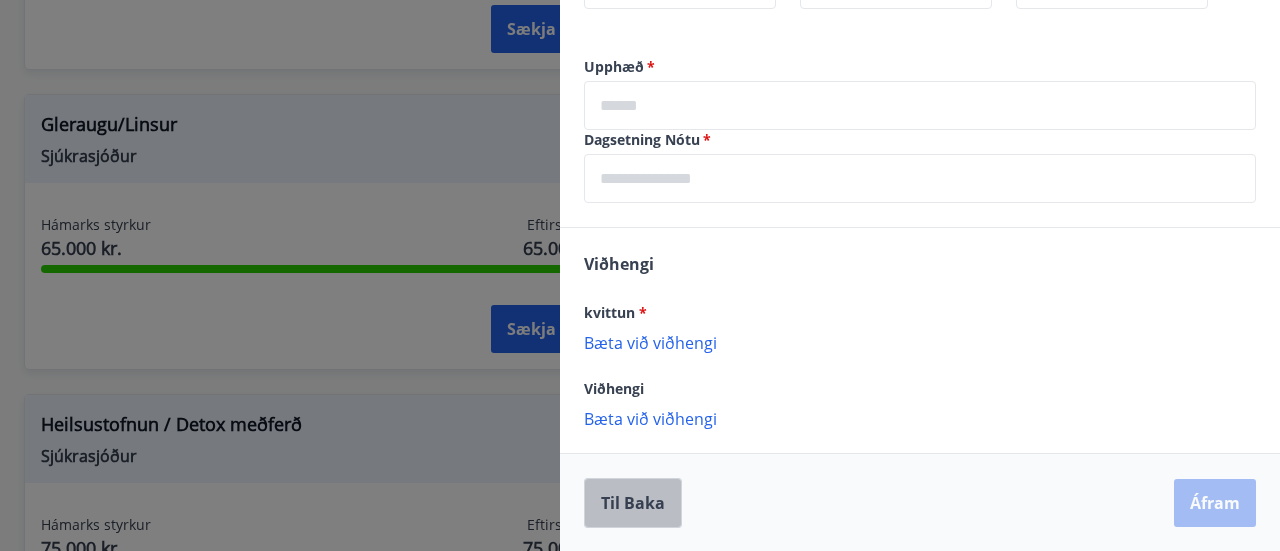click on "Til baka" at bounding box center (633, 503) 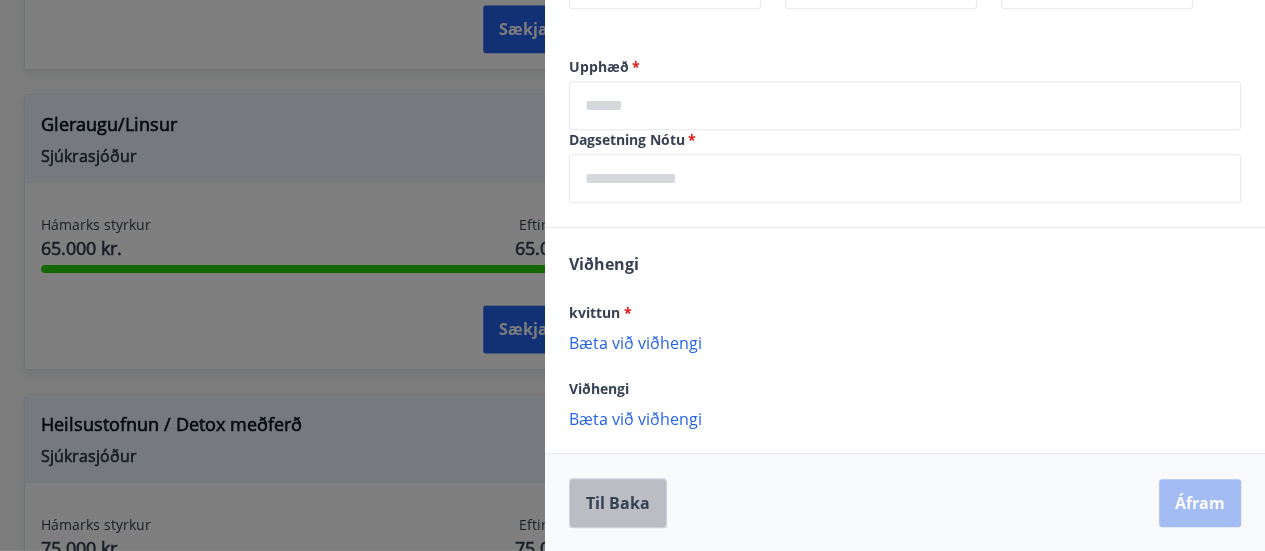 scroll, scrollTop: 0, scrollLeft: 0, axis: both 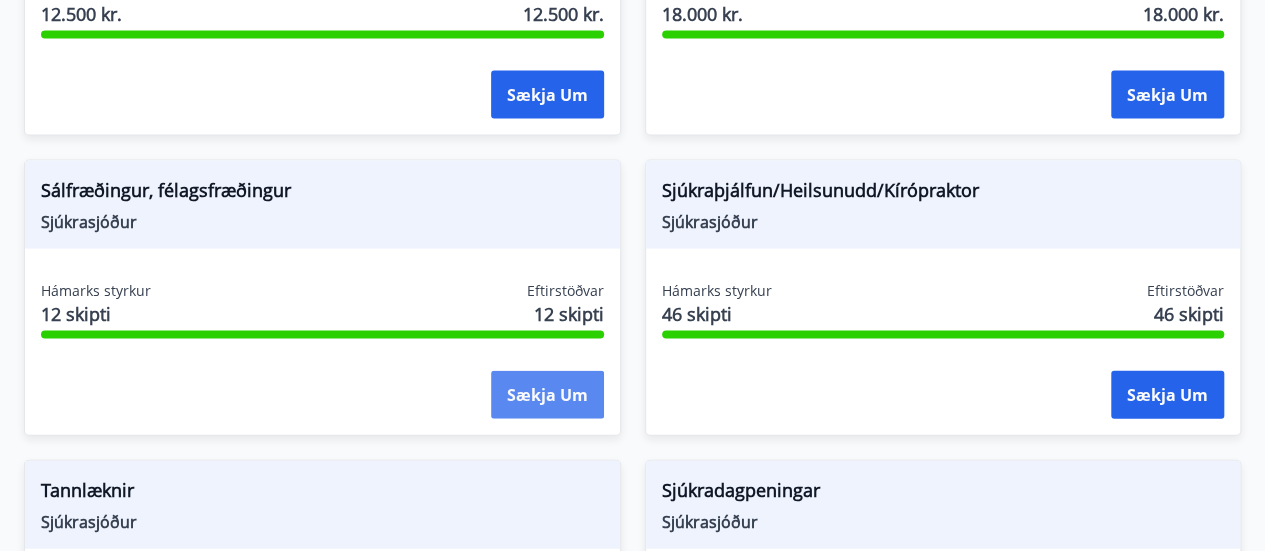 click on "Sækja um" at bounding box center [547, 395] 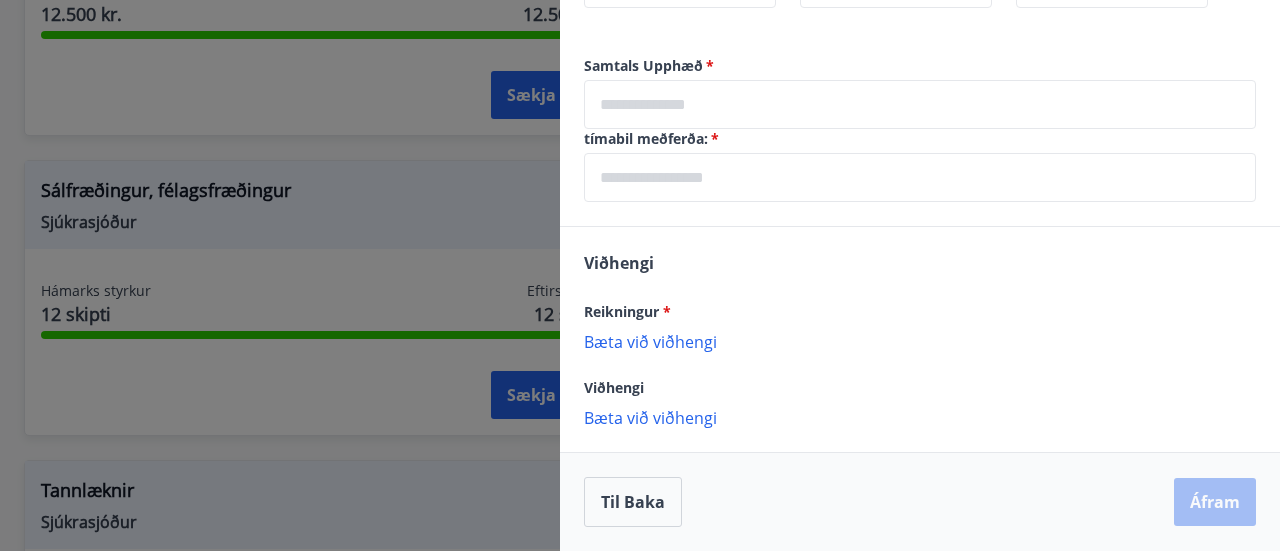 scroll, scrollTop: 543, scrollLeft: 0, axis: vertical 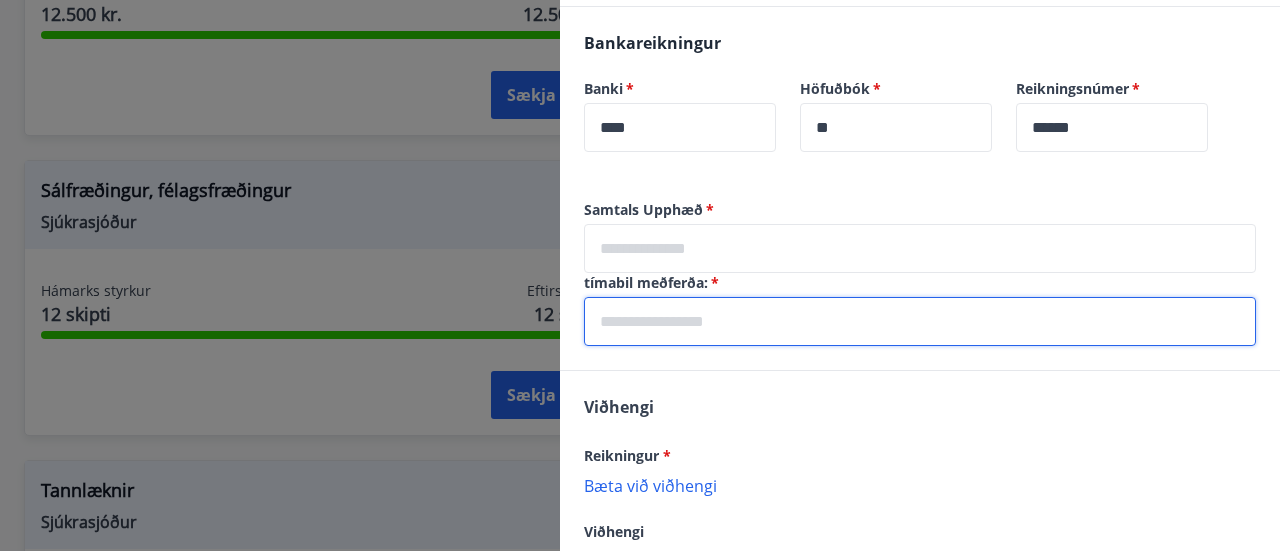 click at bounding box center [920, 321] 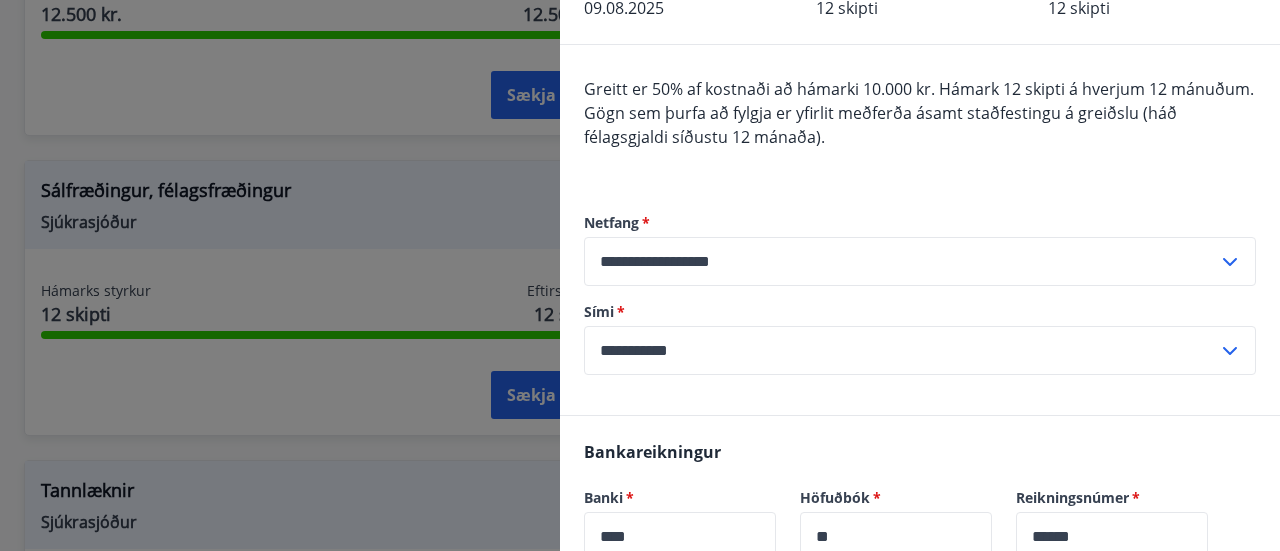 scroll, scrollTop: 43, scrollLeft: 0, axis: vertical 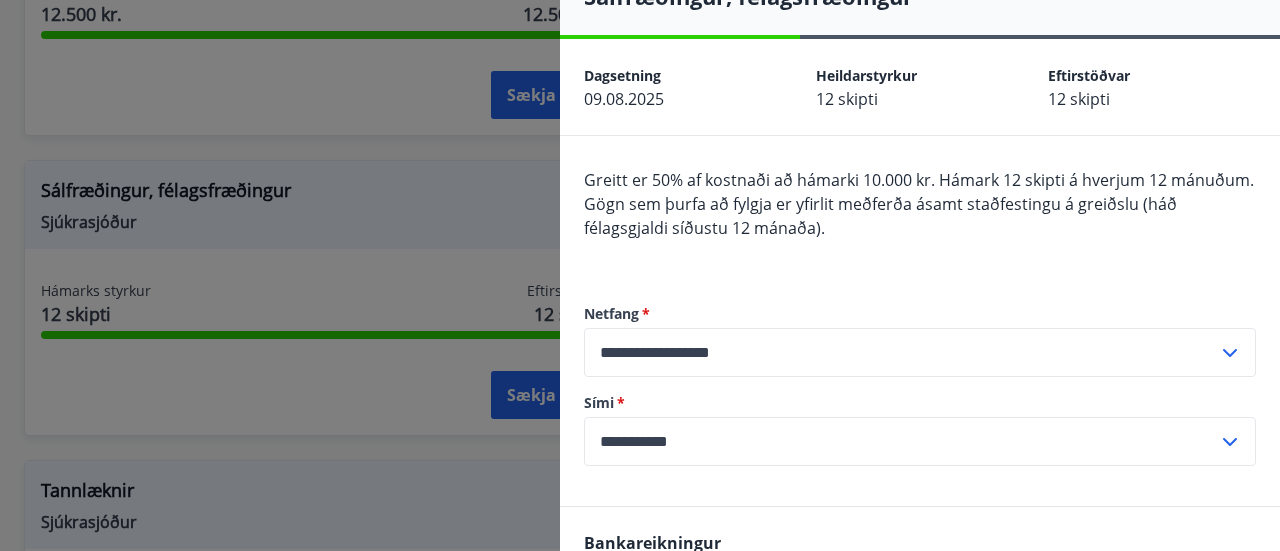 click on "Greitt er 50% af kostnaði að hámarki 10.000 kr. Hámark 12 skipti á hverjum 12 mánuðum. Gögn sem þurfa að fylgja er yfirlit meðferða ásamt staðfestingu á greiðslu (háð félagsgjaldi síðustu 12 mánaða)." at bounding box center [920, 216] 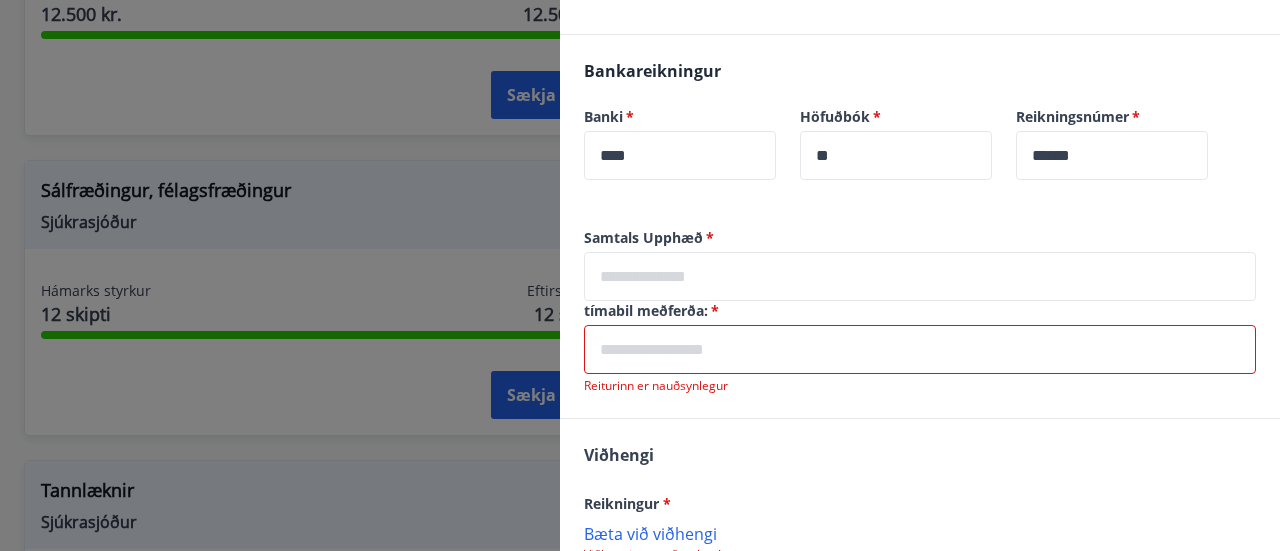 scroll, scrollTop: 543, scrollLeft: 0, axis: vertical 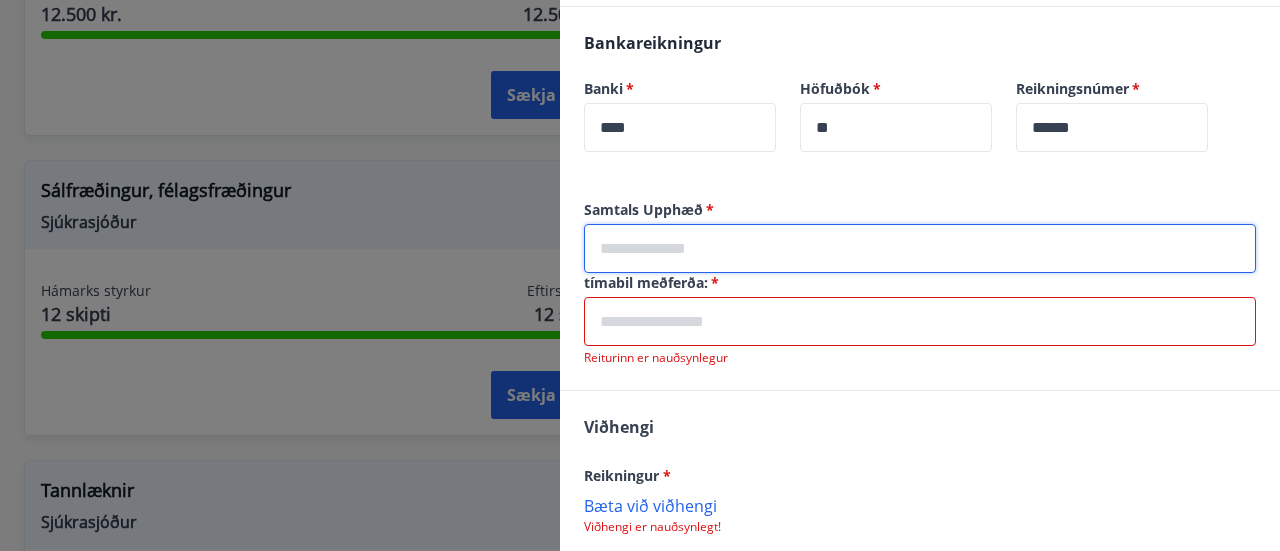 click at bounding box center [920, 248] 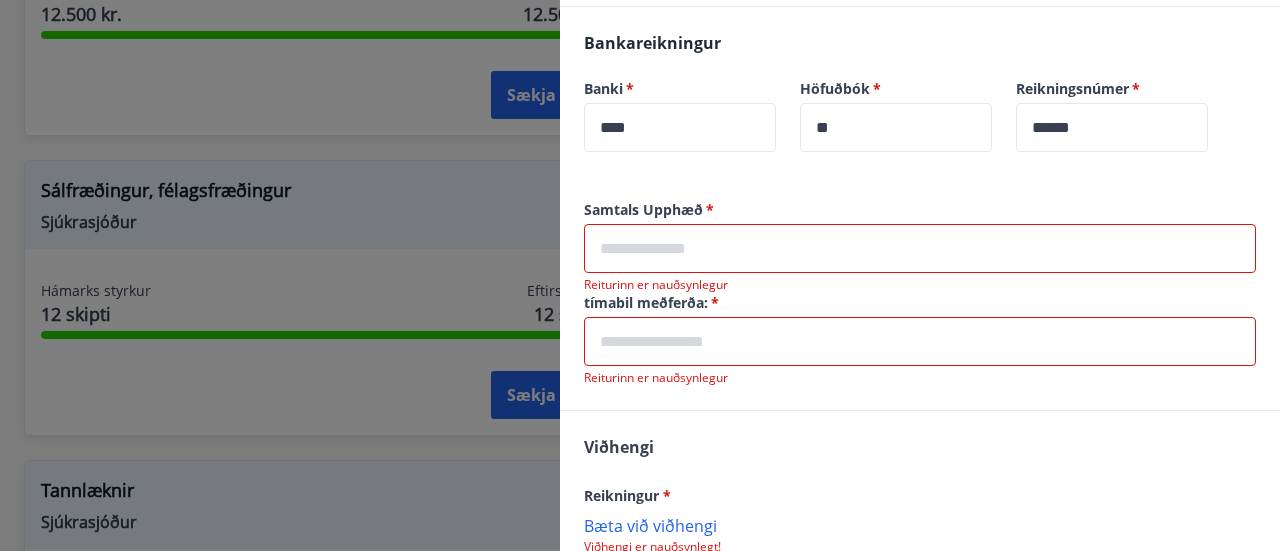 click on "Viðhengi Reikningur * Bæta við viðhengi Viðhengi er nauðsynlegt! Viðhengi Bæta við viðhengi {error_attachment_undefined}" at bounding box center (920, 533) 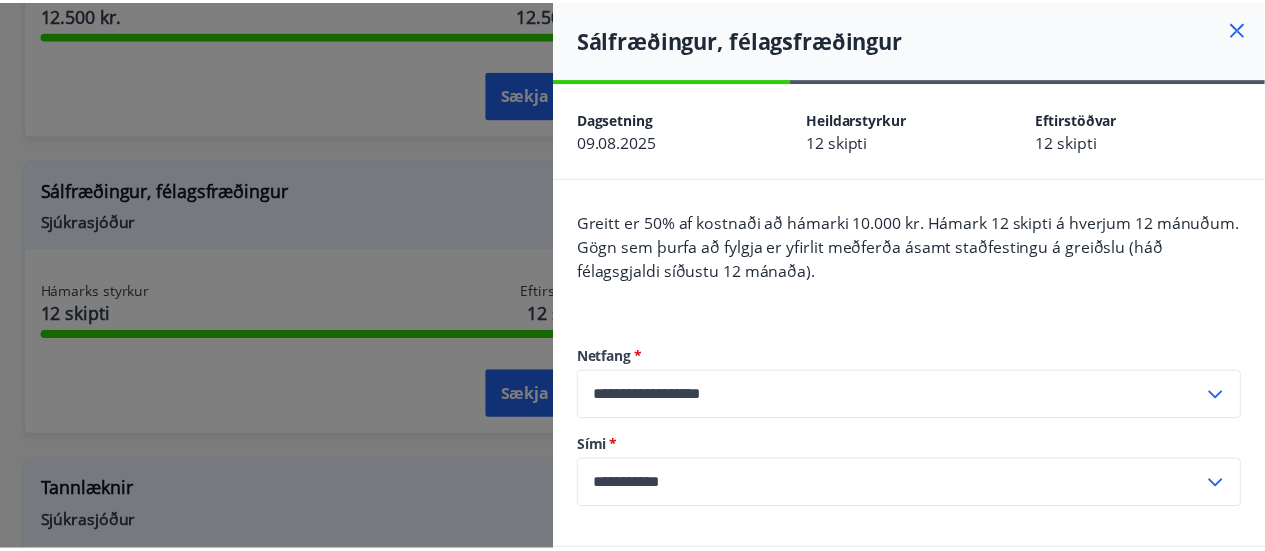 scroll, scrollTop: 0, scrollLeft: 0, axis: both 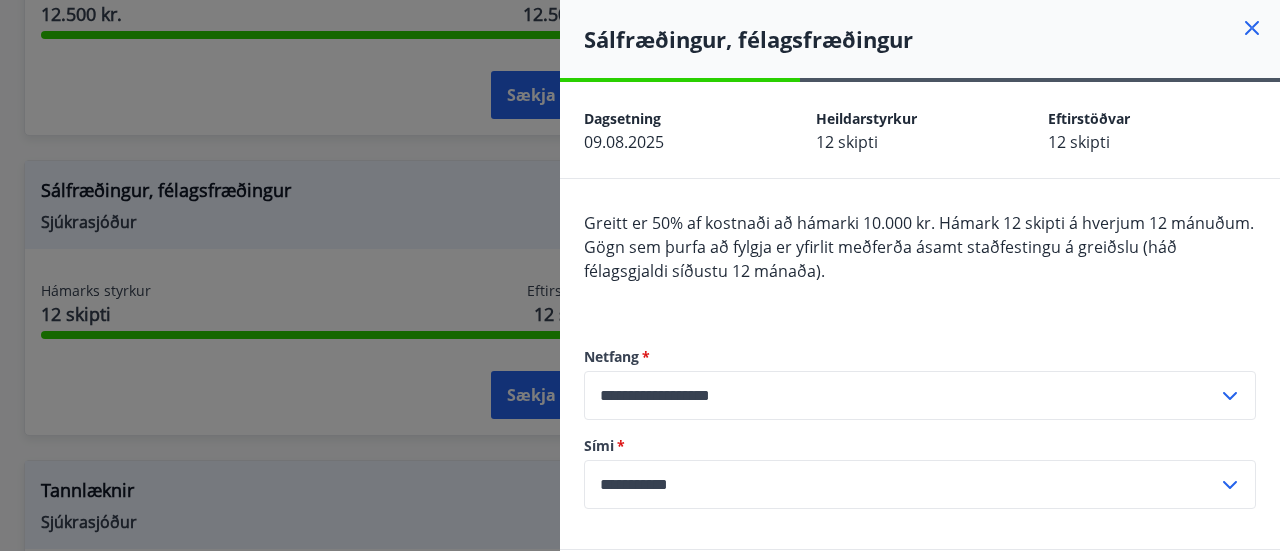 click 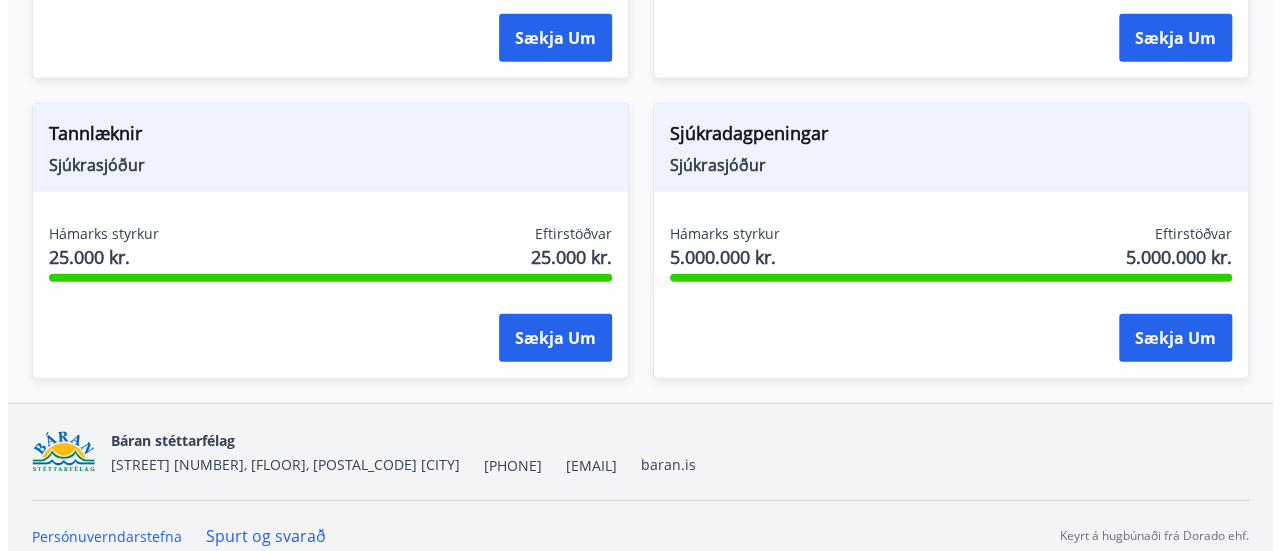 scroll, scrollTop: 2370, scrollLeft: 0, axis: vertical 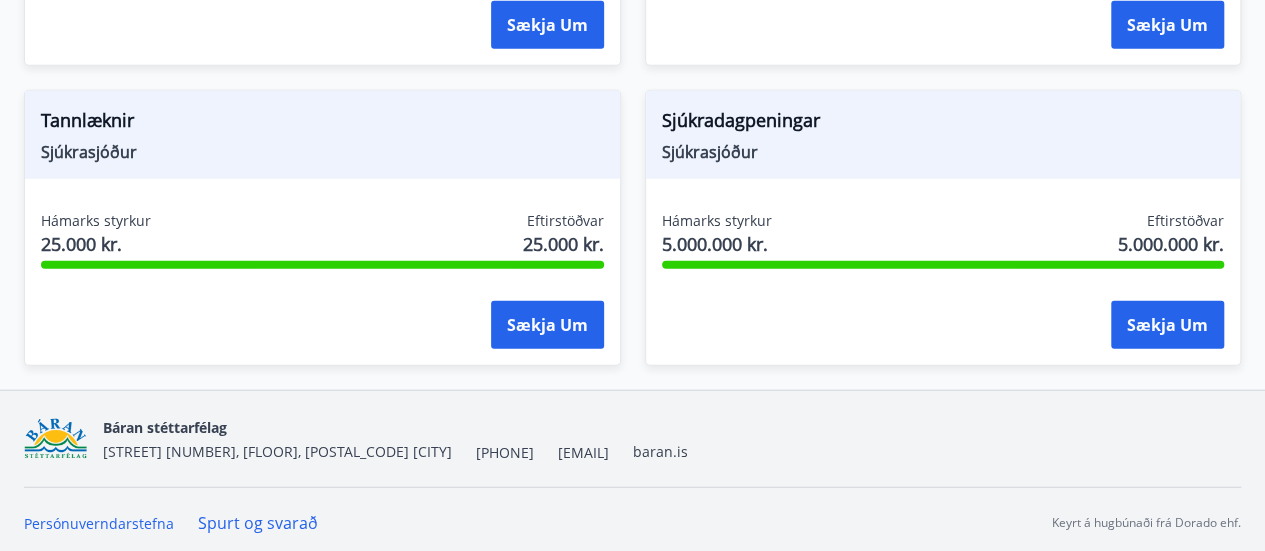 drag, startPoint x: 472, startPoint y: 317, endPoint x: 483, endPoint y: 323, distance: 12.529964 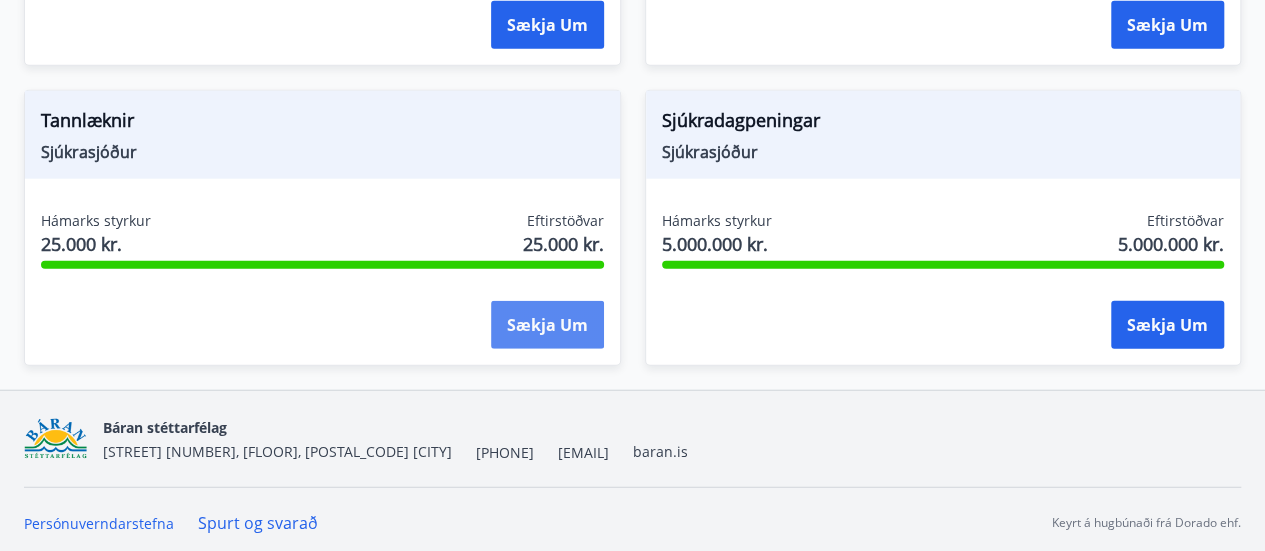 click on "Sækja um" at bounding box center [547, 325] 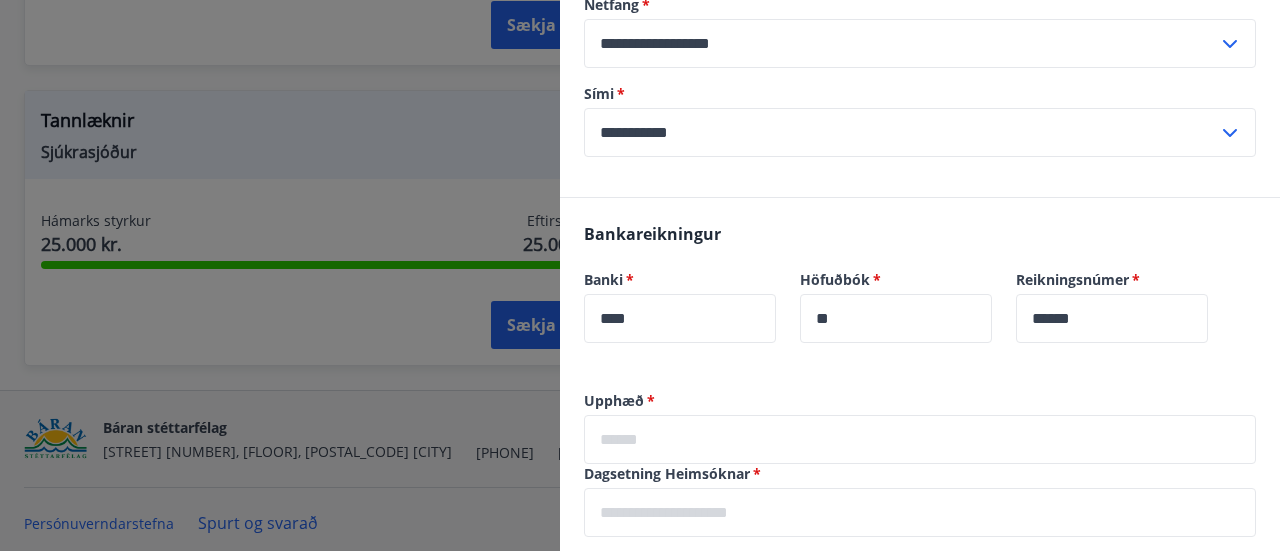 scroll, scrollTop: 114, scrollLeft: 0, axis: vertical 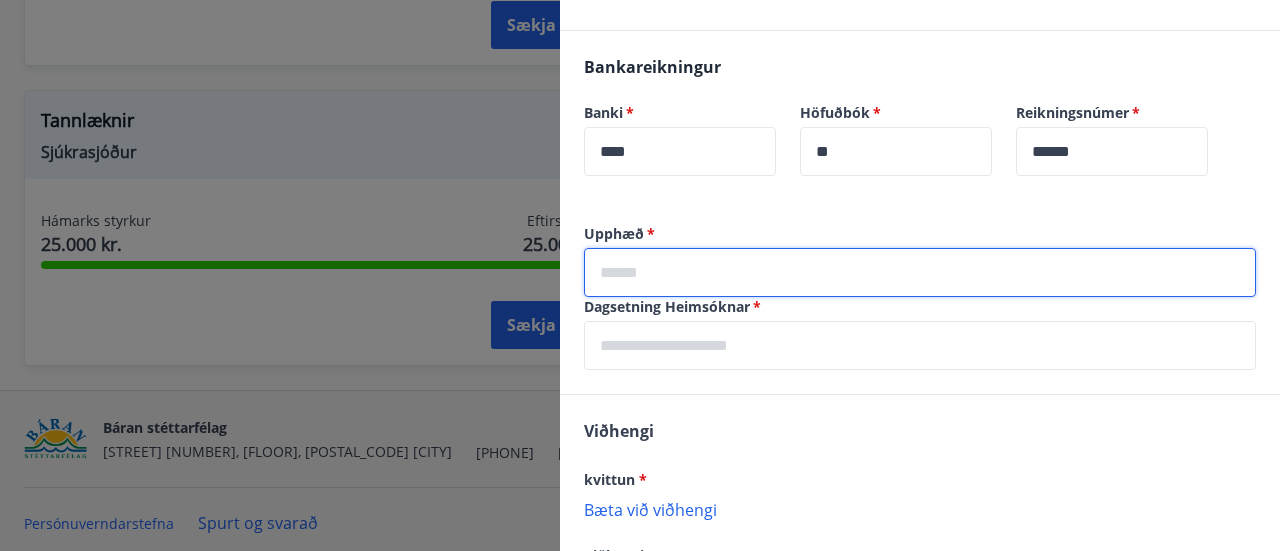 click at bounding box center (920, 272) 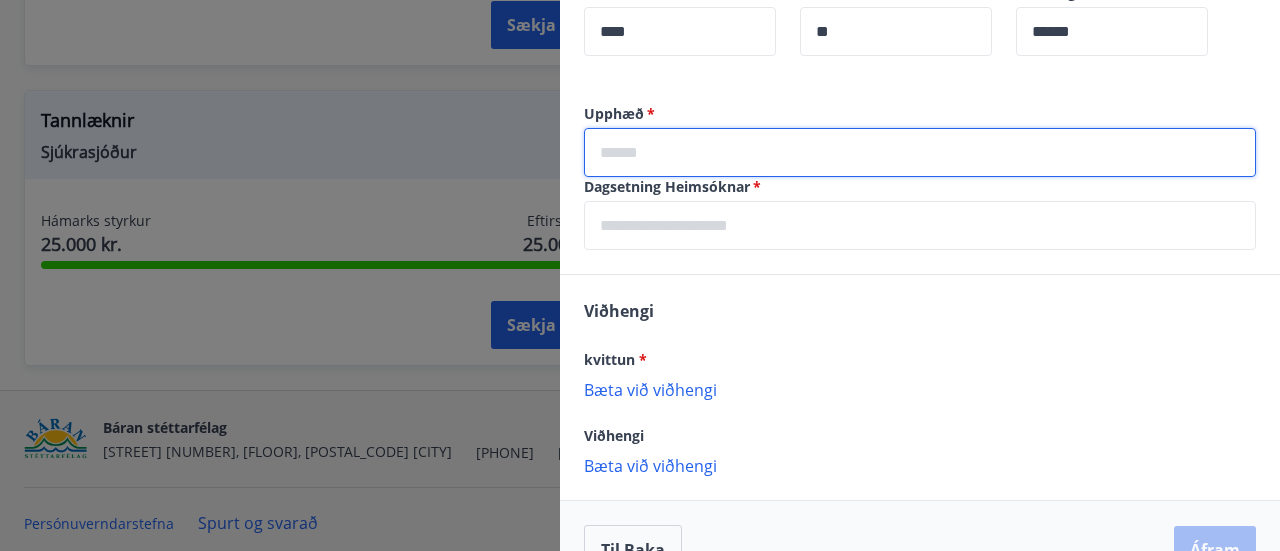 scroll, scrollTop: 614, scrollLeft: 0, axis: vertical 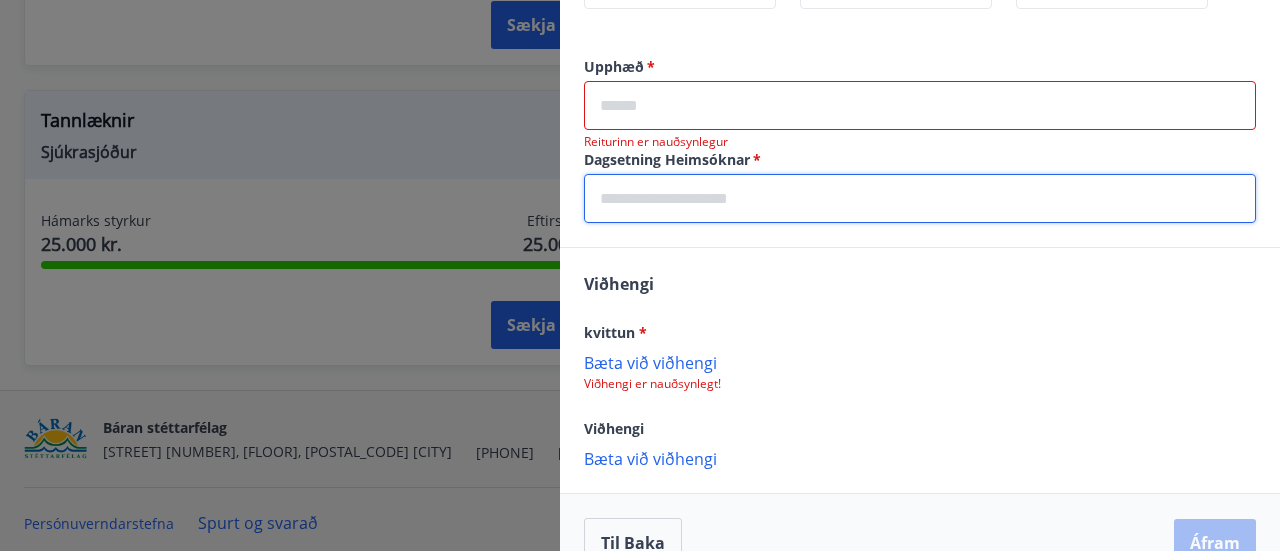click at bounding box center [920, 198] 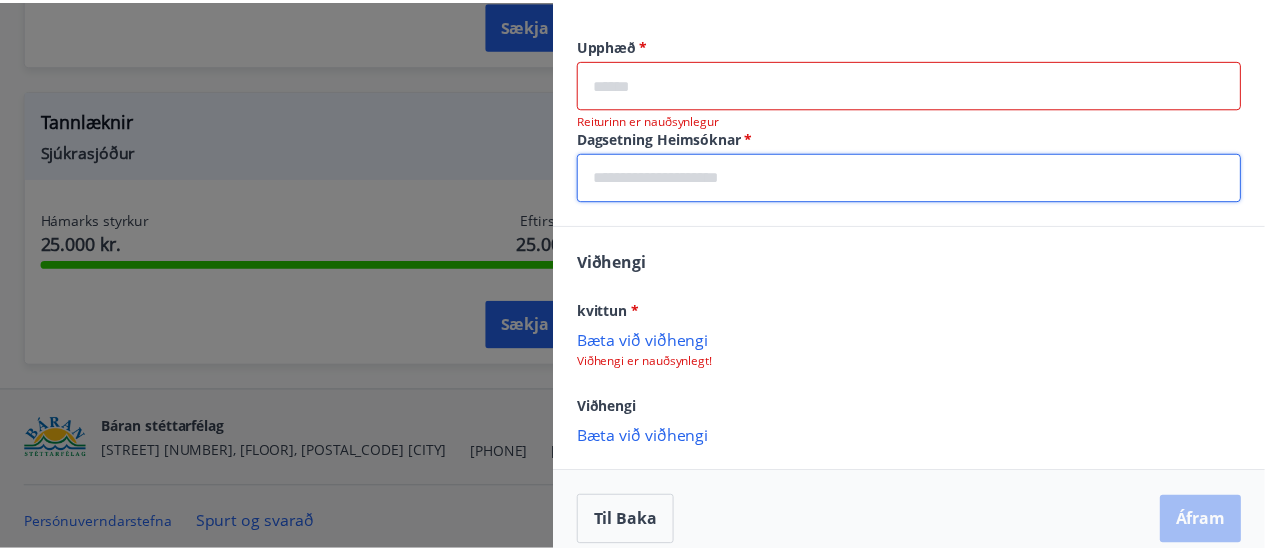 scroll, scrollTop: 654, scrollLeft: 0, axis: vertical 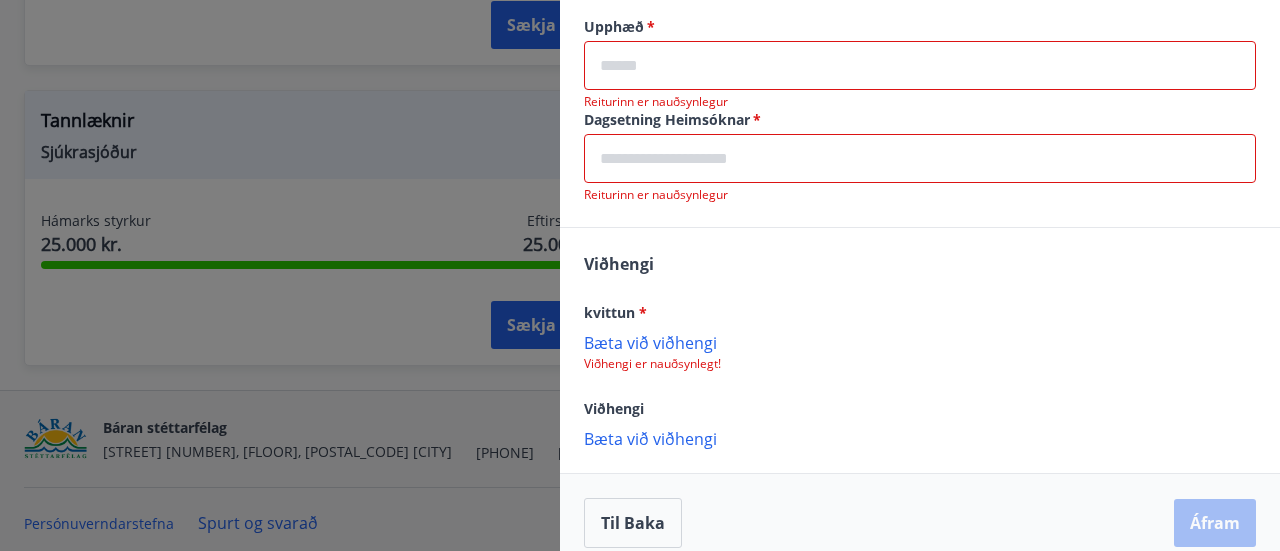 click at bounding box center [640, 275] 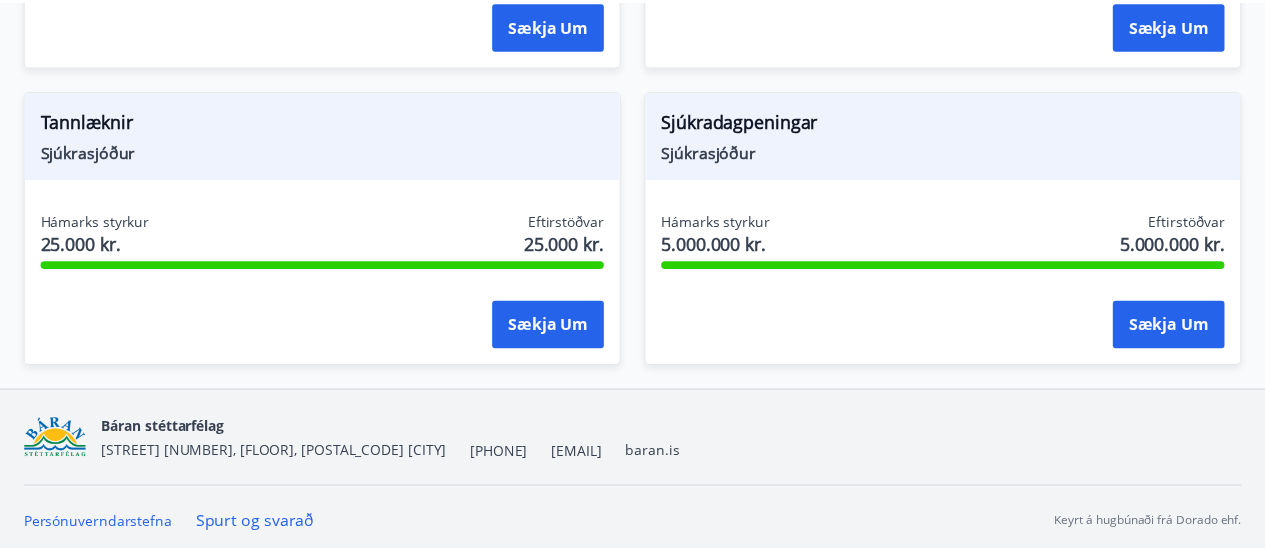 scroll, scrollTop: 0, scrollLeft: 0, axis: both 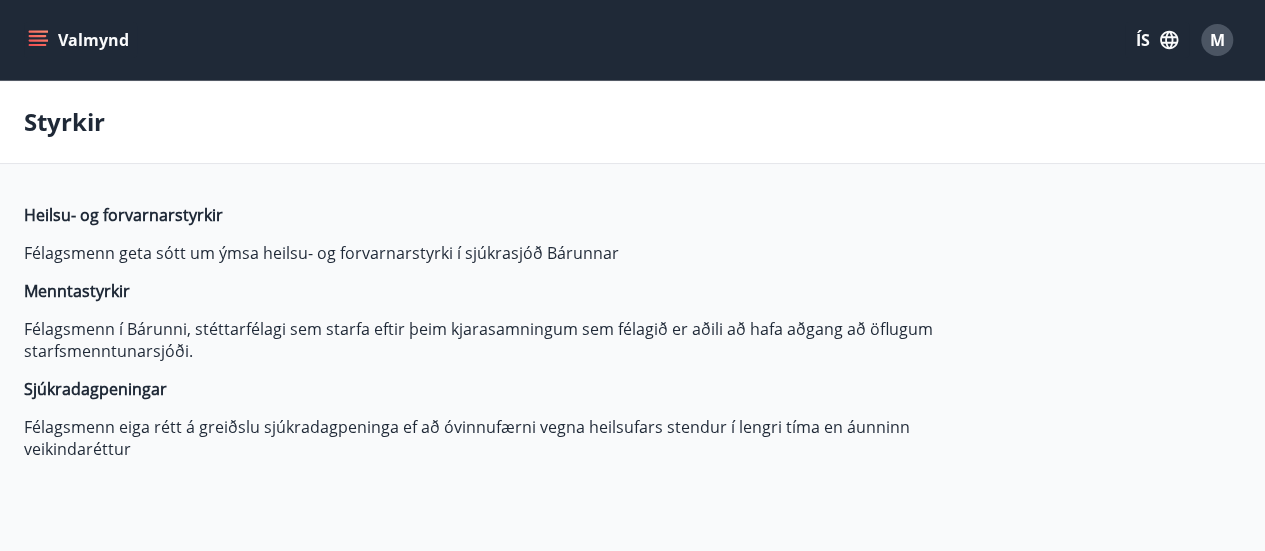 click 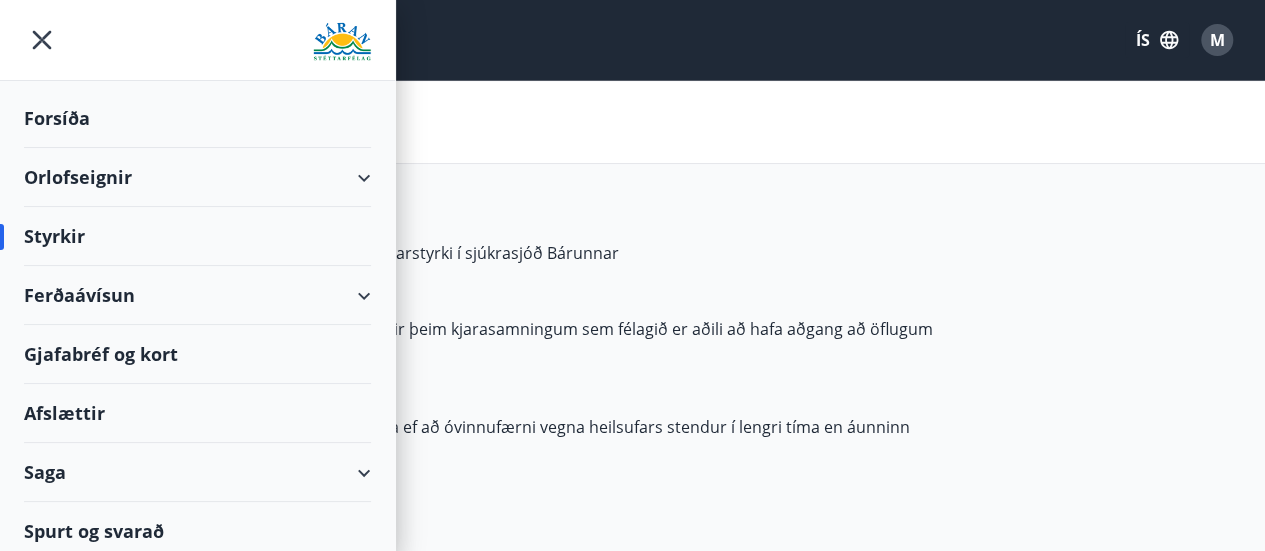 click on "Gjafabréf og kort" at bounding box center (197, 354) 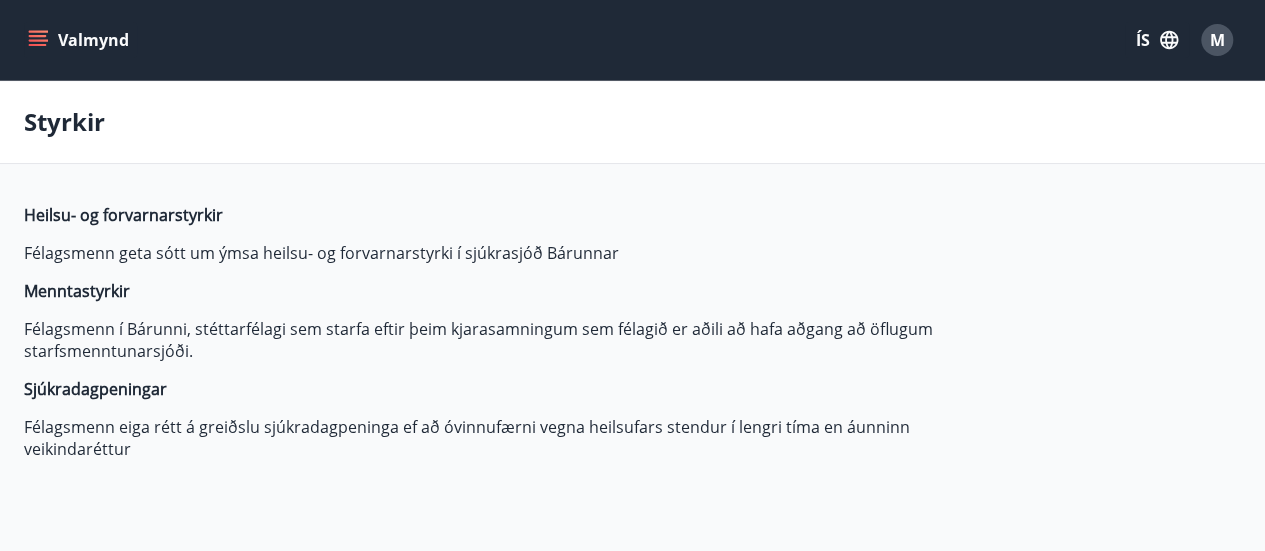 click on "Valmynd" at bounding box center [80, 40] 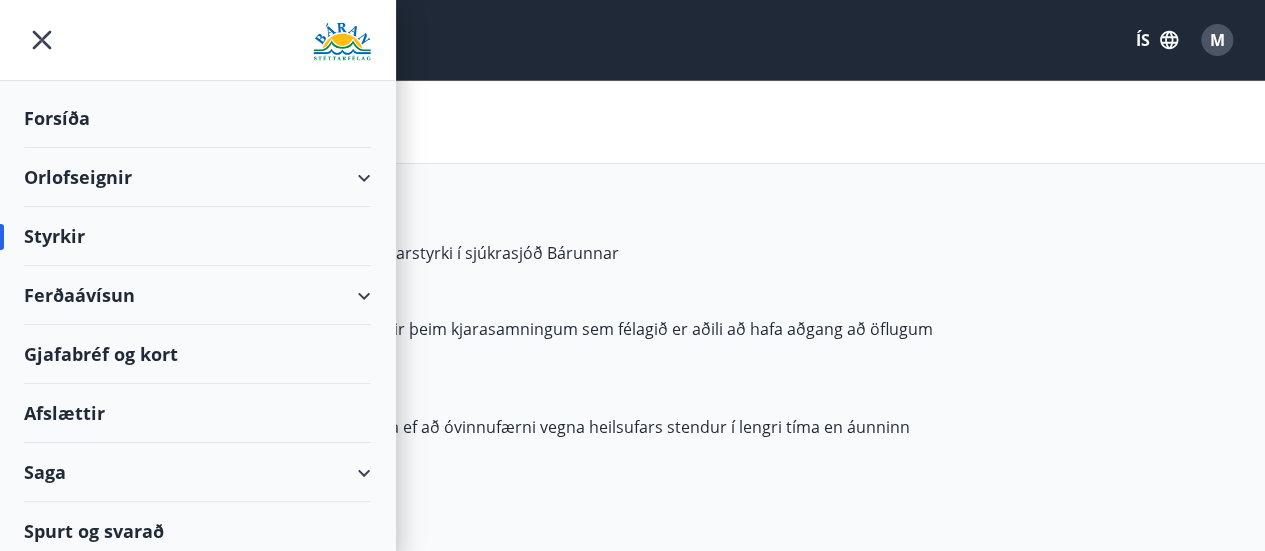 click on "Ferðaávísun" at bounding box center (197, 295) 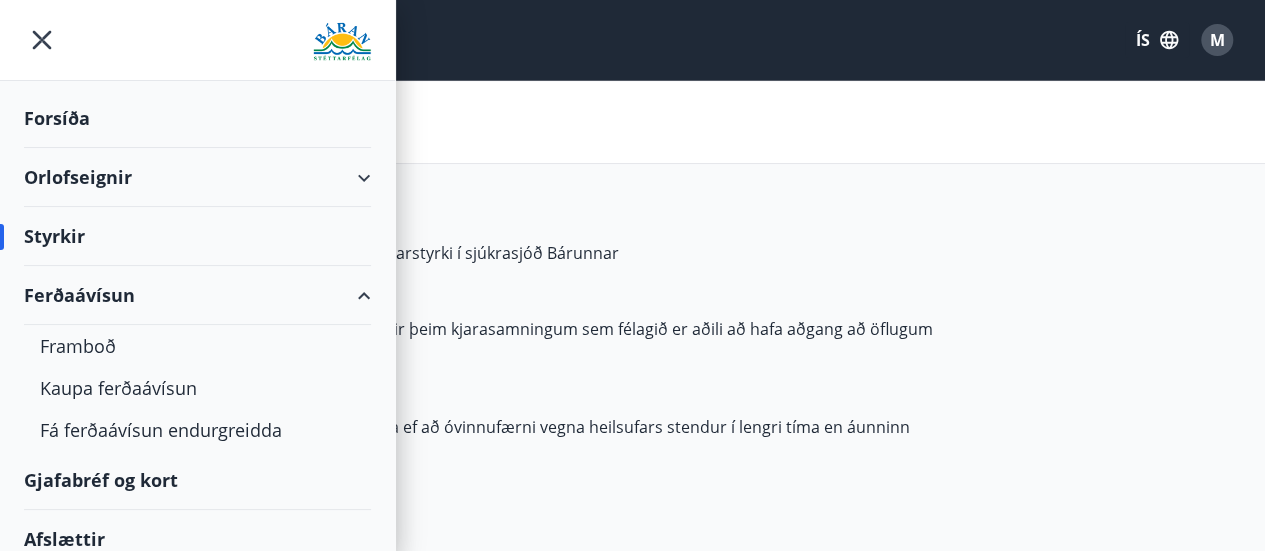 click on "Ferðaávísun" at bounding box center [197, 295] 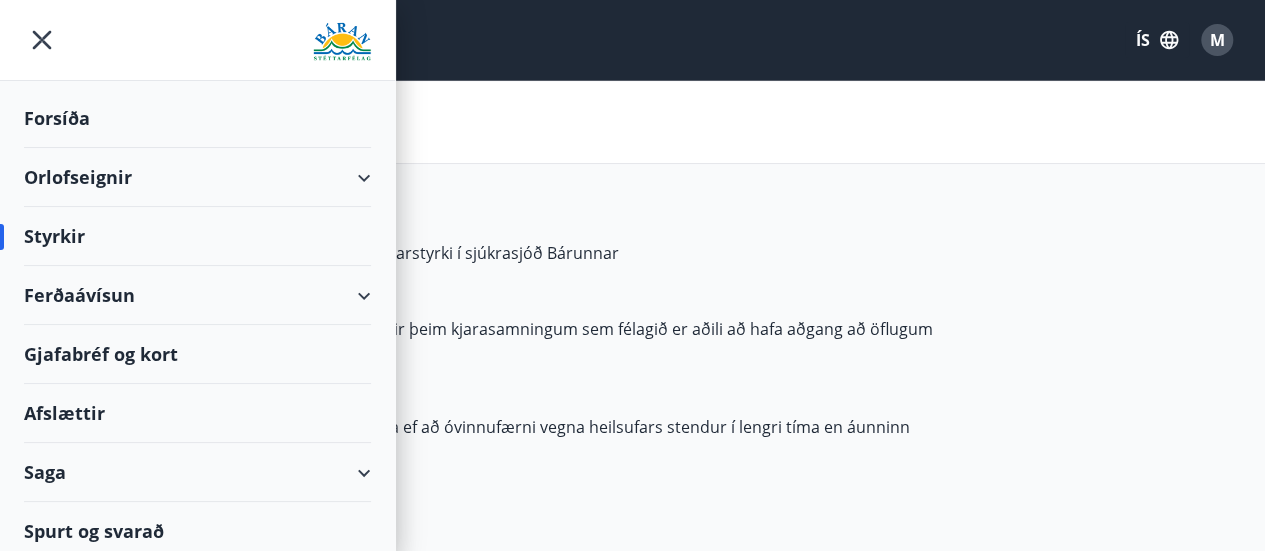 click on "Afslættir" at bounding box center (197, 413) 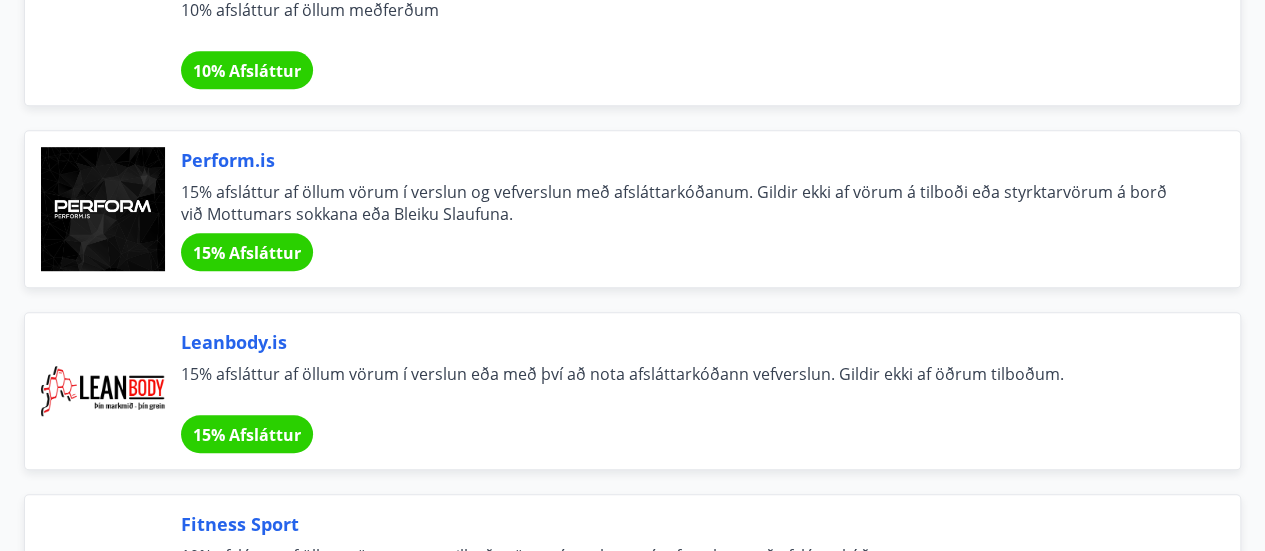 scroll, scrollTop: 333, scrollLeft: 0, axis: vertical 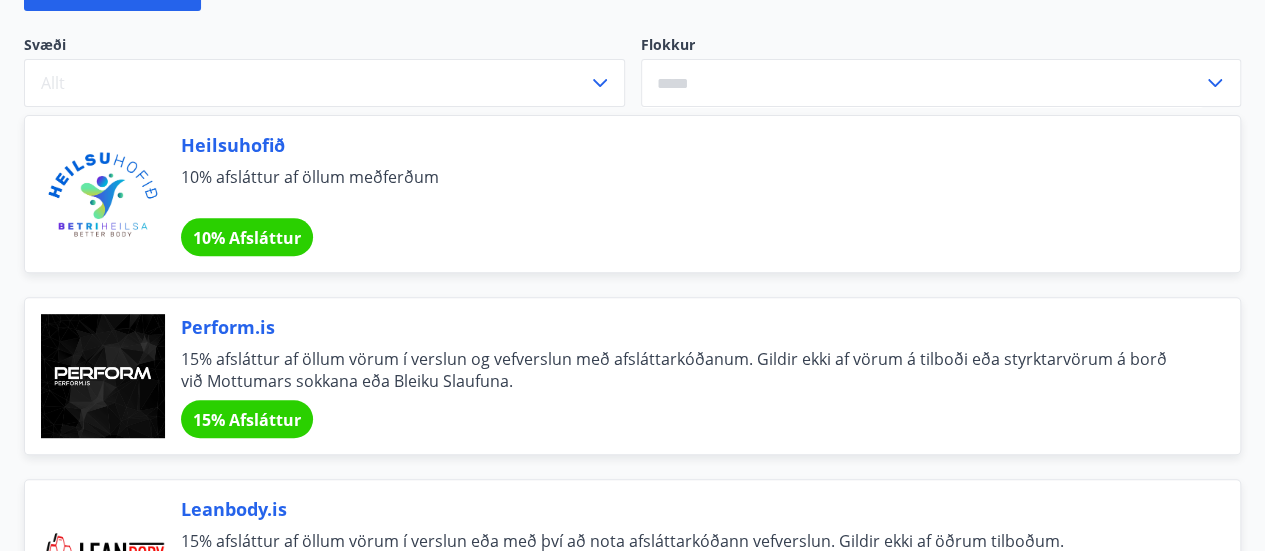 click on "Heilsuhofið" at bounding box center [686, 145] 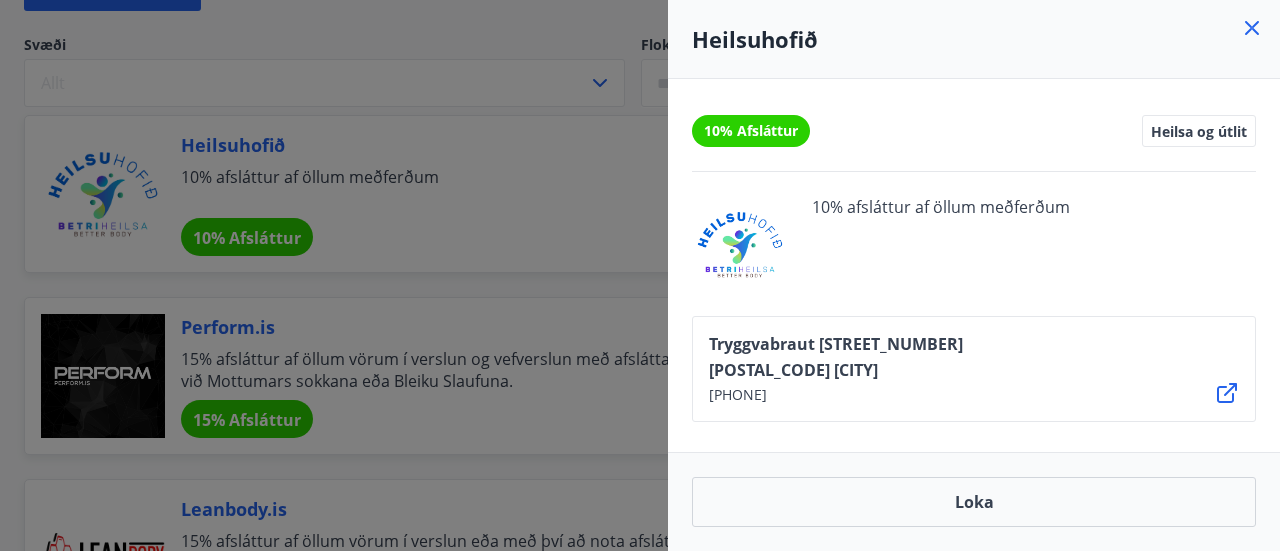 drag, startPoint x: 415, startPoint y: 171, endPoint x: 491, endPoint y: 184, distance: 77.10383 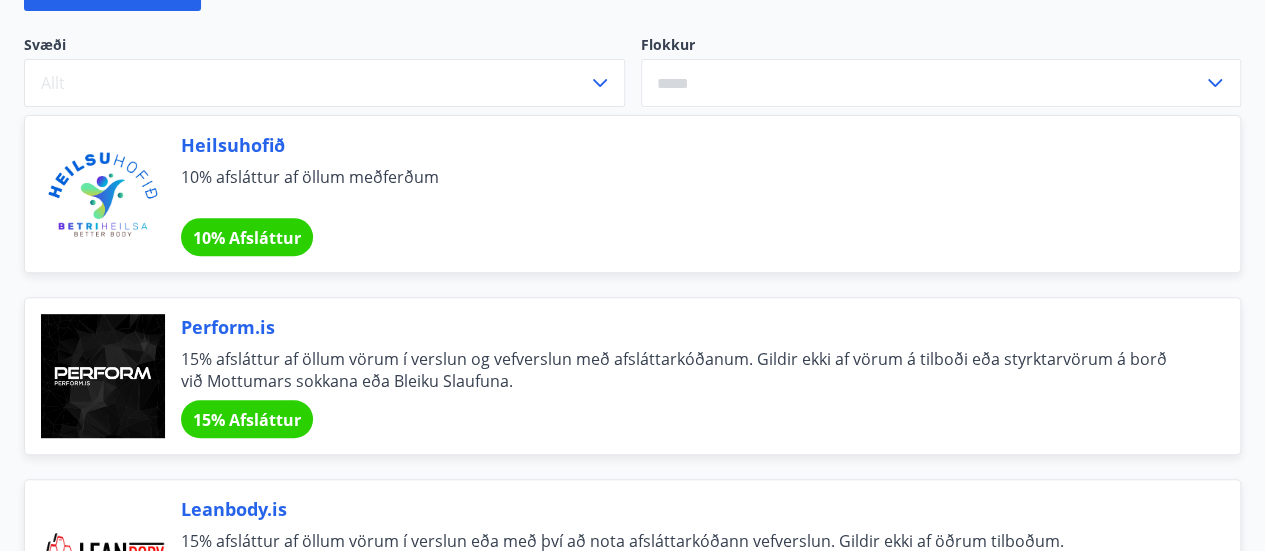 scroll, scrollTop: 500, scrollLeft: 0, axis: vertical 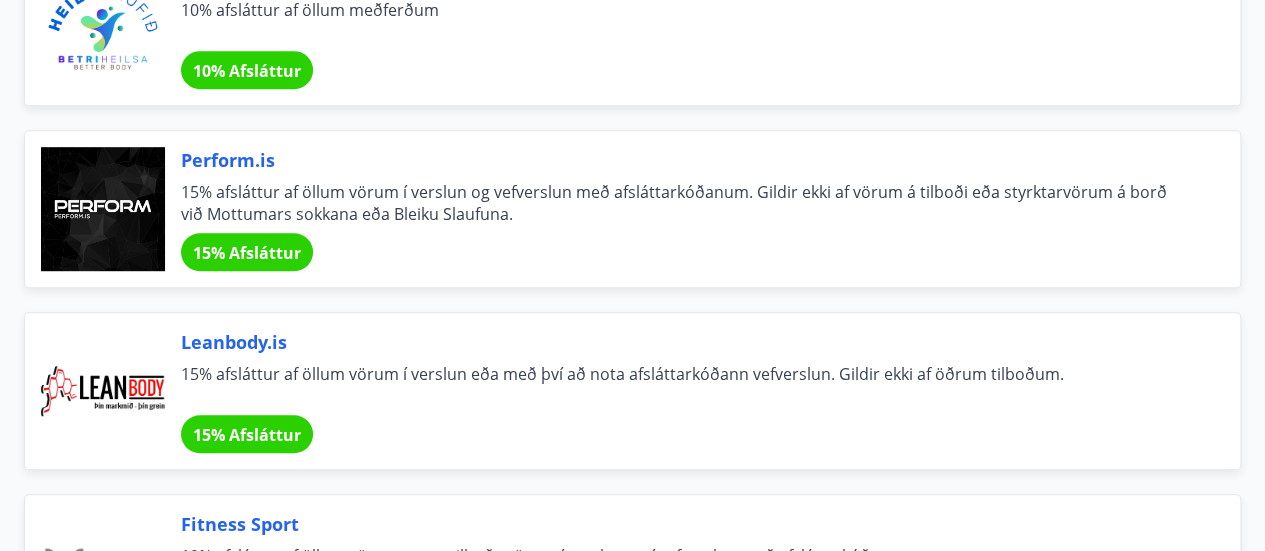 click on "Perform.is 15% afsláttur af öllum vörum í verslun og vefverslun með afsláttarkóðanum. Gildir ekki af vörum á tilboði eða styrktarvörum á borð við Mottumars sokkana eða Bleiku Slaufuna. 15% Afsláttur" at bounding box center (632, 209) 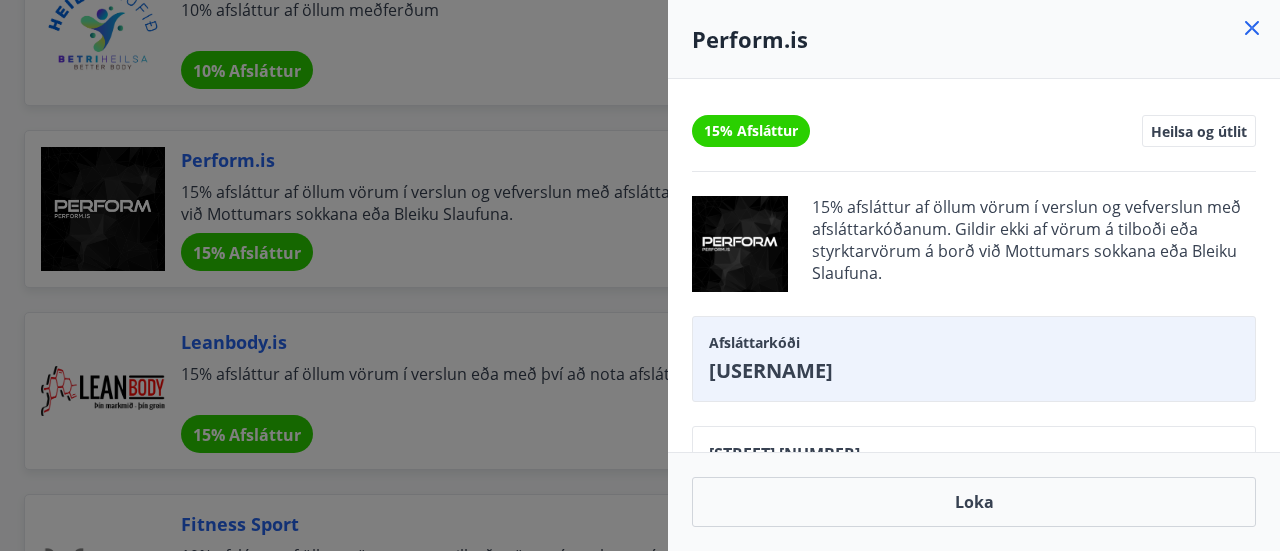 click on "Perform.is" at bounding box center (974, 39) 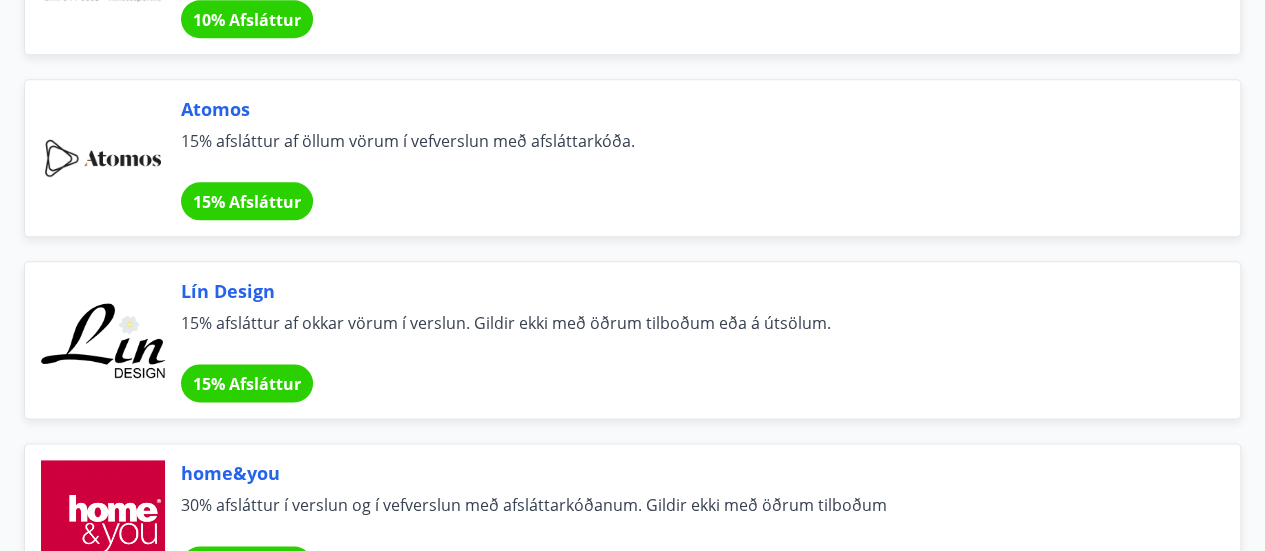 scroll, scrollTop: 1166, scrollLeft: 0, axis: vertical 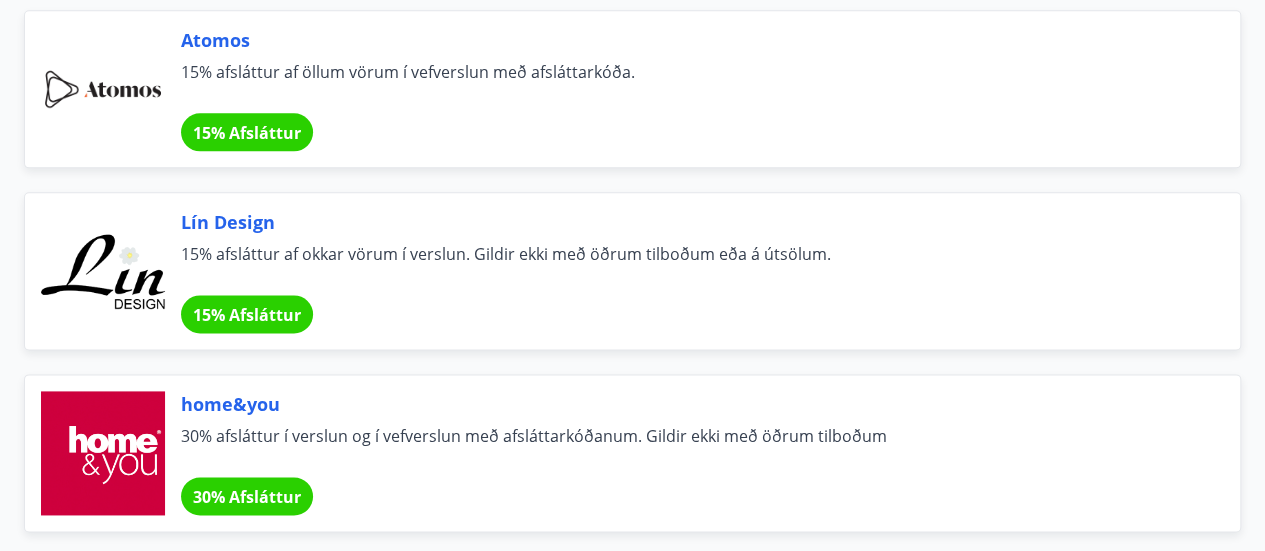 click on "Lín Design" at bounding box center (686, 222) 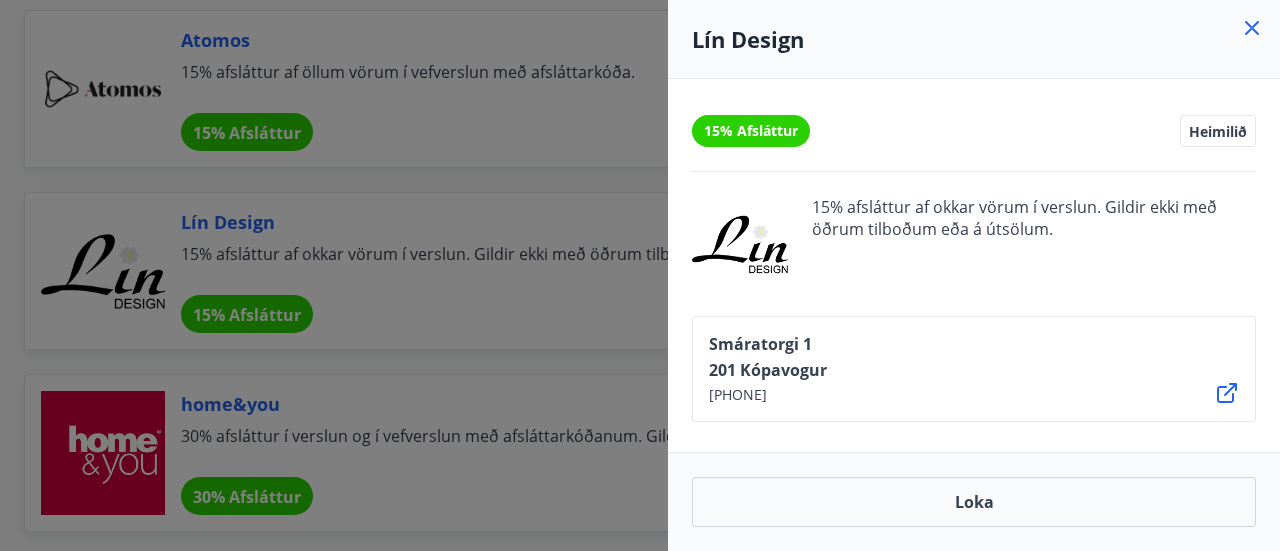 drag, startPoint x: 533, startPoint y: 210, endPoint x: 665, endPoint y: 152, distance: 144.18044 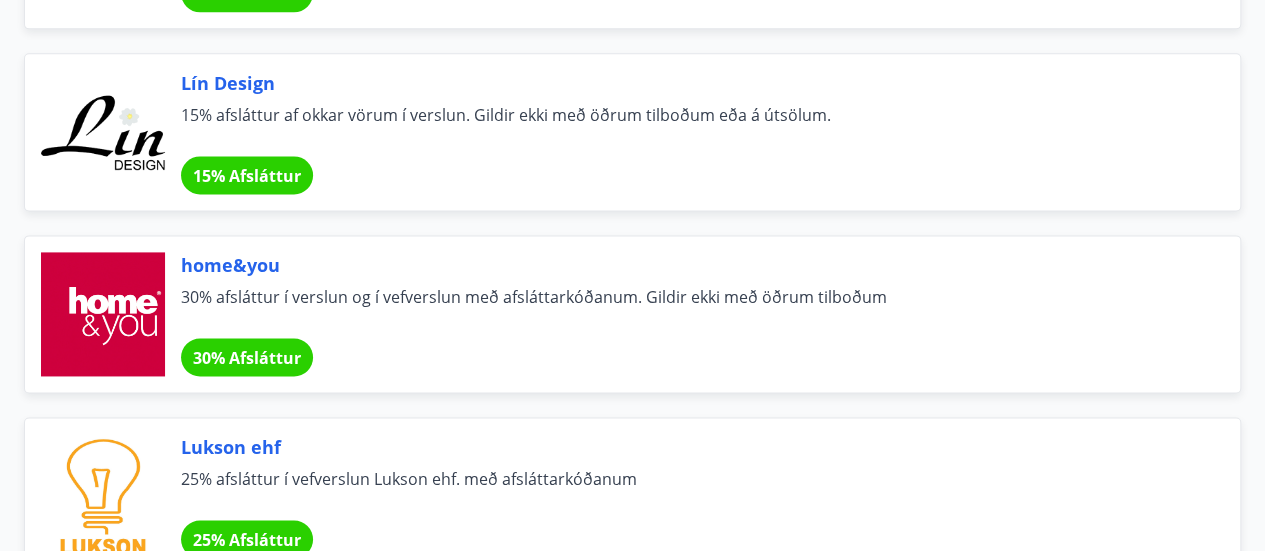 scroll, scrollTop: 1333, scrollLeft: 0, axis: vertical 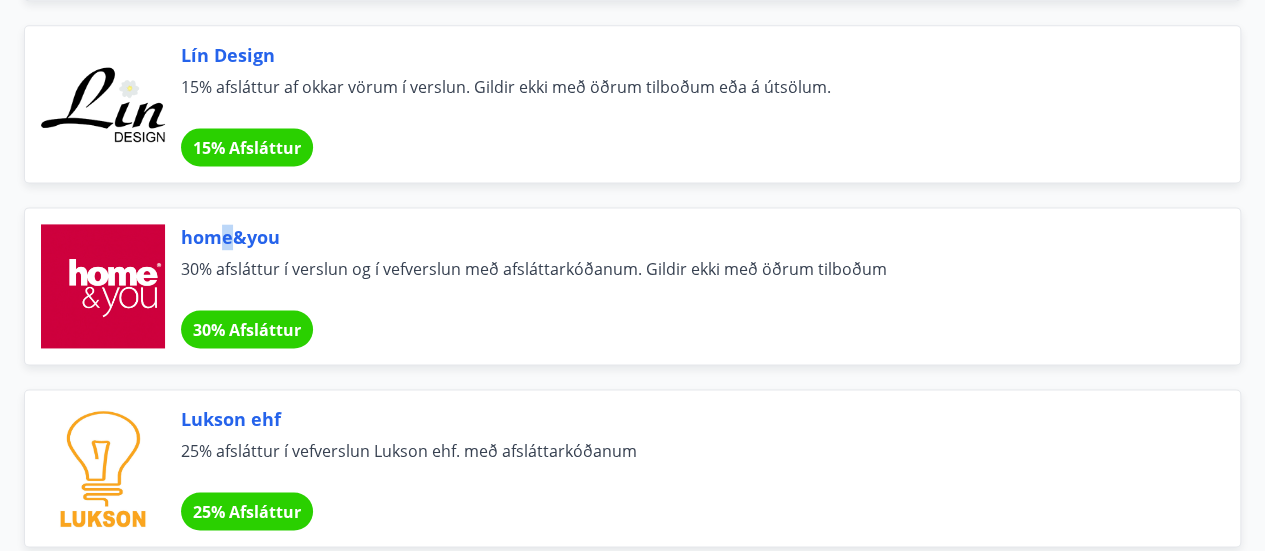 click on "home&you" at bounding box center [686, 237] 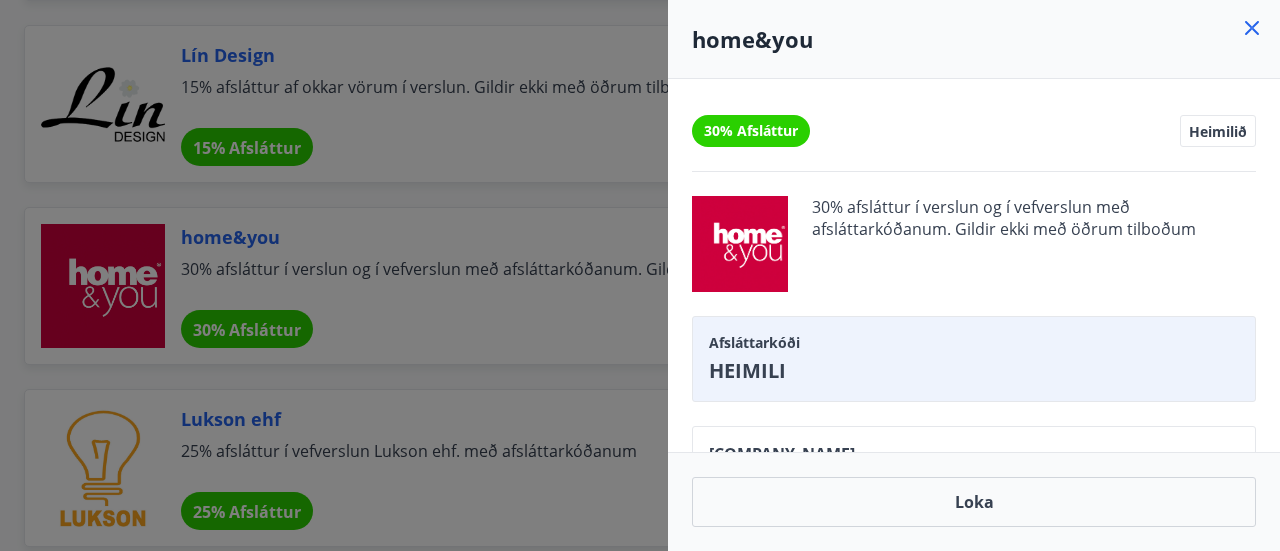 click at bounding box center (640, 275) 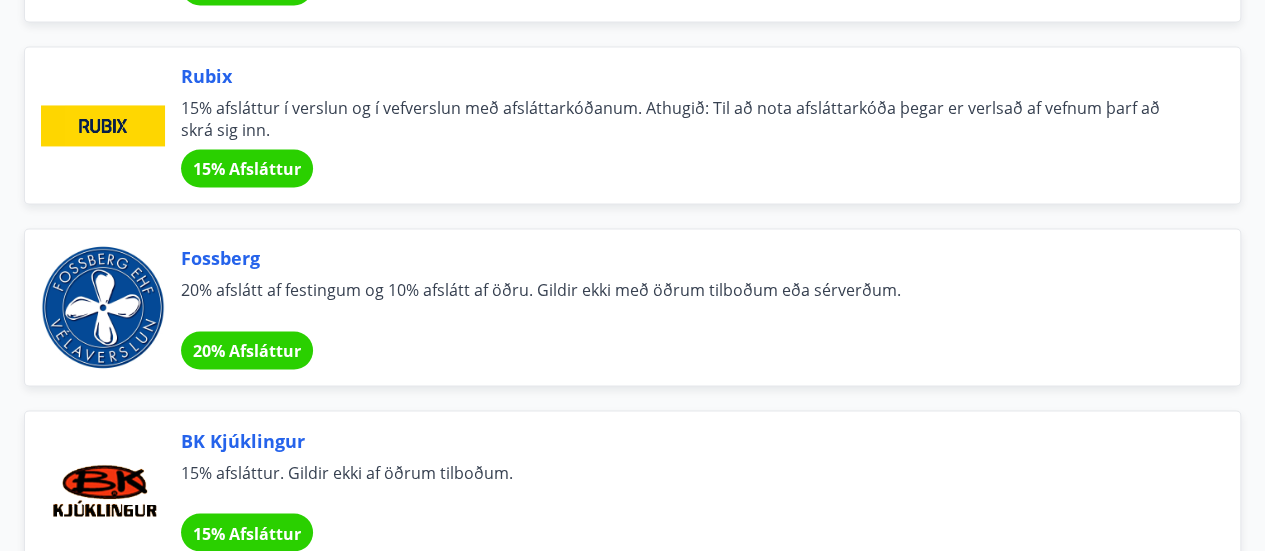 scroll, scrollTop: 5500, scrollLeft: 0, axis: vertical 